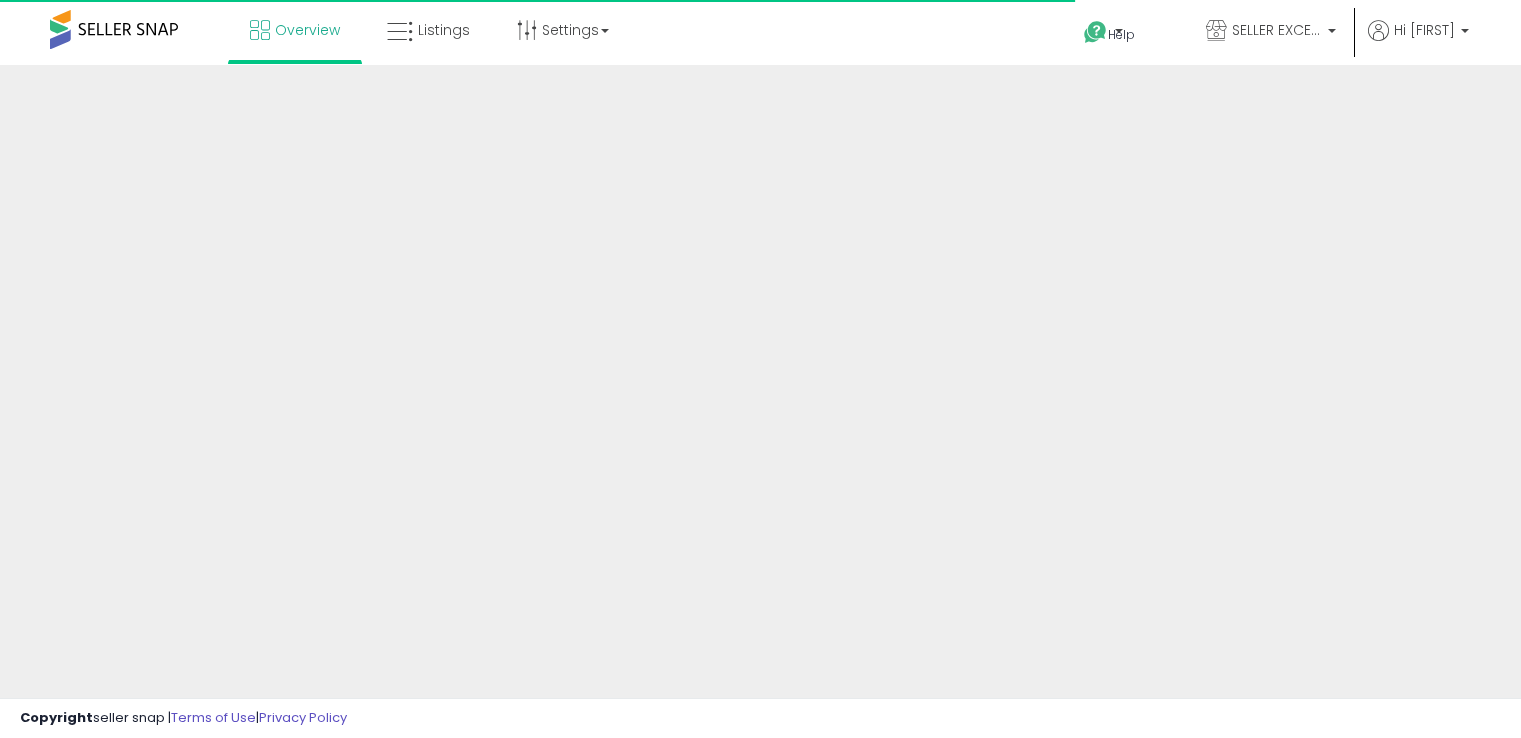 scroll, scrollTop: 0, scrollLeft: 0, axis: both 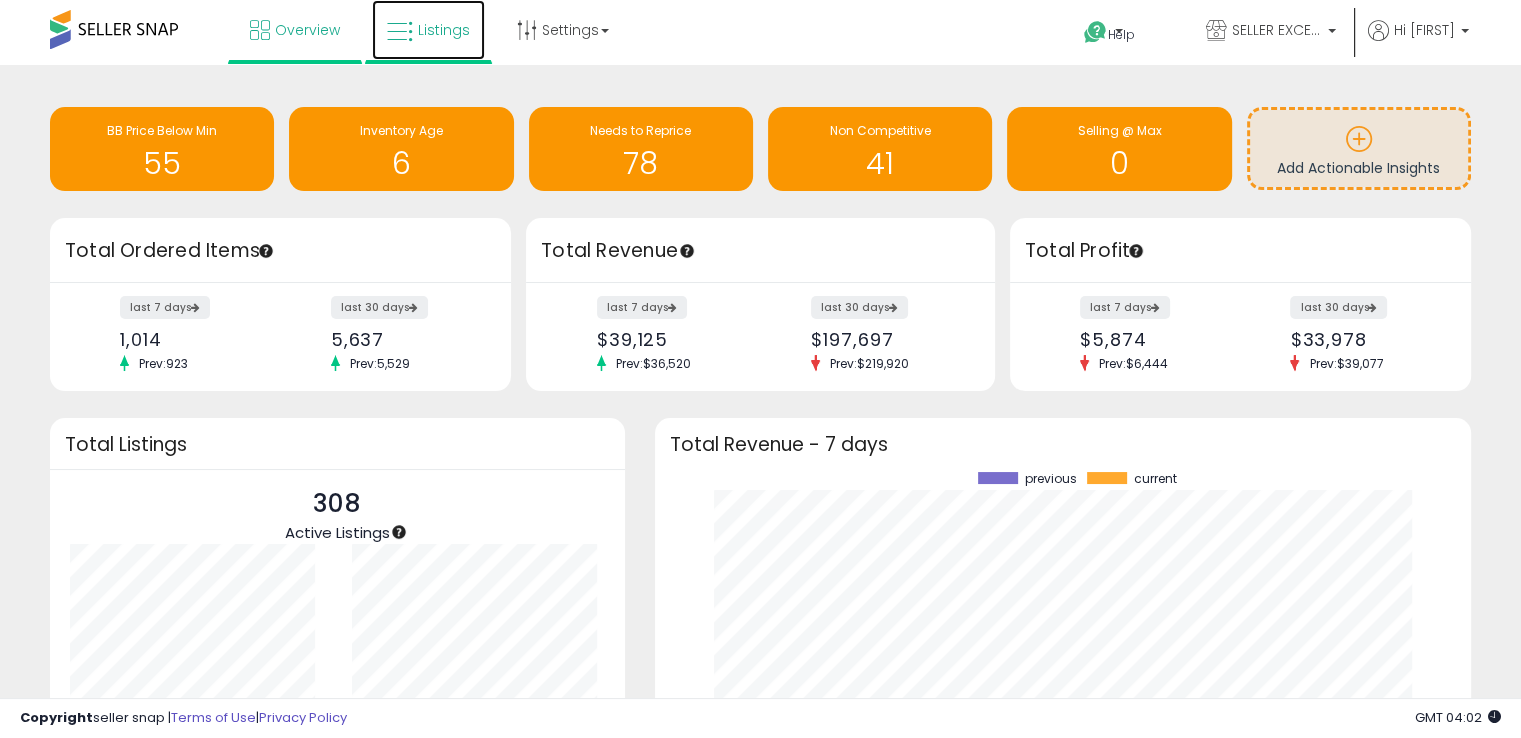 click on "Listings" at bounding box center [444, 30] 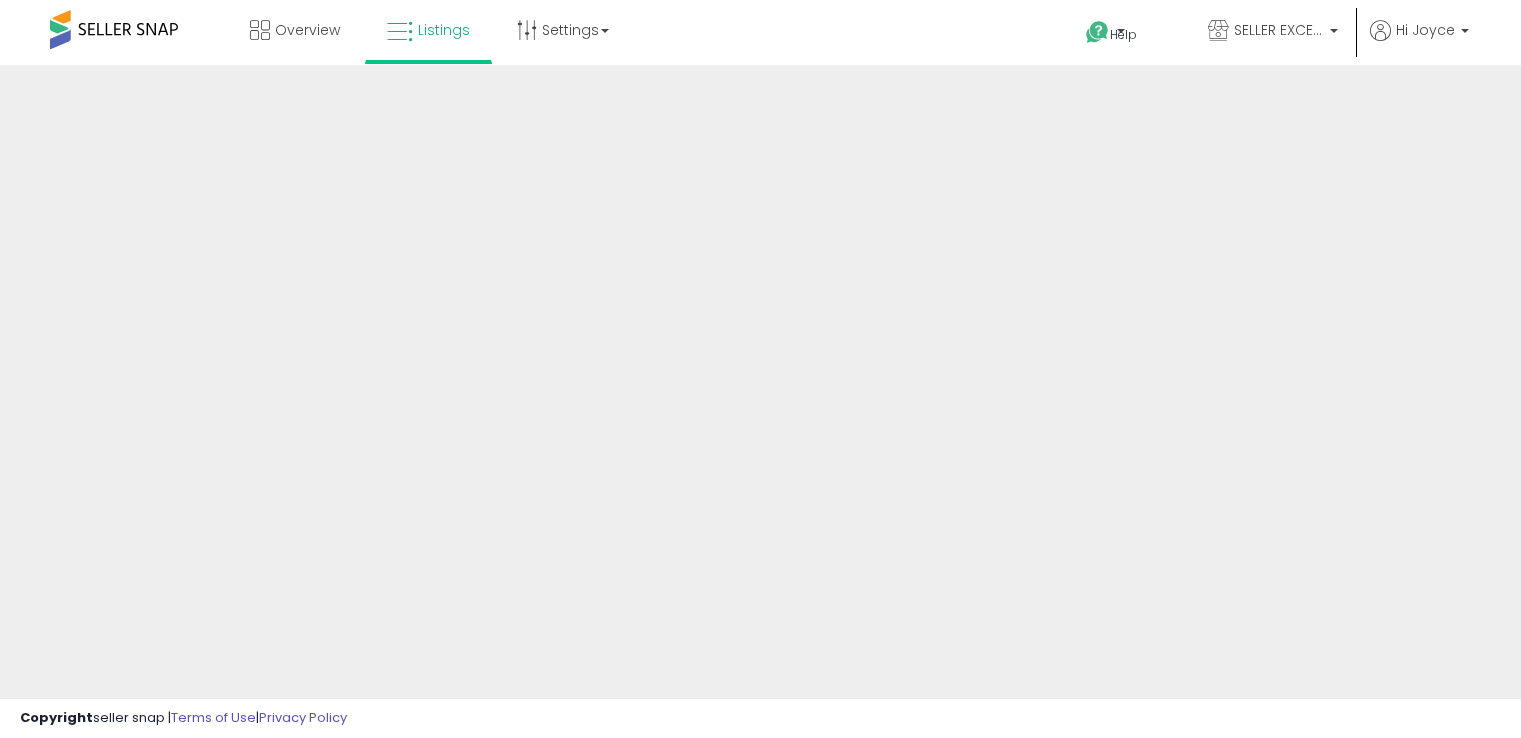 scroll, scrollTop: 0, scrollLeft: 0, axis: both 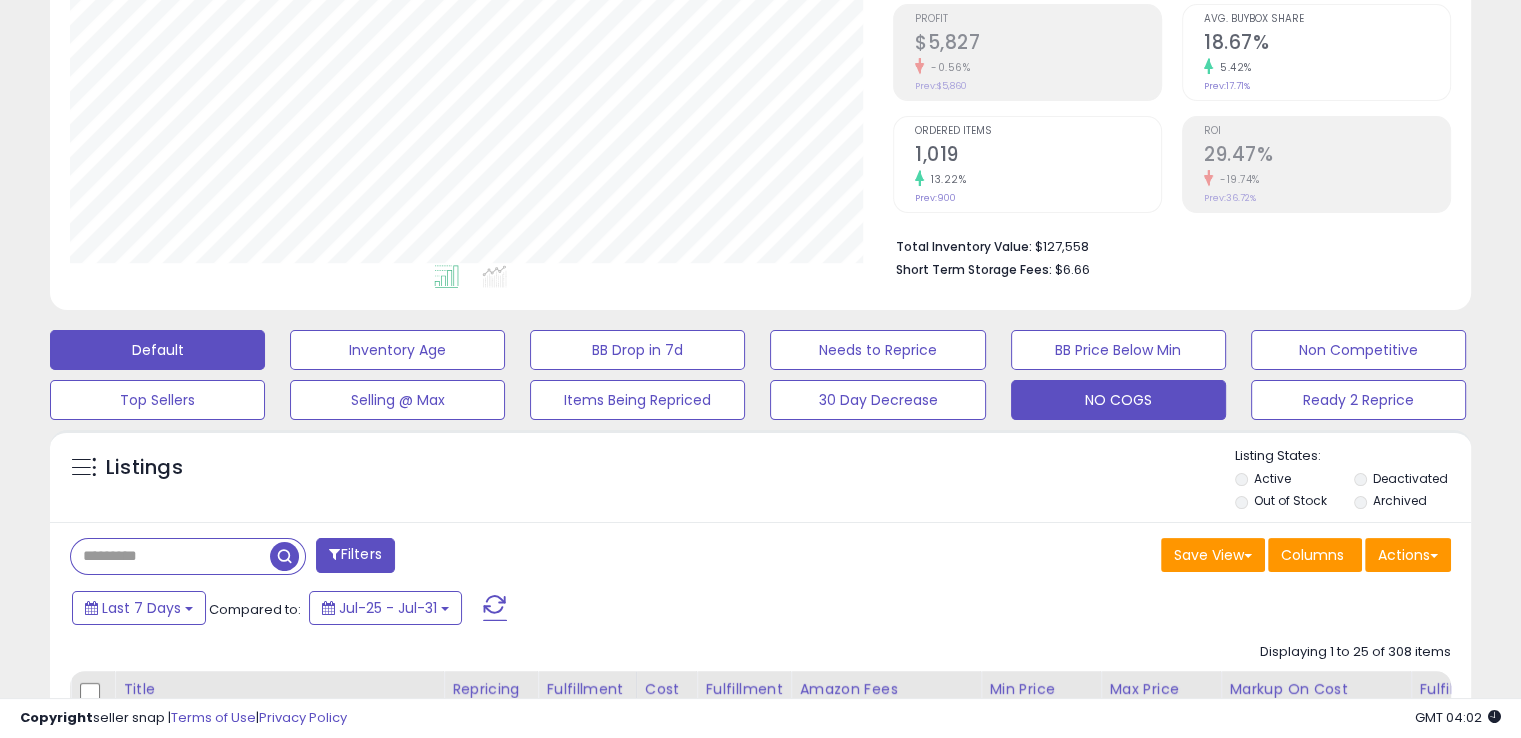 click on "NO COGS" at bounding box center (397, 350) 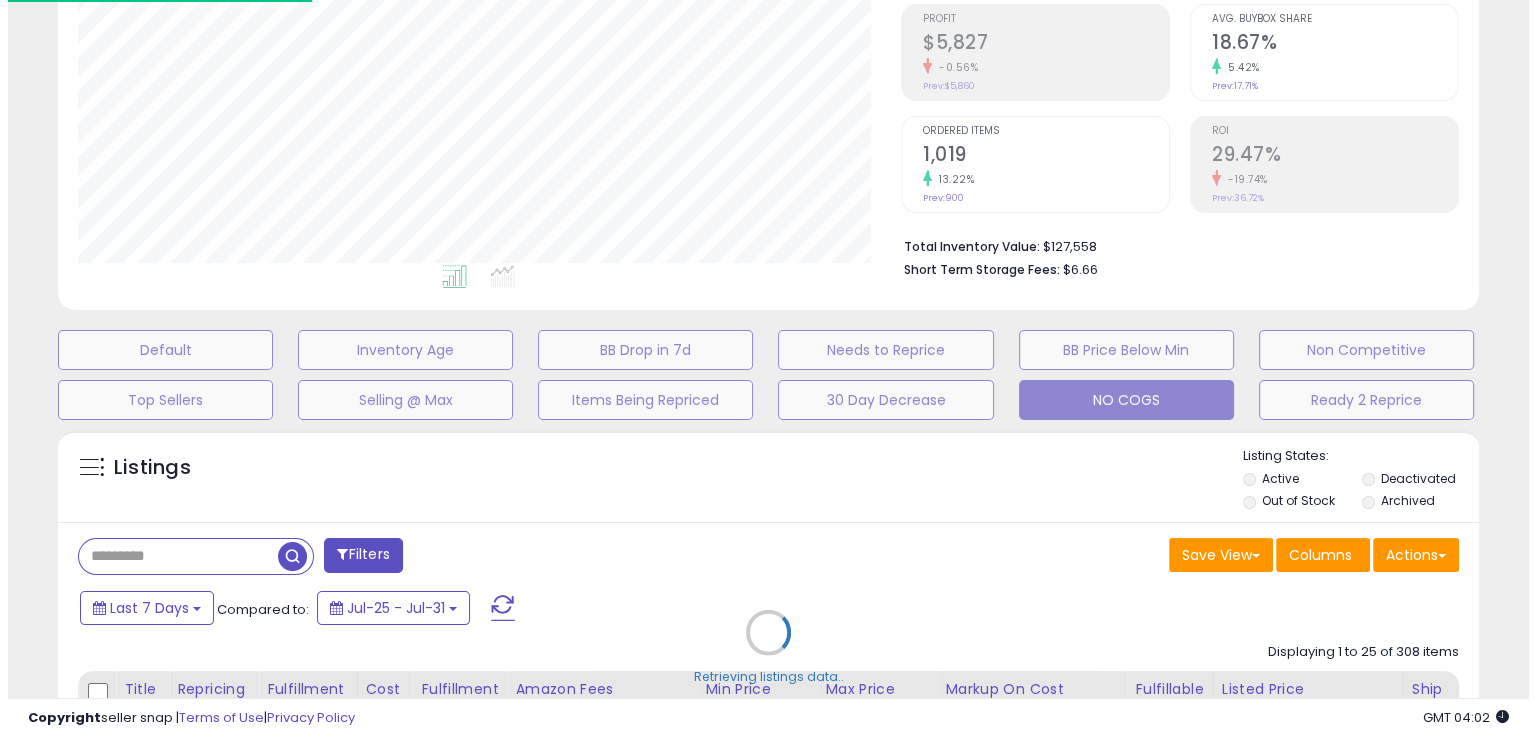 scroll, scrollTop: 999589, scrollLeft: 999168, axis: both 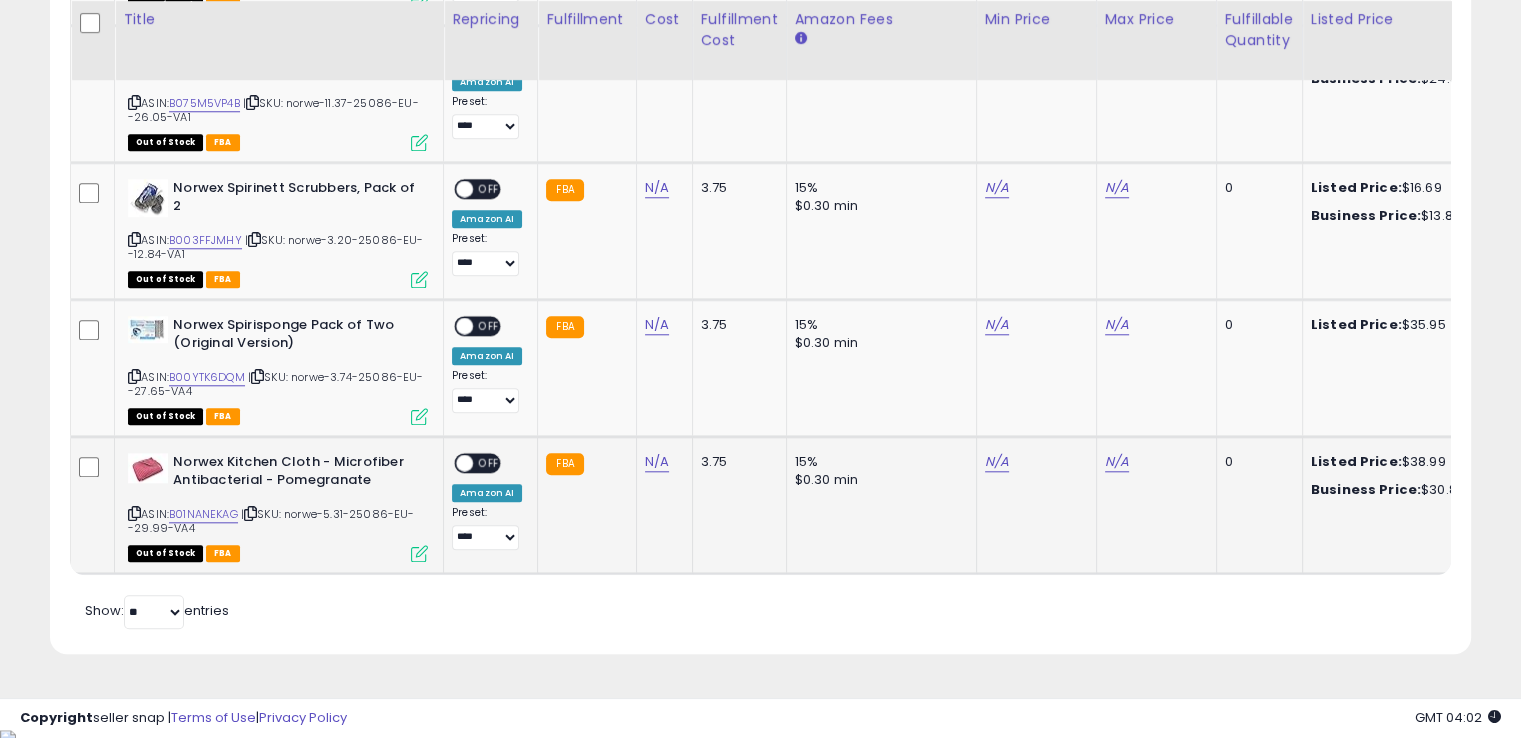 click at bounding box center [419, 553] 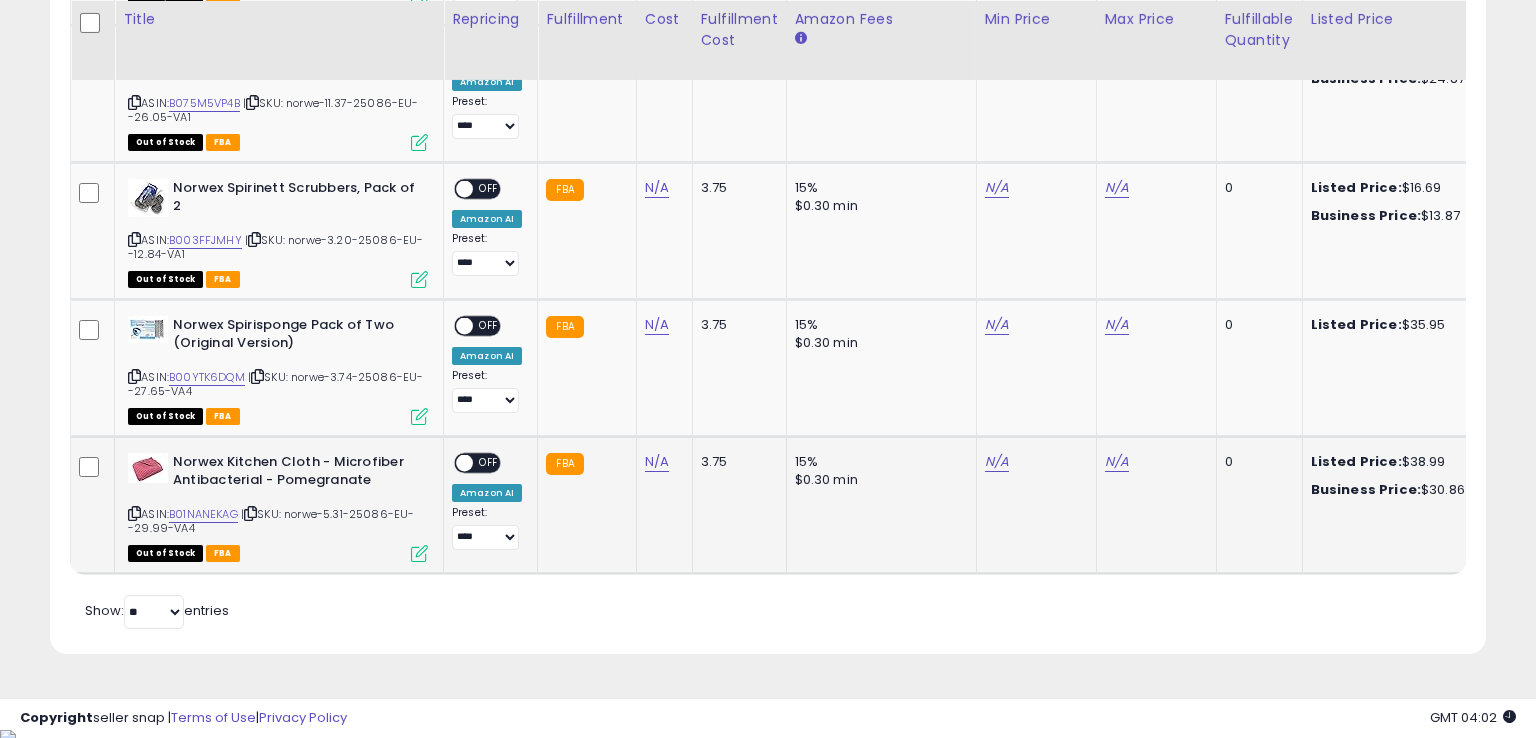 scroll, scrollTop: 999589, scrollLeft: 999168, axis: both 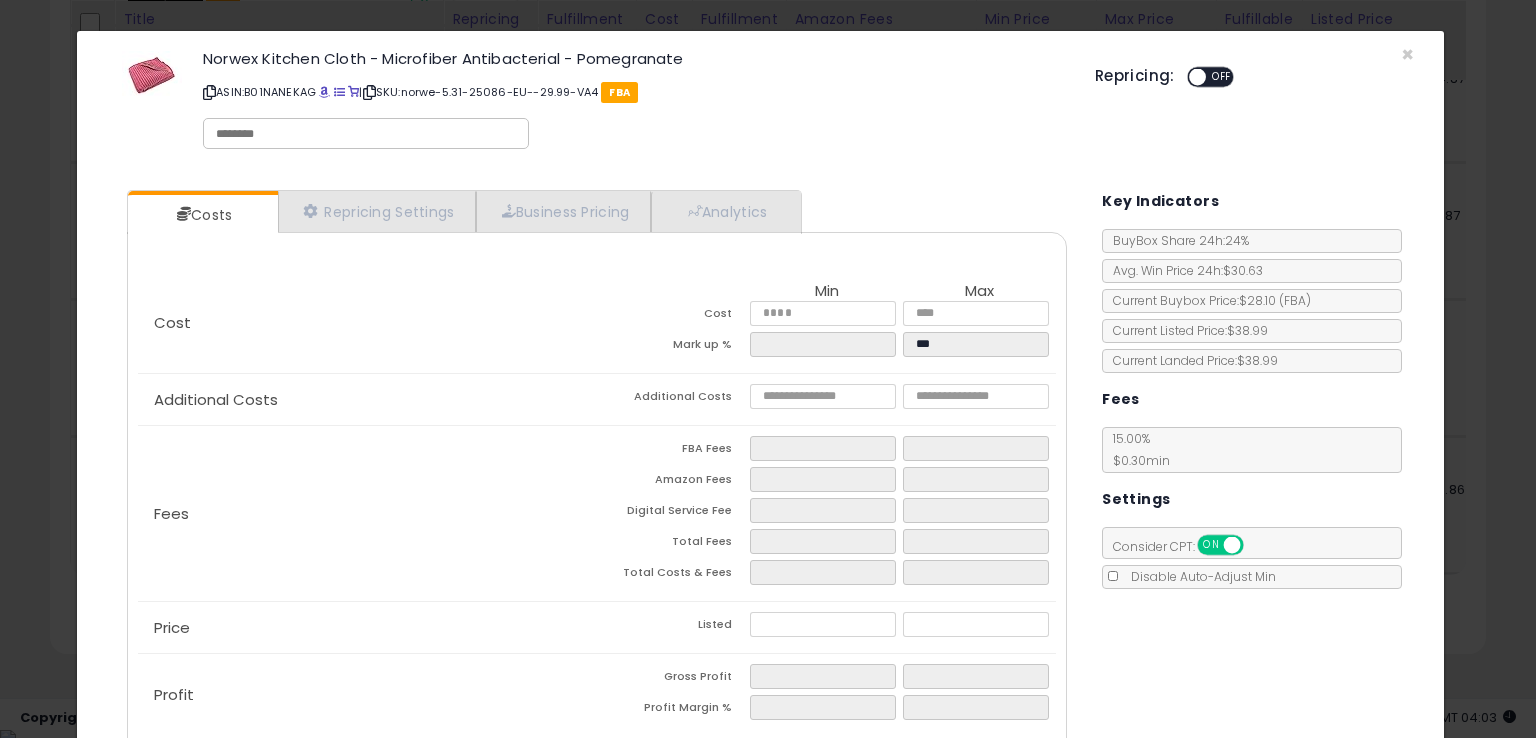 click on "ASIN:  B01NANEKAG
|
SKU:  norwe-5.31-25086-EU--29.99-VA4
FBA" at bounding box center [634, 92] 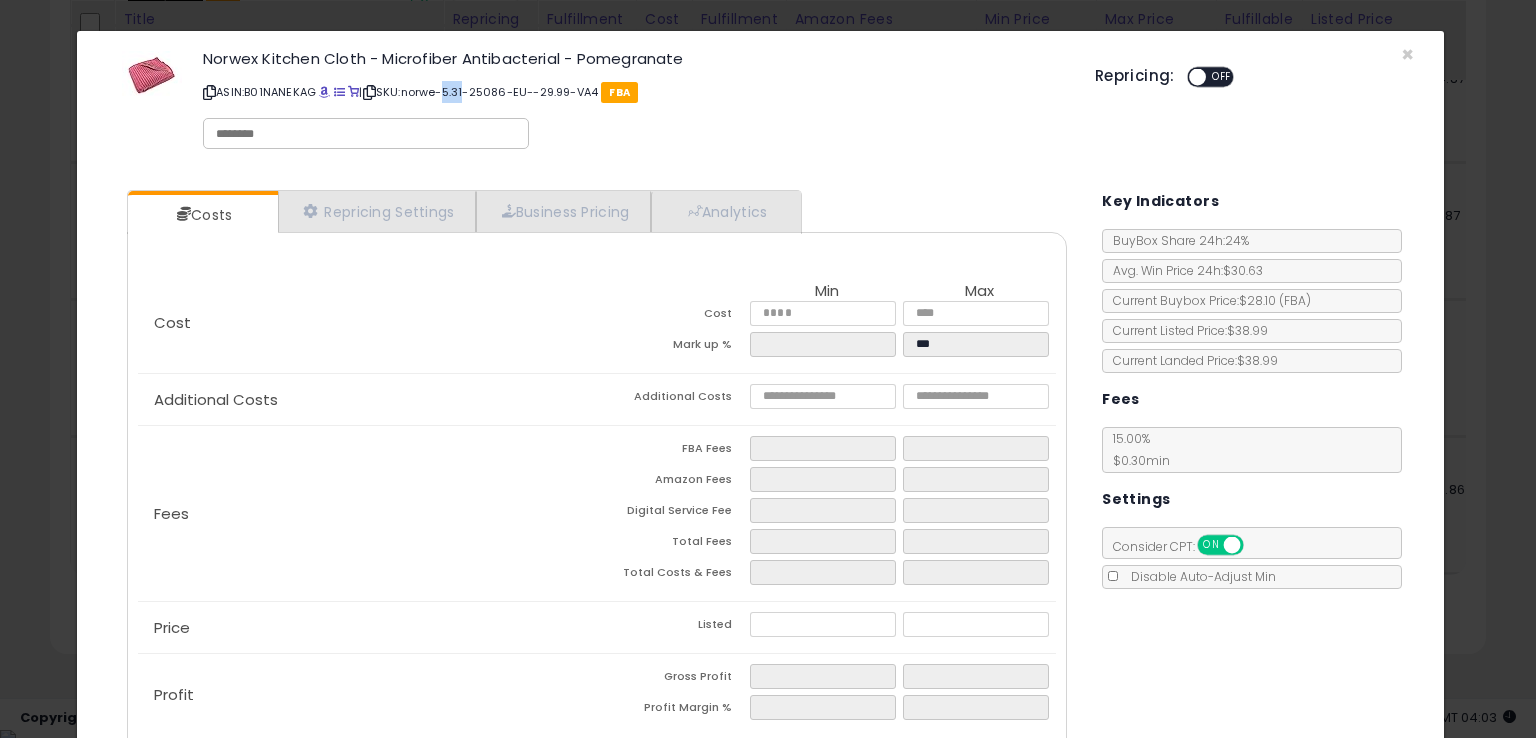 click on "ASIN:  B01NANEKAG
|
SKU:  norwe-5.31-25086-EU--29.99-VA4
FBA" at bounding box center (634, 92) 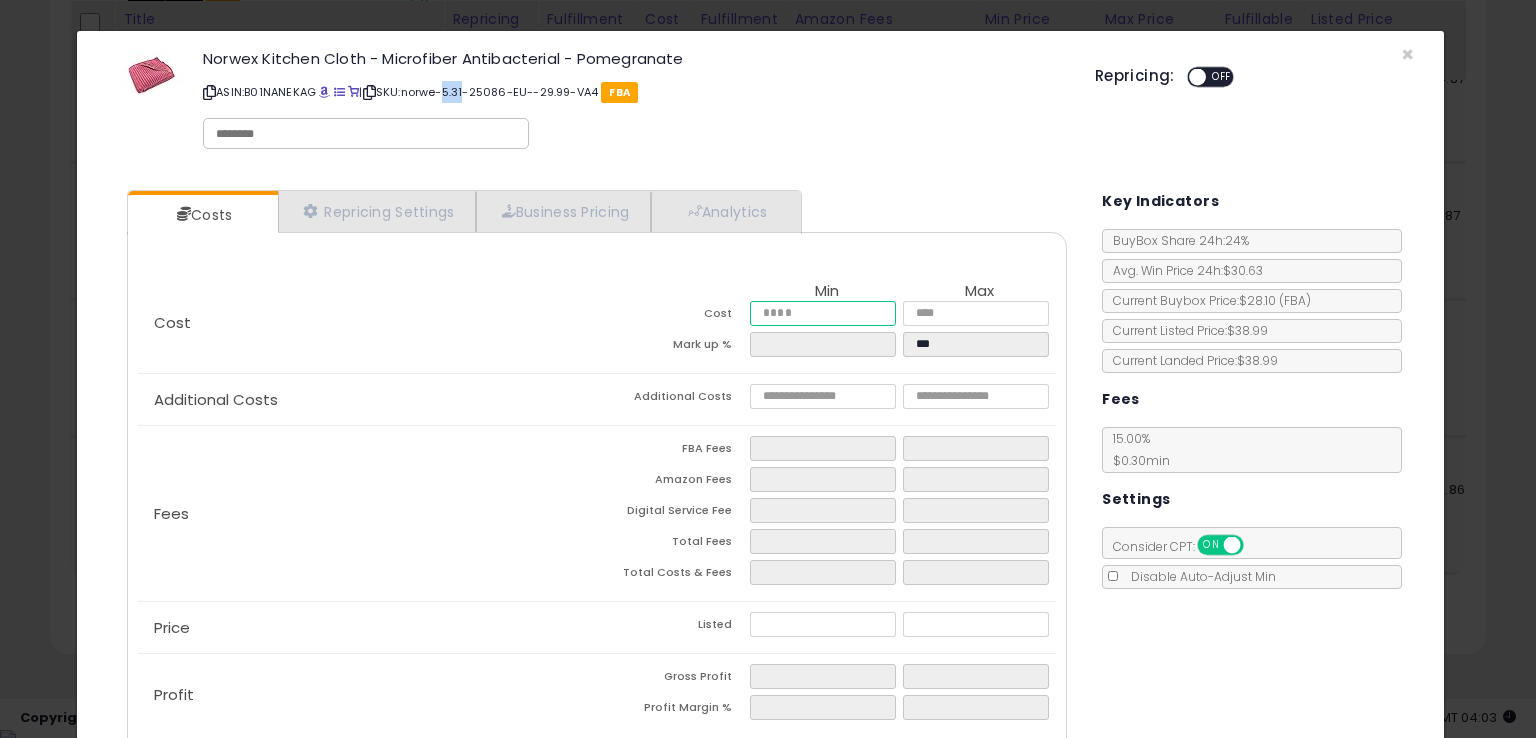 click at bounding box center (822, 313) 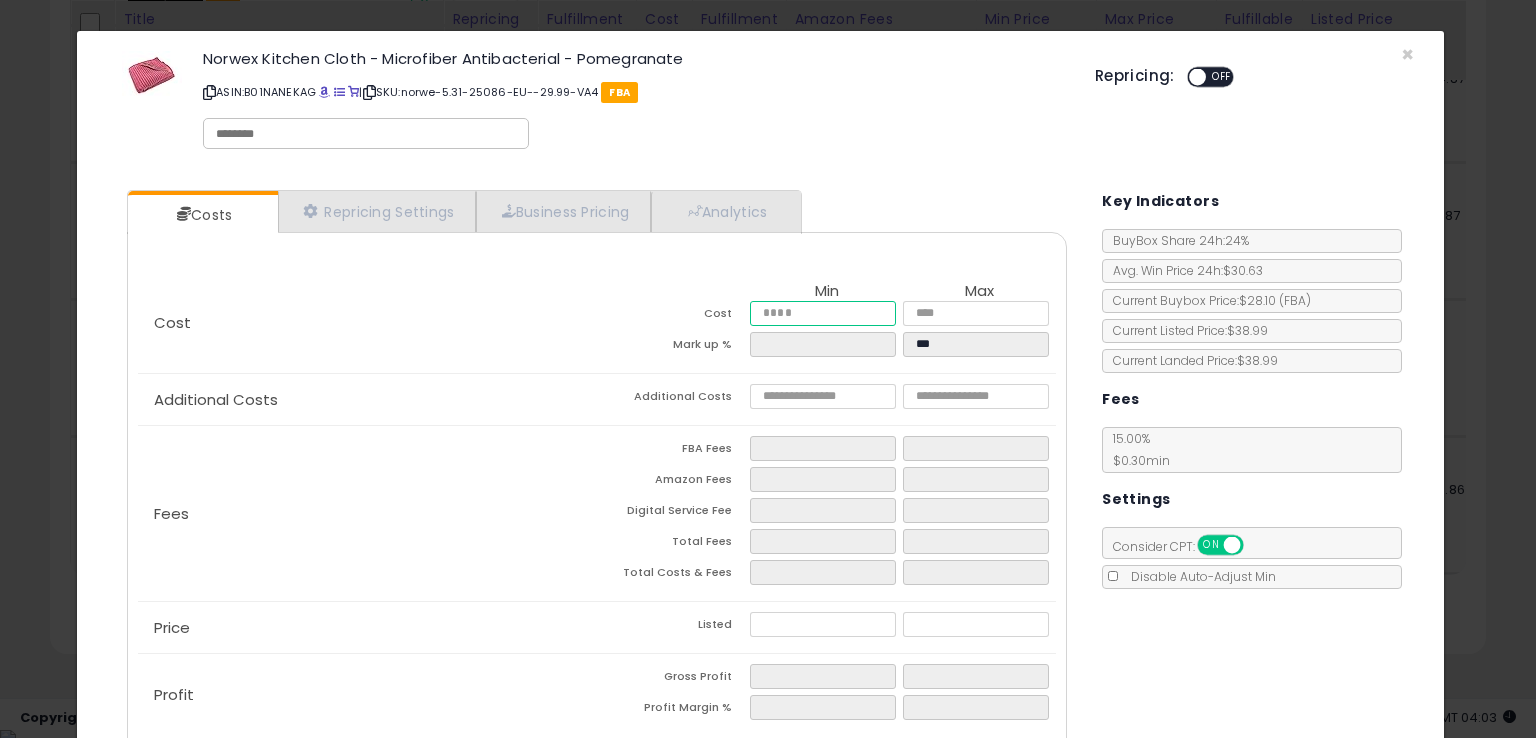 paste on "****" 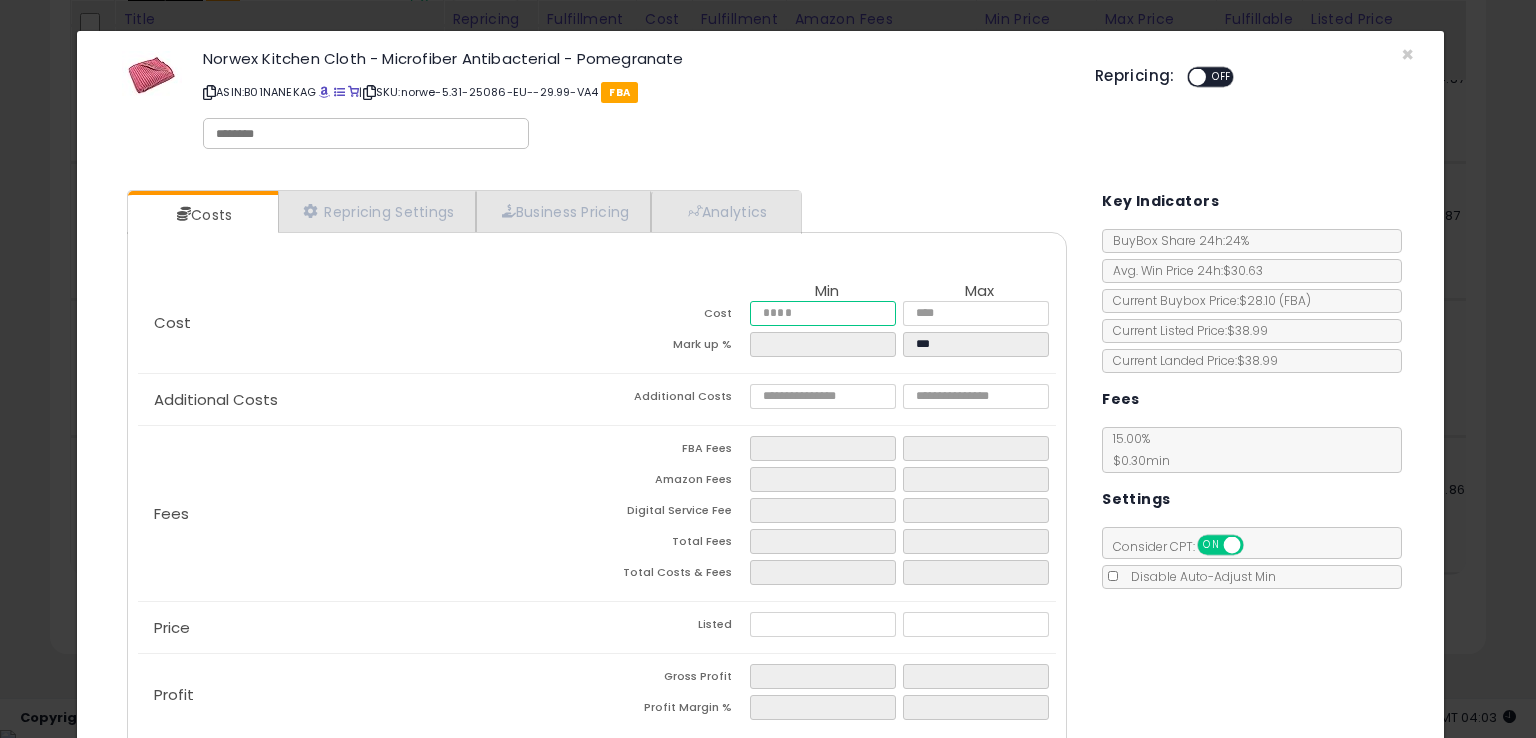type on "****" 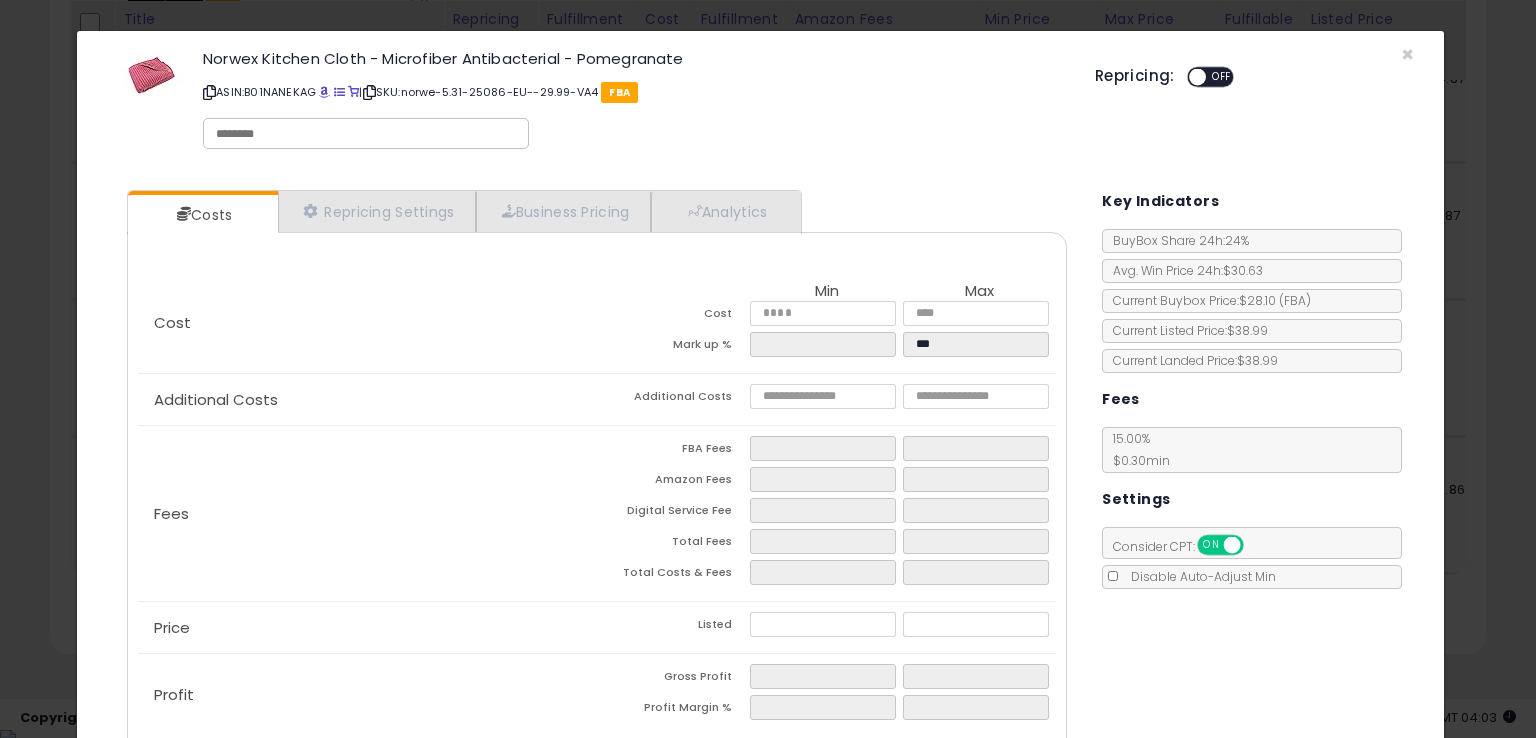 type 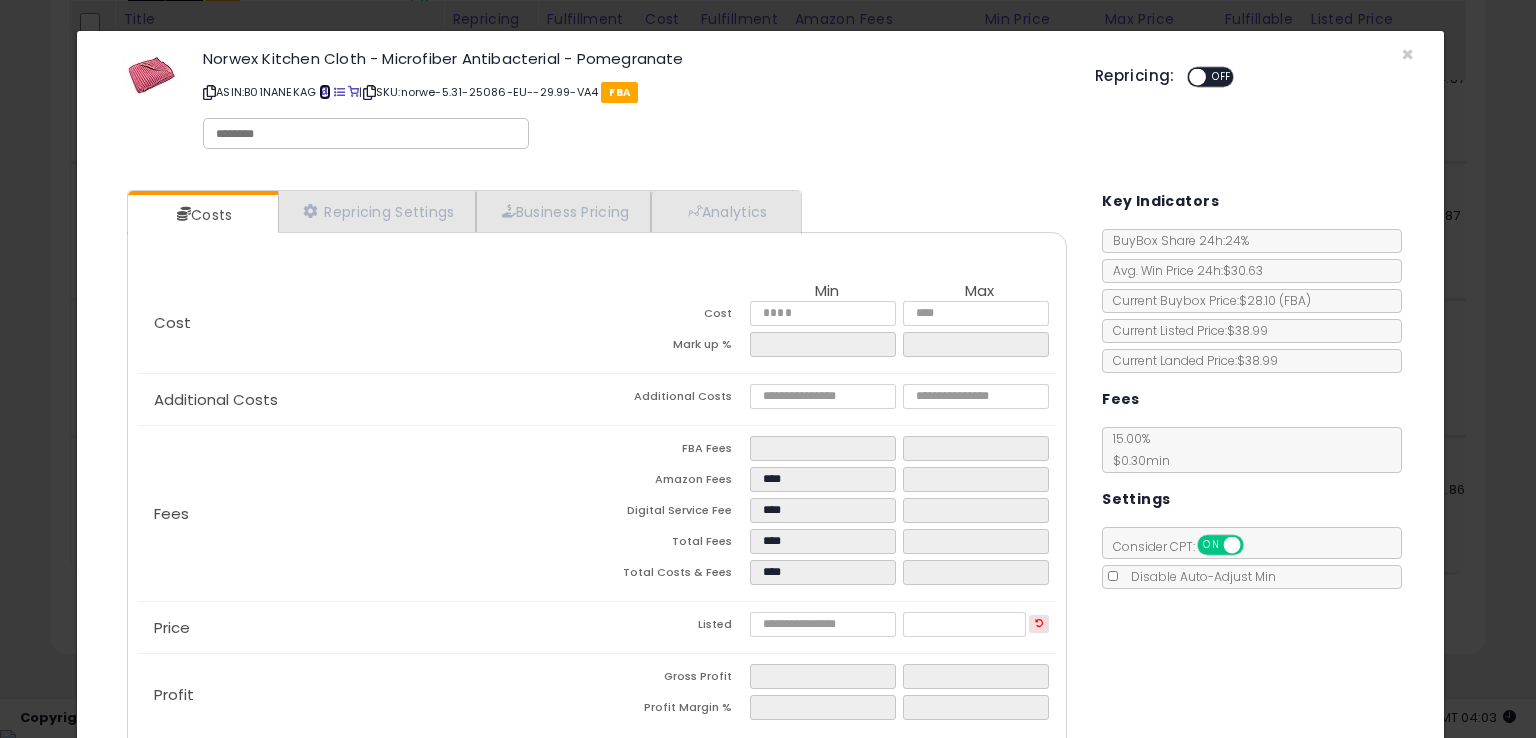 click at bounding box center [324, 92] 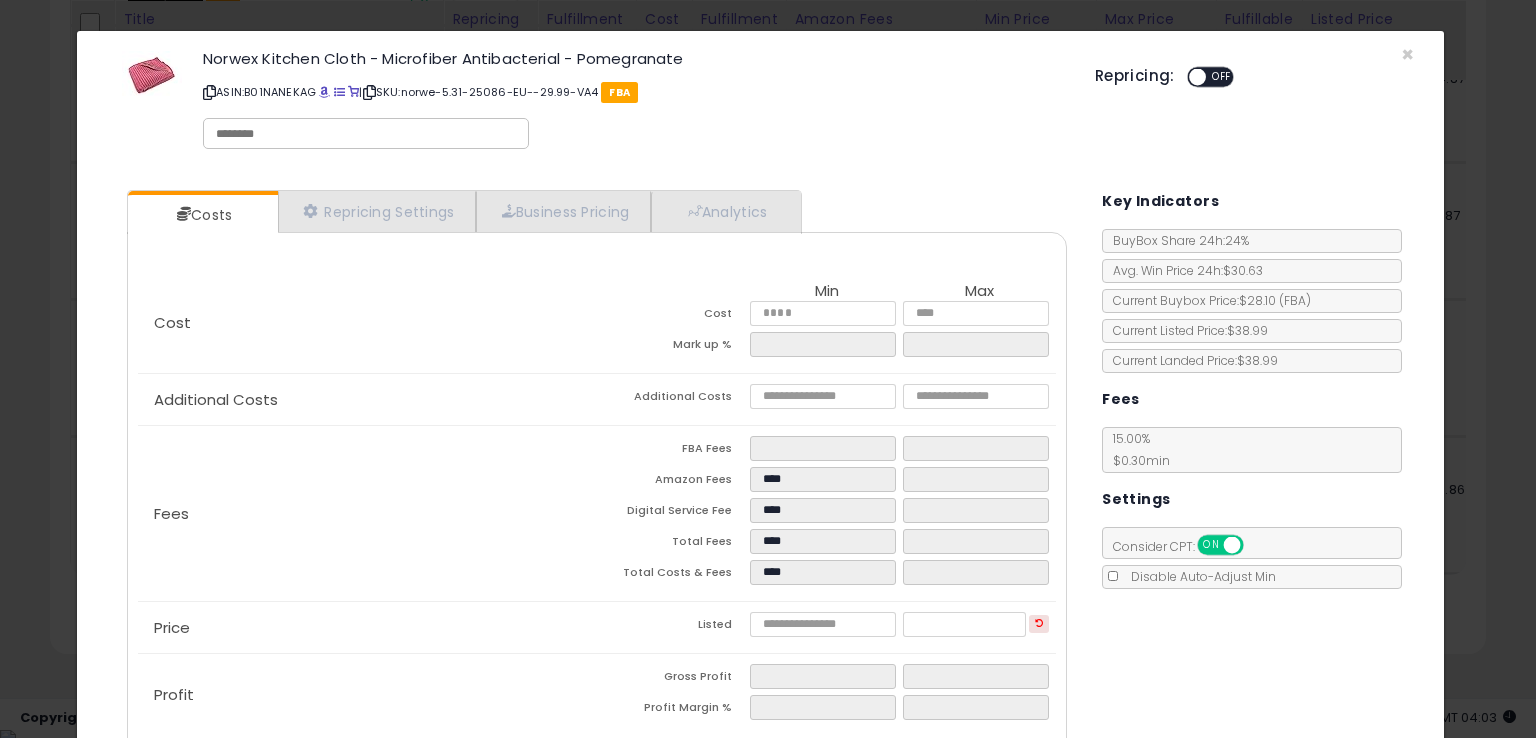 click on "ASIN:  B01NANEKAG
|
SKU:  norwe-5.31-25086-EU--29.99-VA4
FBA" at bounding box center (634, 92) 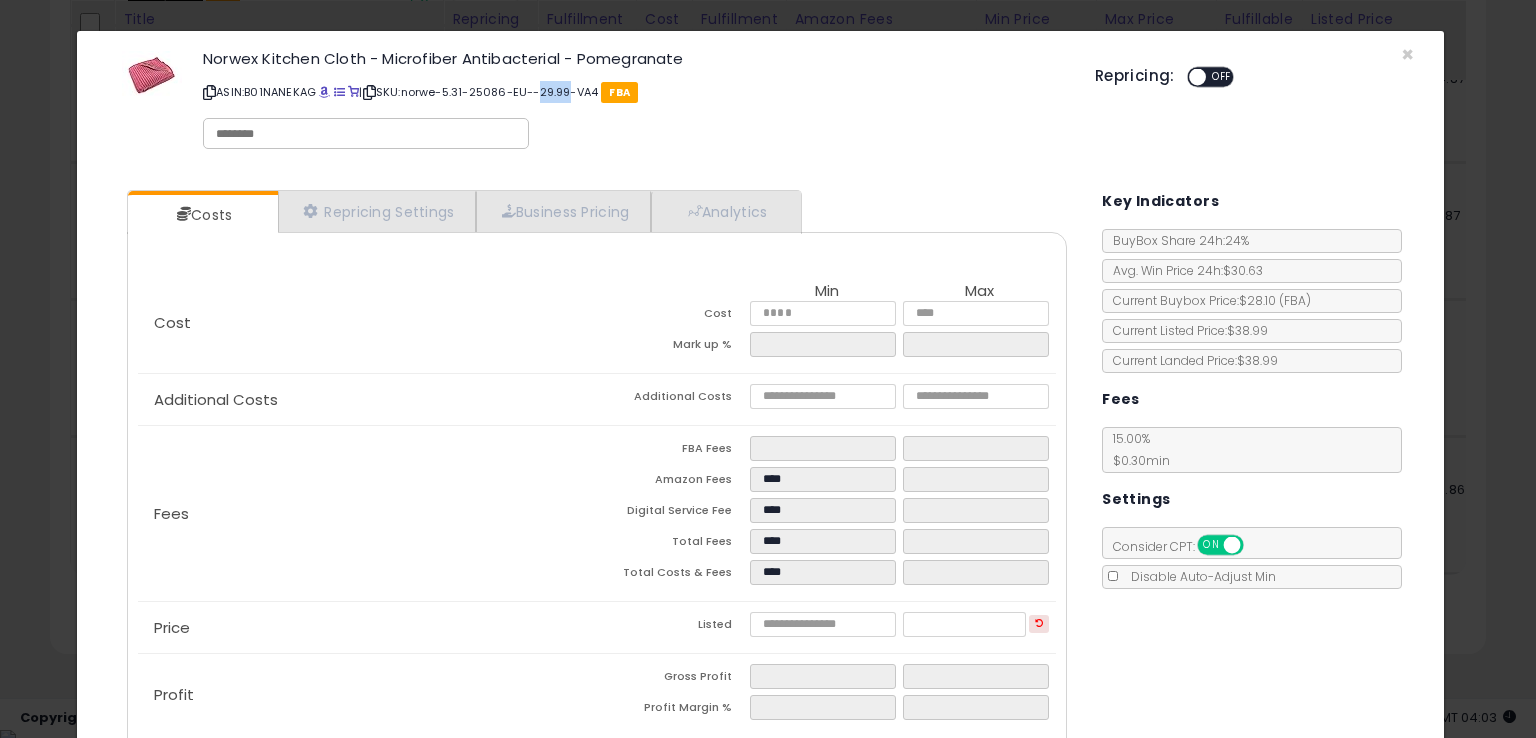 click on "ASIN:  B01NANEKAG
|
SKU:  norwe-5.31-25086-EU--29.99-VA4
FBA" at bounding box center (634, 92) 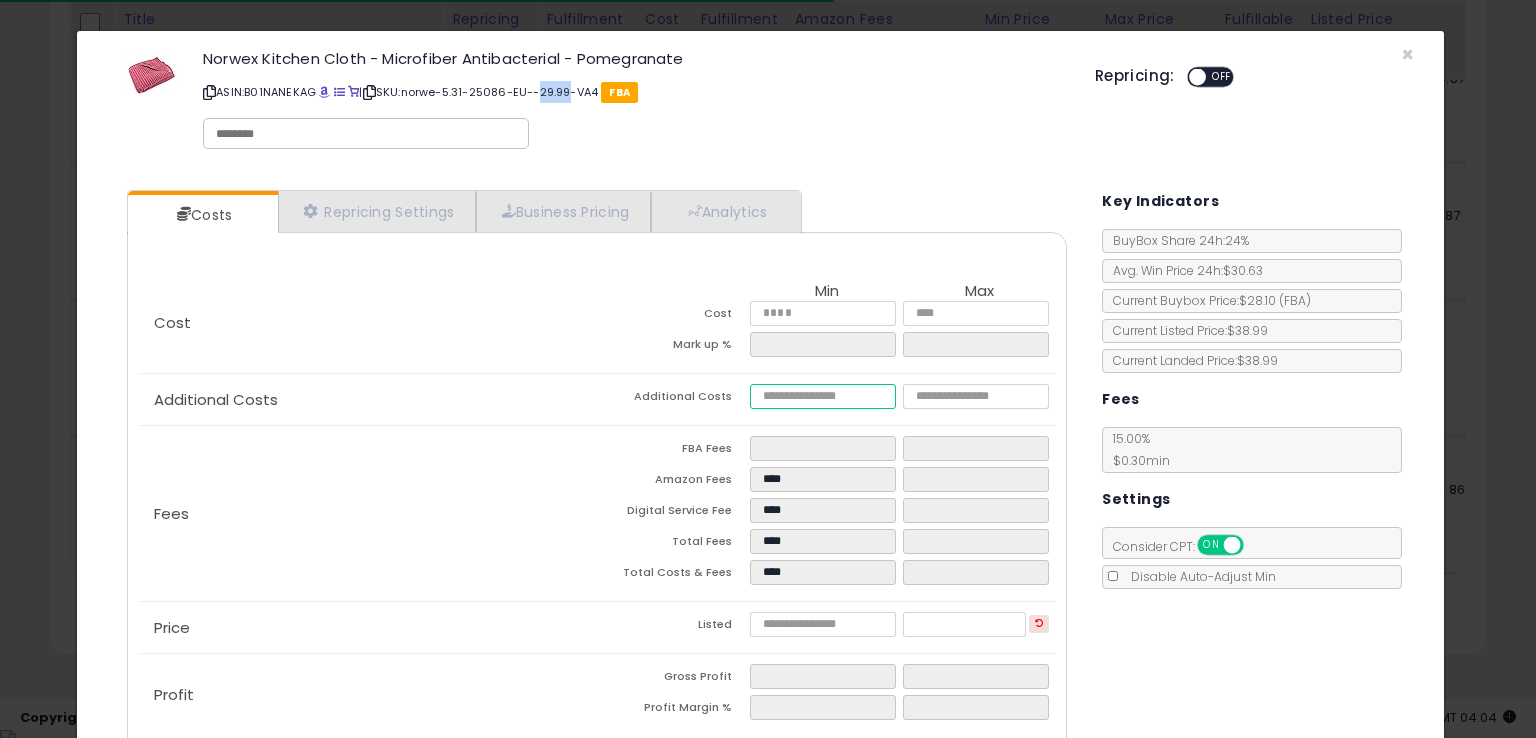 click at bounding box center [822, 396] 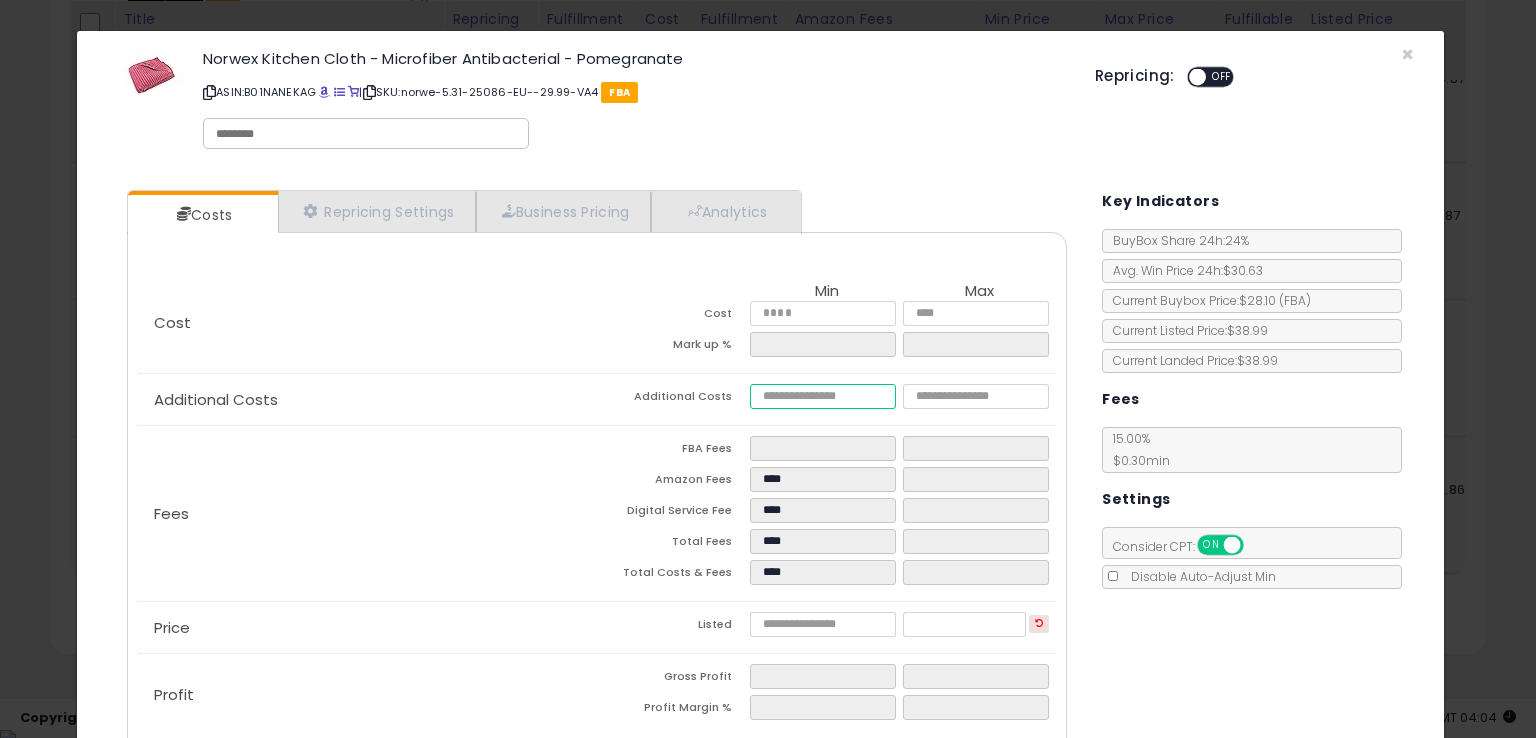 type on "*" 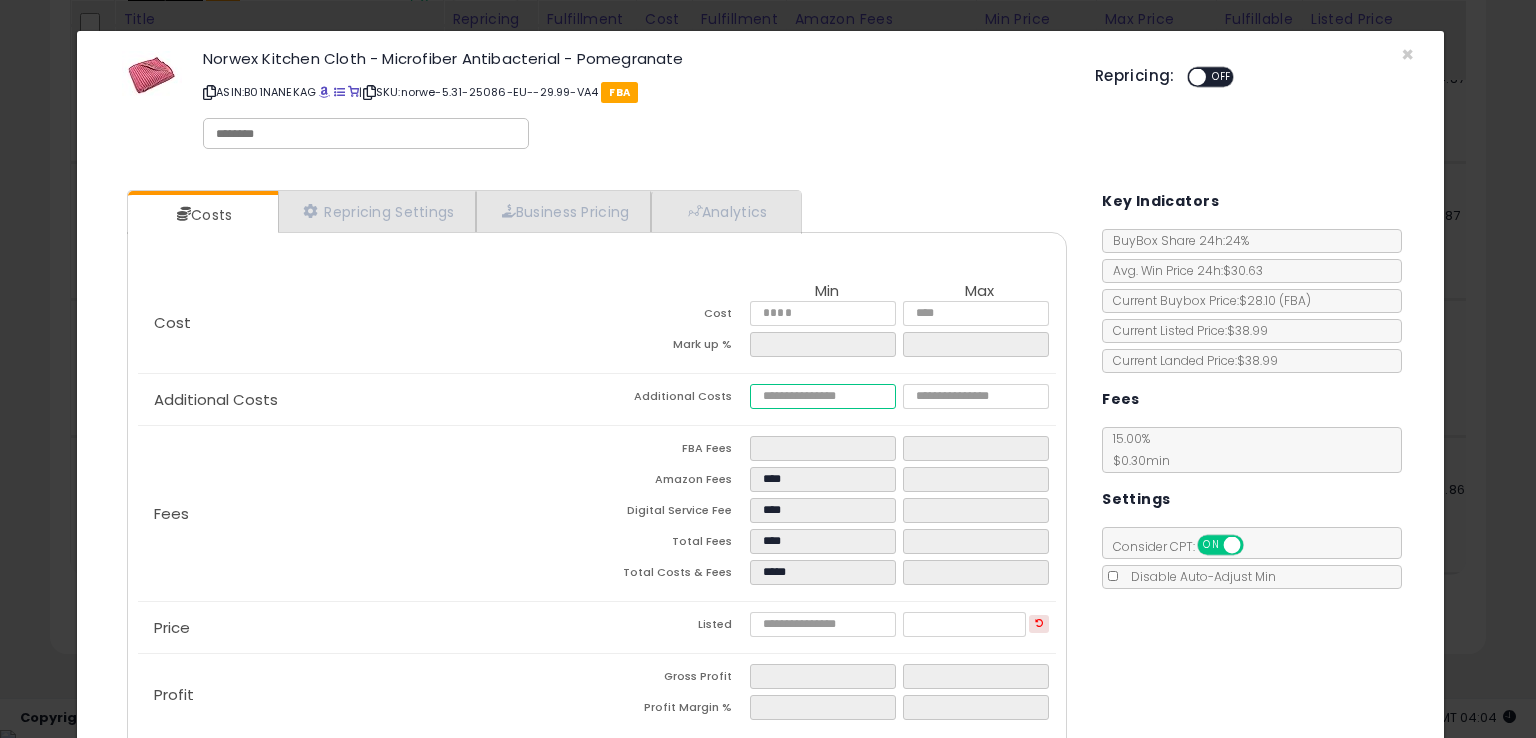 type on "***" 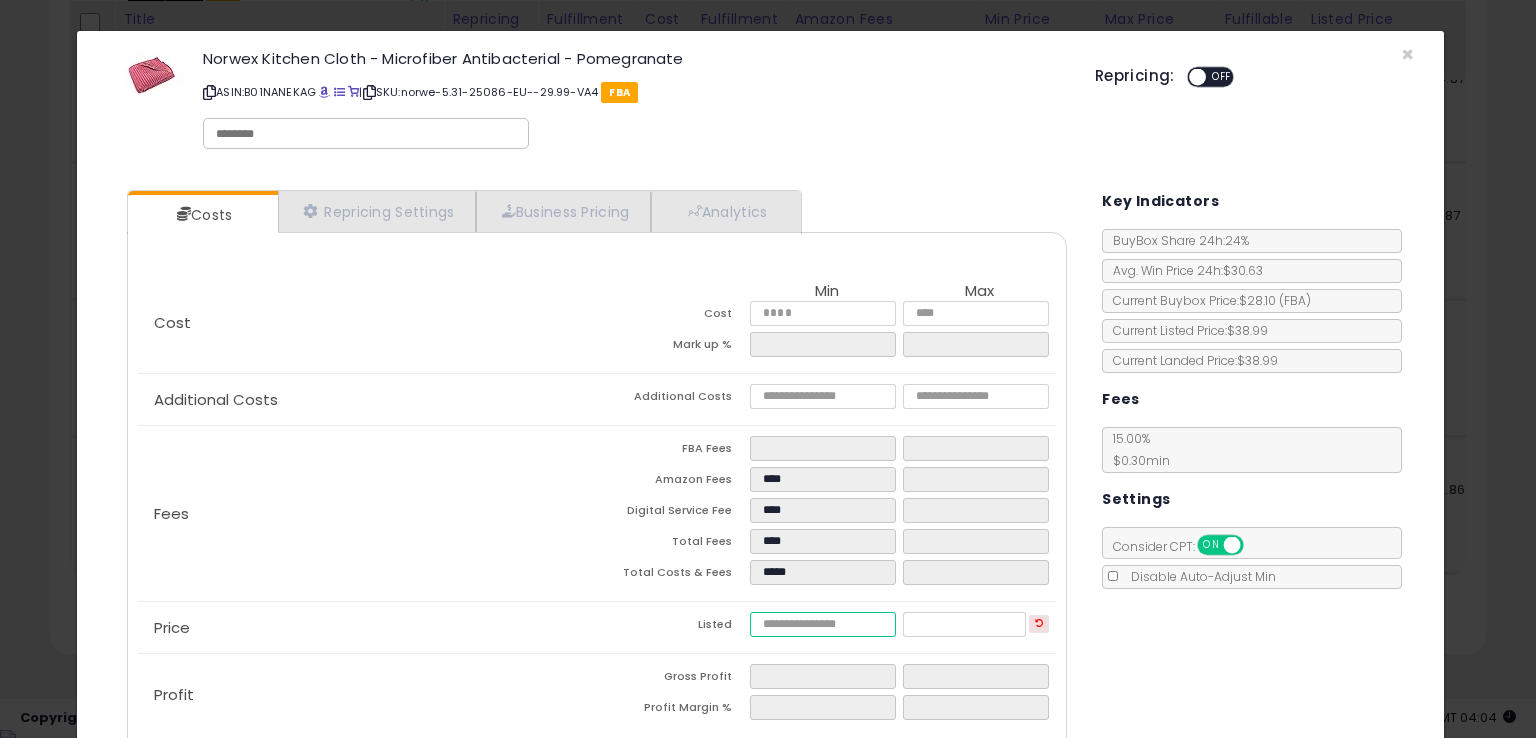 click on "****" at bounding box center (822, 624) 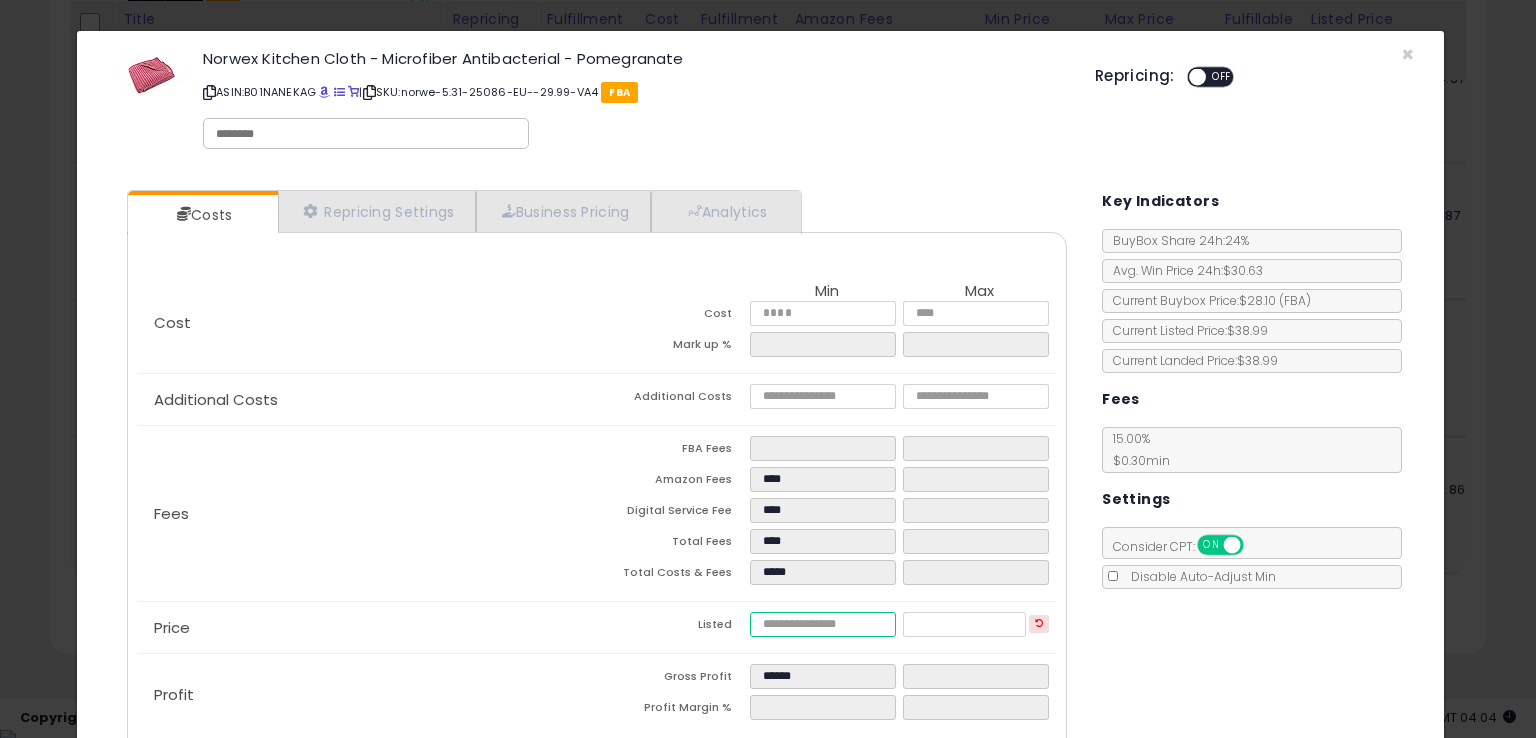 click on "****" at bounding box center (822, 624) 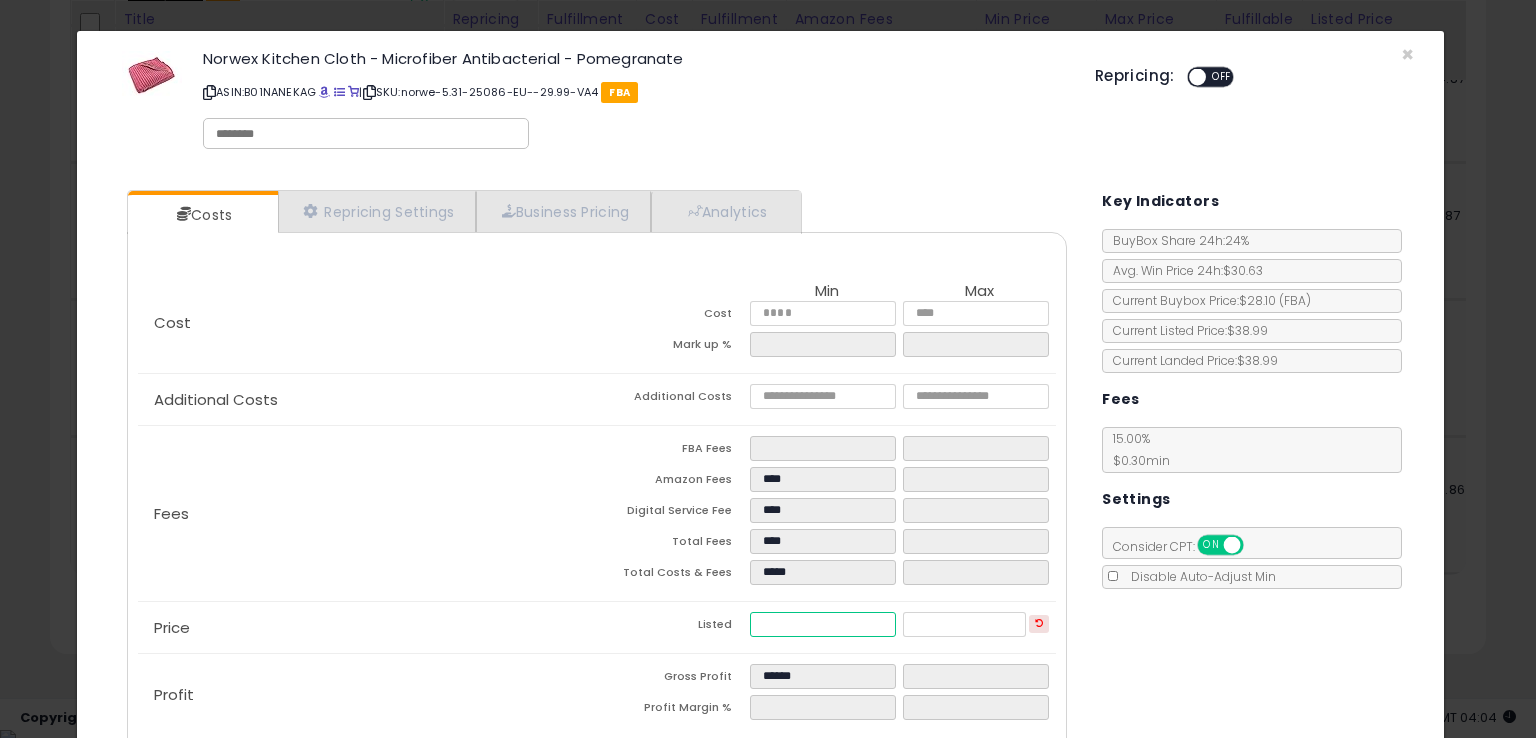 type on "*****" 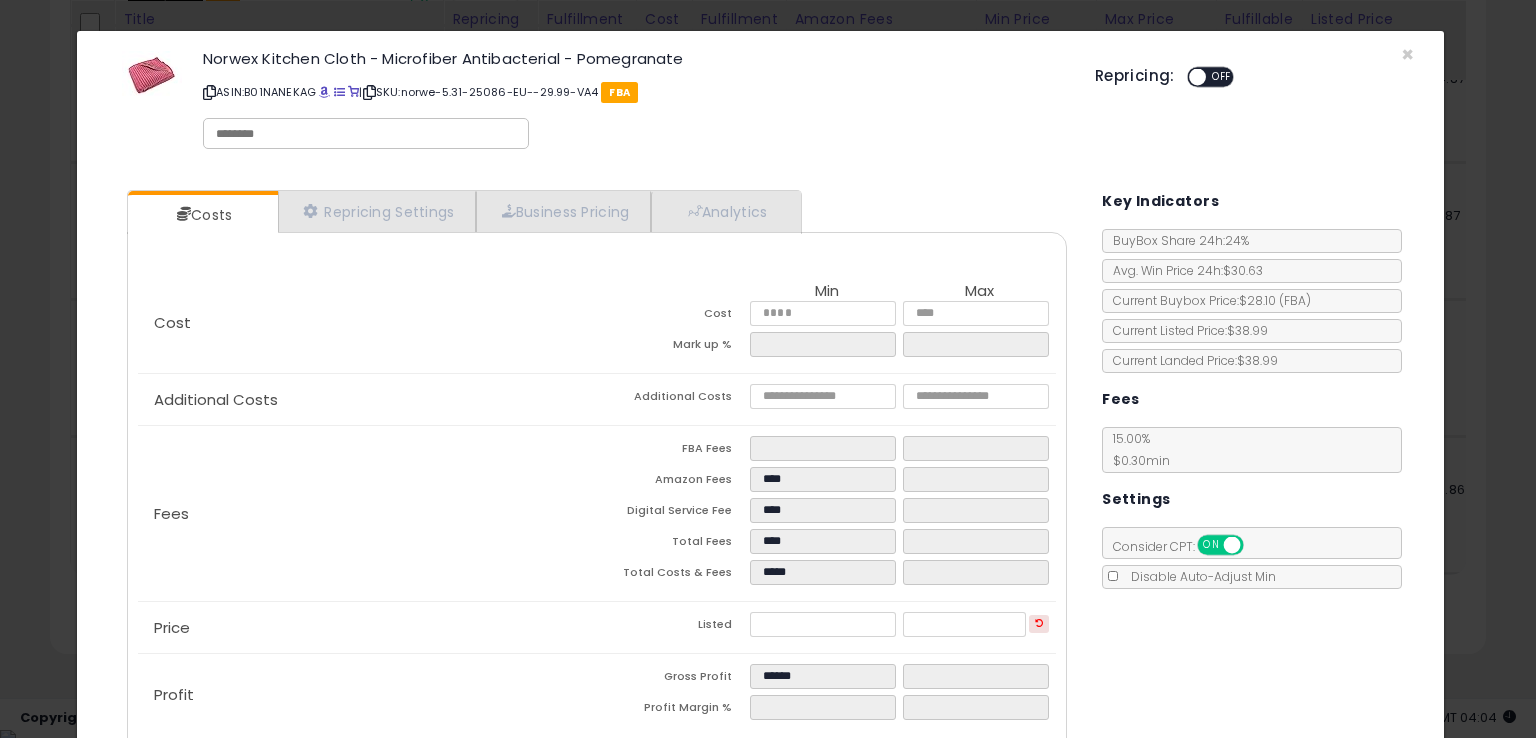 type on "*****" 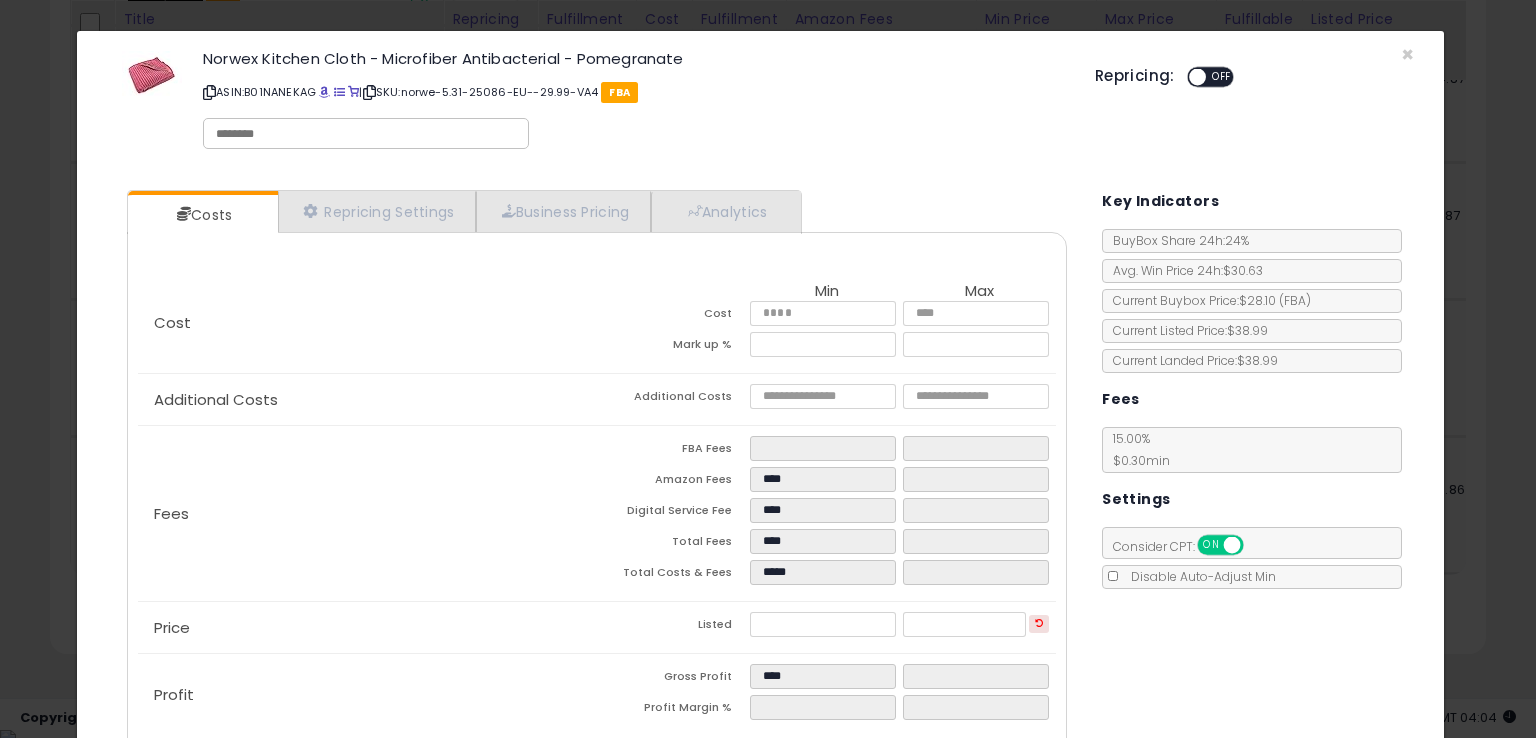 click on "Costs
Repricing Settings
Business Pricing
Analytics
Cost" at bounding box center [760, 476] 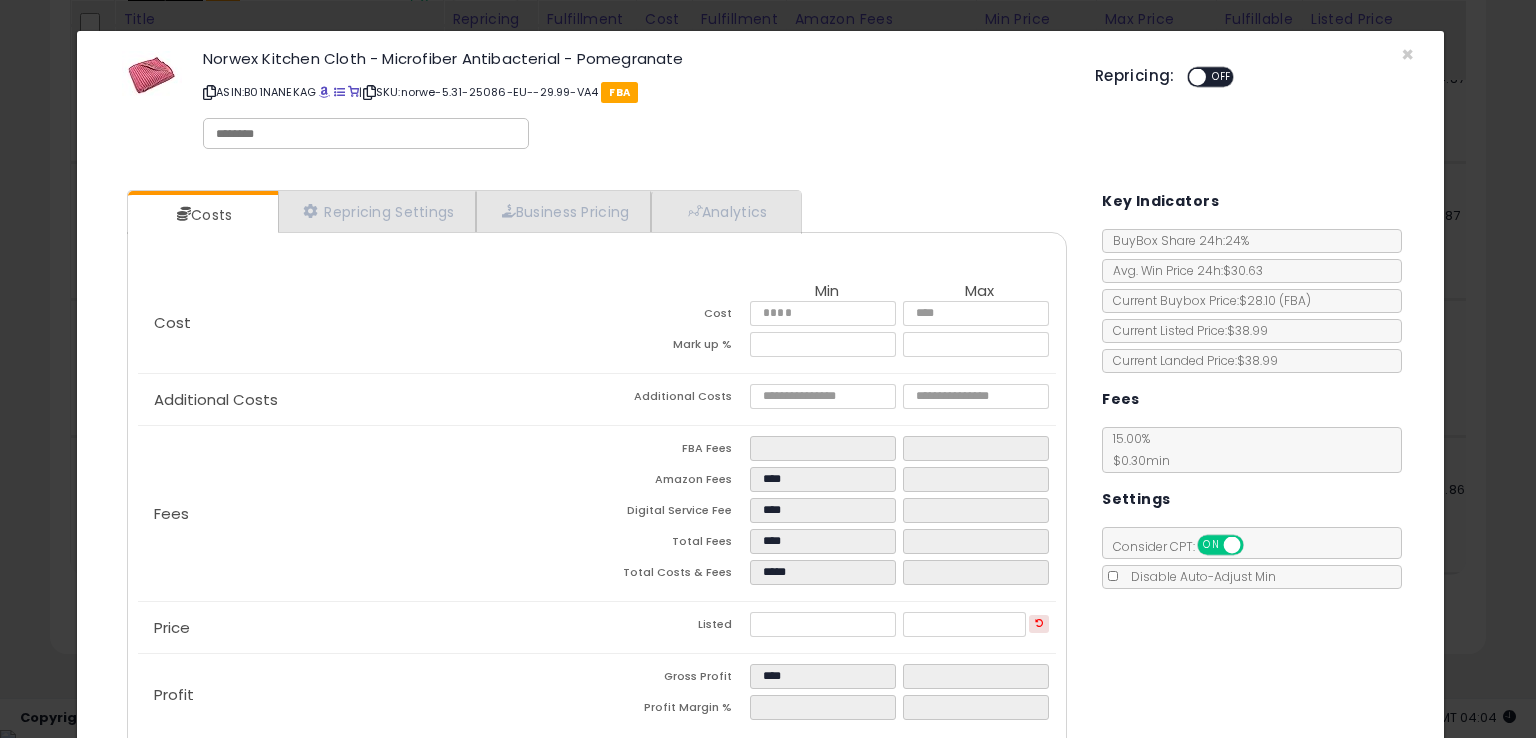 click on "ASIN:  B01NANEKAG
|
SKU:  norwe-5.31-25086-EU--29.99-VA4
FBA" at bounding box center (634, 92) 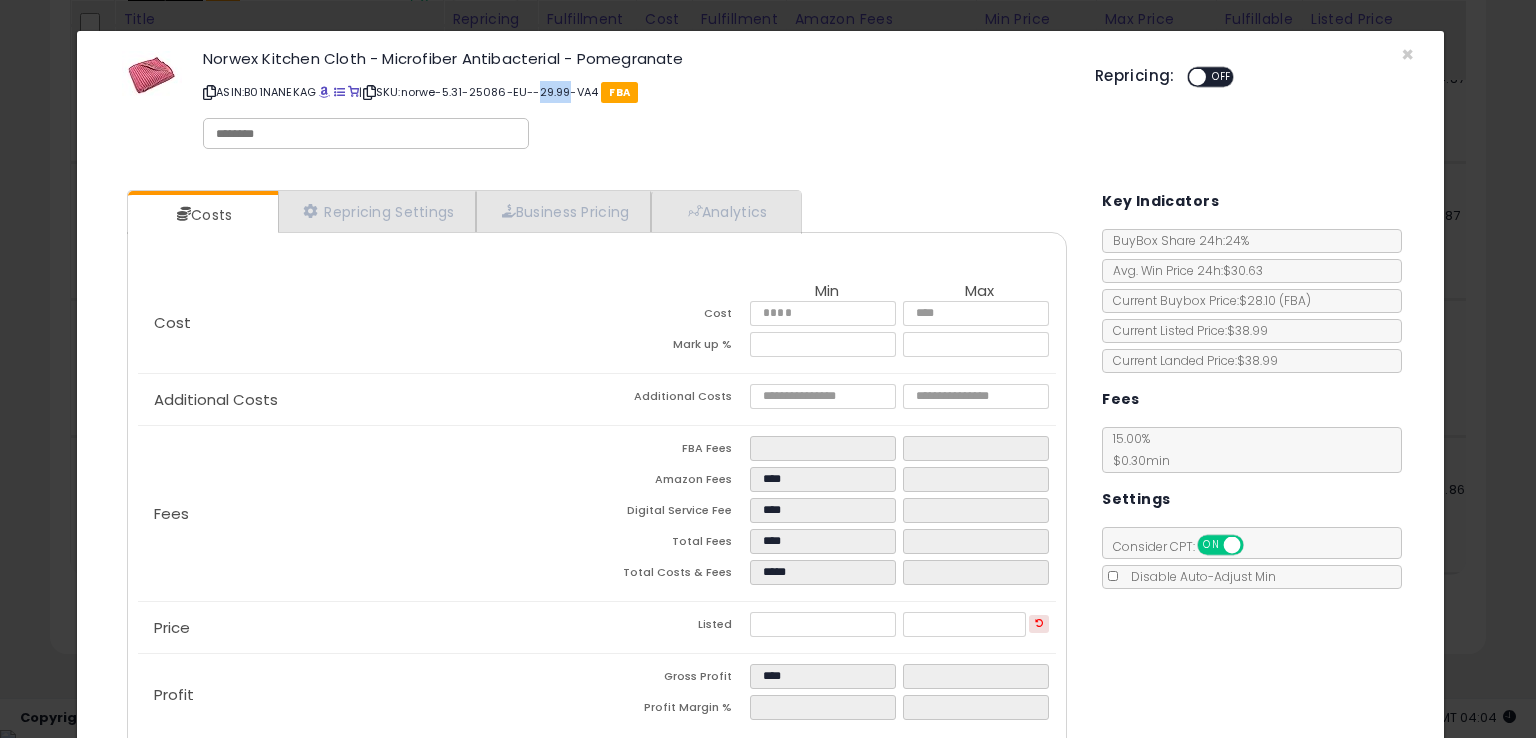click on "ASIN:  B01NANEKAG
|
SKU:  norwe-5.31-25086-EU--29.99-VA4
FBA" at bounding box center (634, 92) 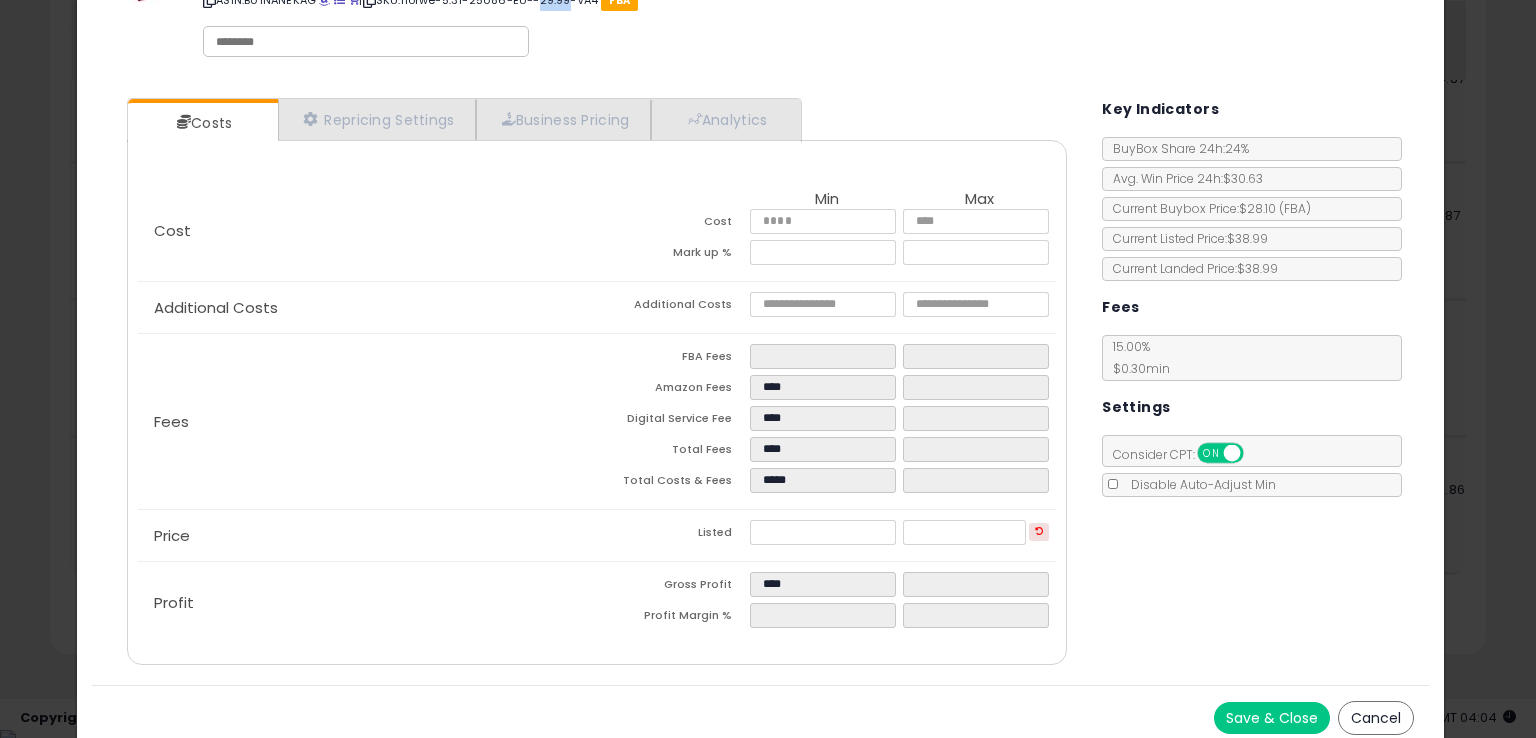 scroll, scrollTop: 102, scrollLeft: 0, axis: vertical 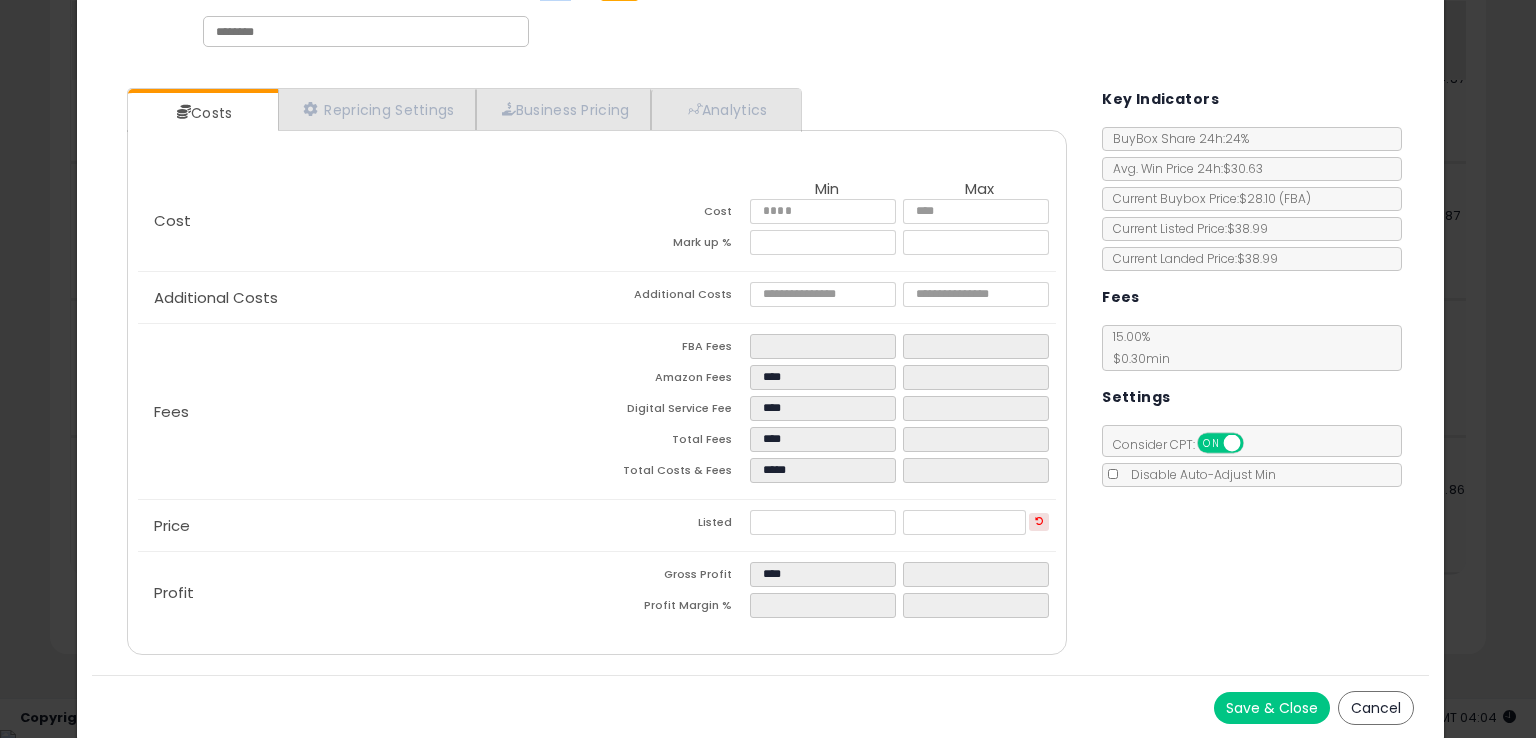 click on "Save & Close" at bounding box center [1272, 708] 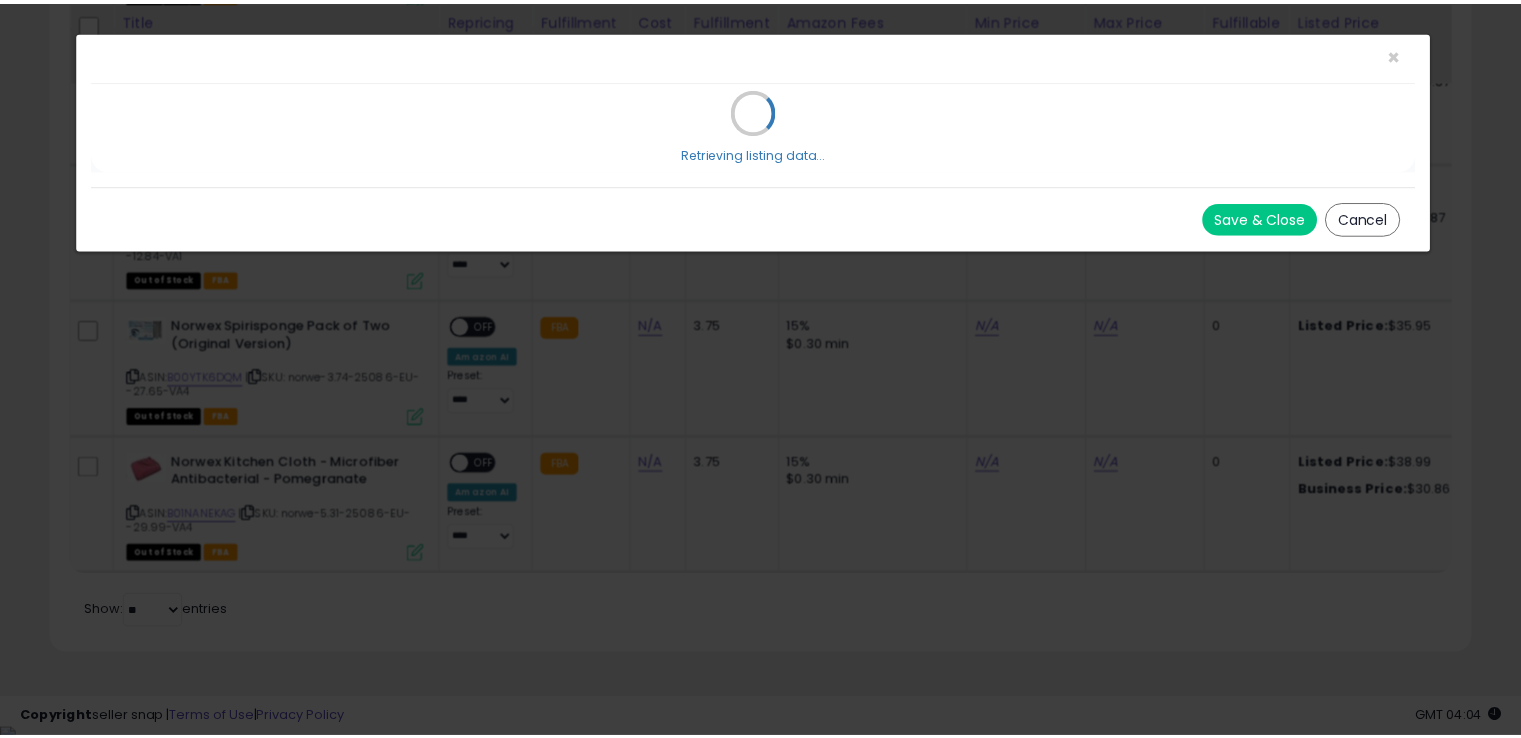 scroll, scrollTop: 0, scrollLeft: 0, axis: both 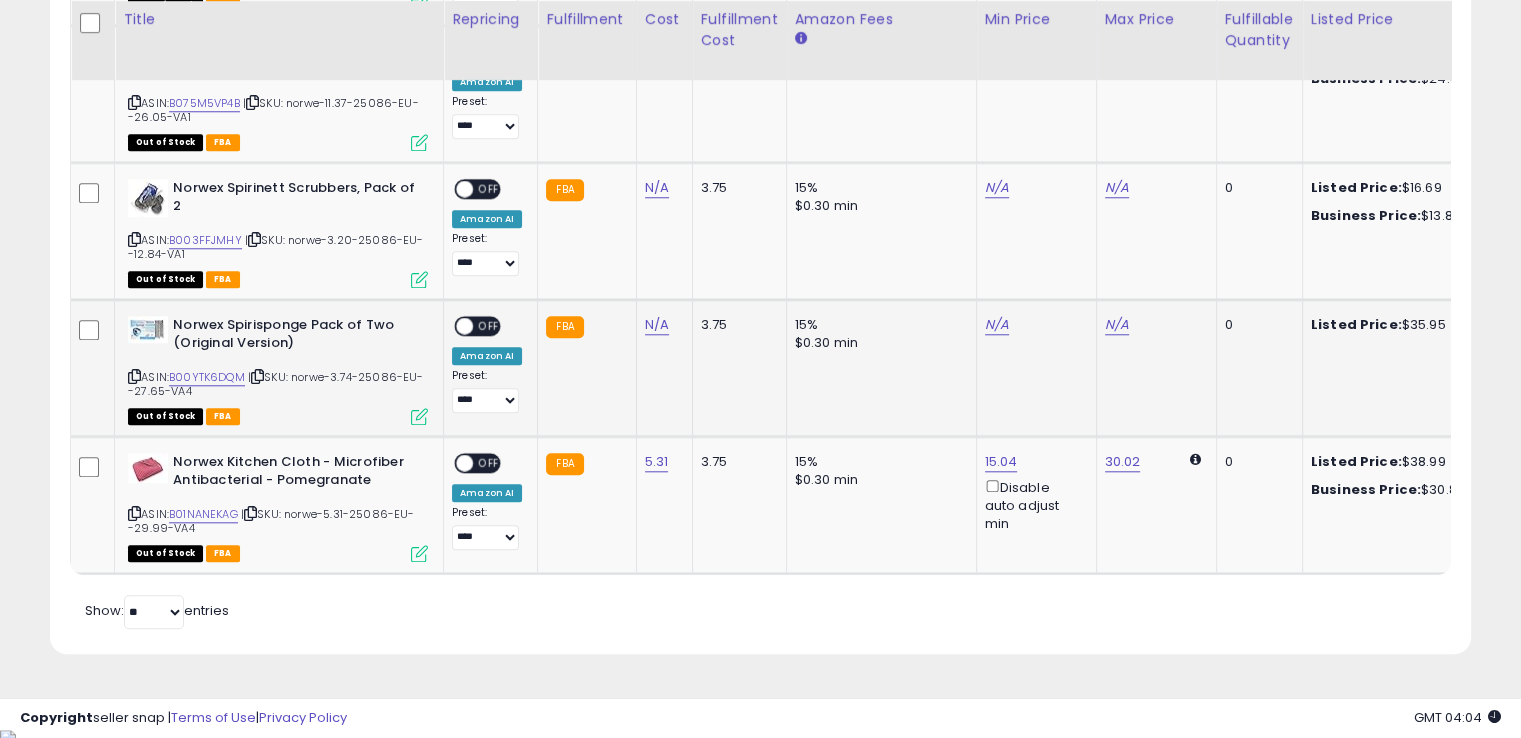 click on "Norwex Spirisponge Pack of Two (Original Version)  ASIN:  B00YTK6DQM    |   SKU: norwe-3.74-25086-EU--27.65-VA4 Out of Stock FBA" 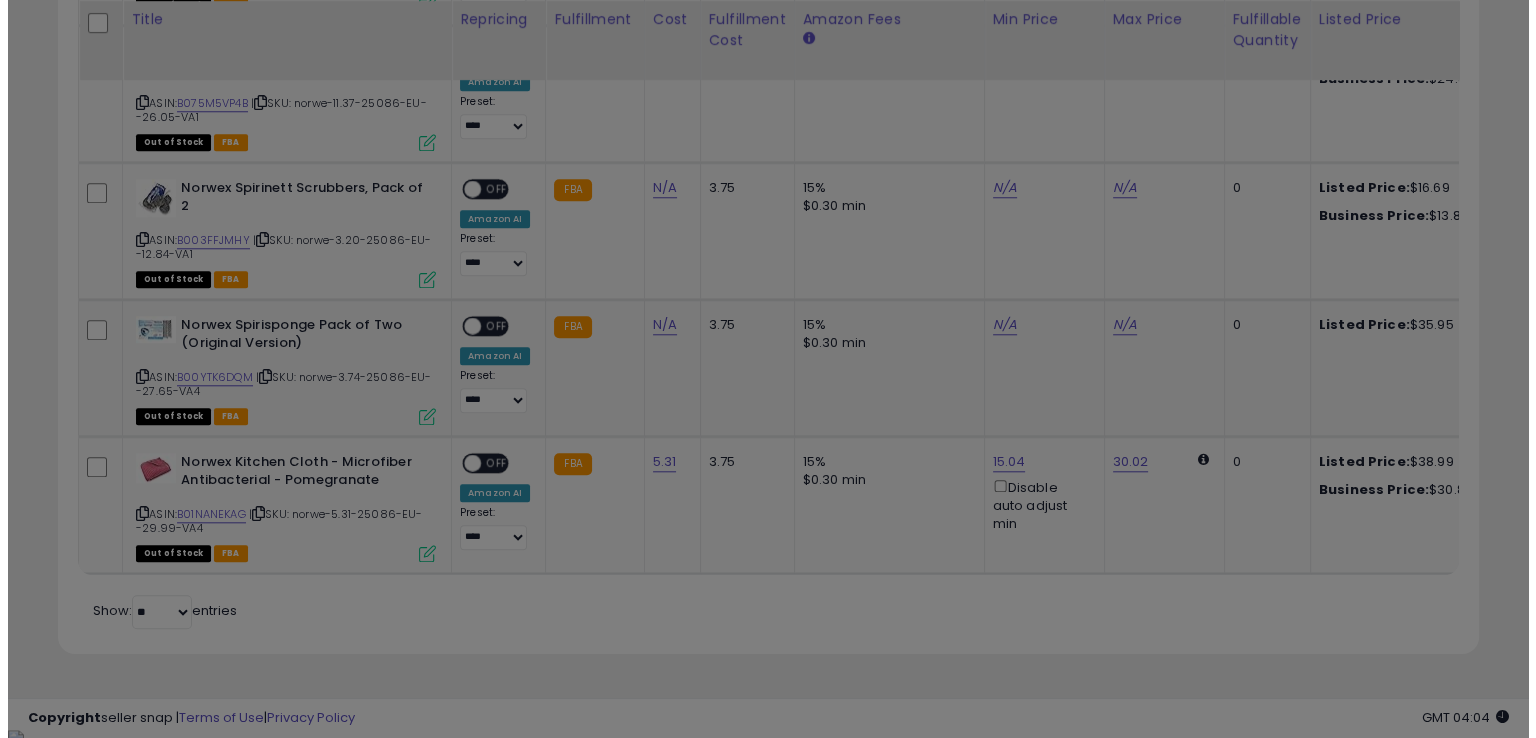 scroll, scrollTop: 999589, scrollLeft: 999168, axis: both 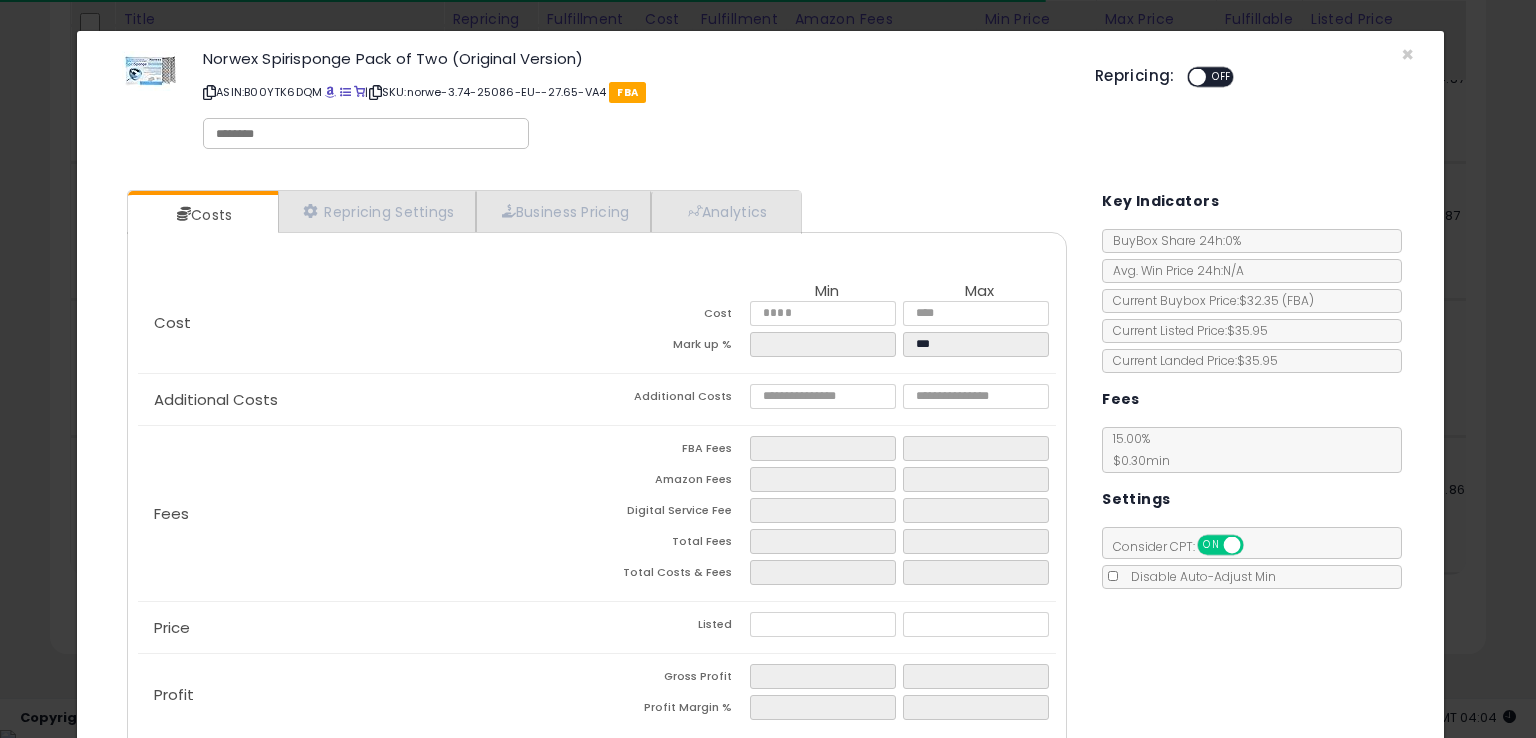 click on "ASIN:  B00YTK6DQM
|
SKU:  norwe-3.74-25086-EU--27.65-VA4
FBA" at bounding box center (634, 92) 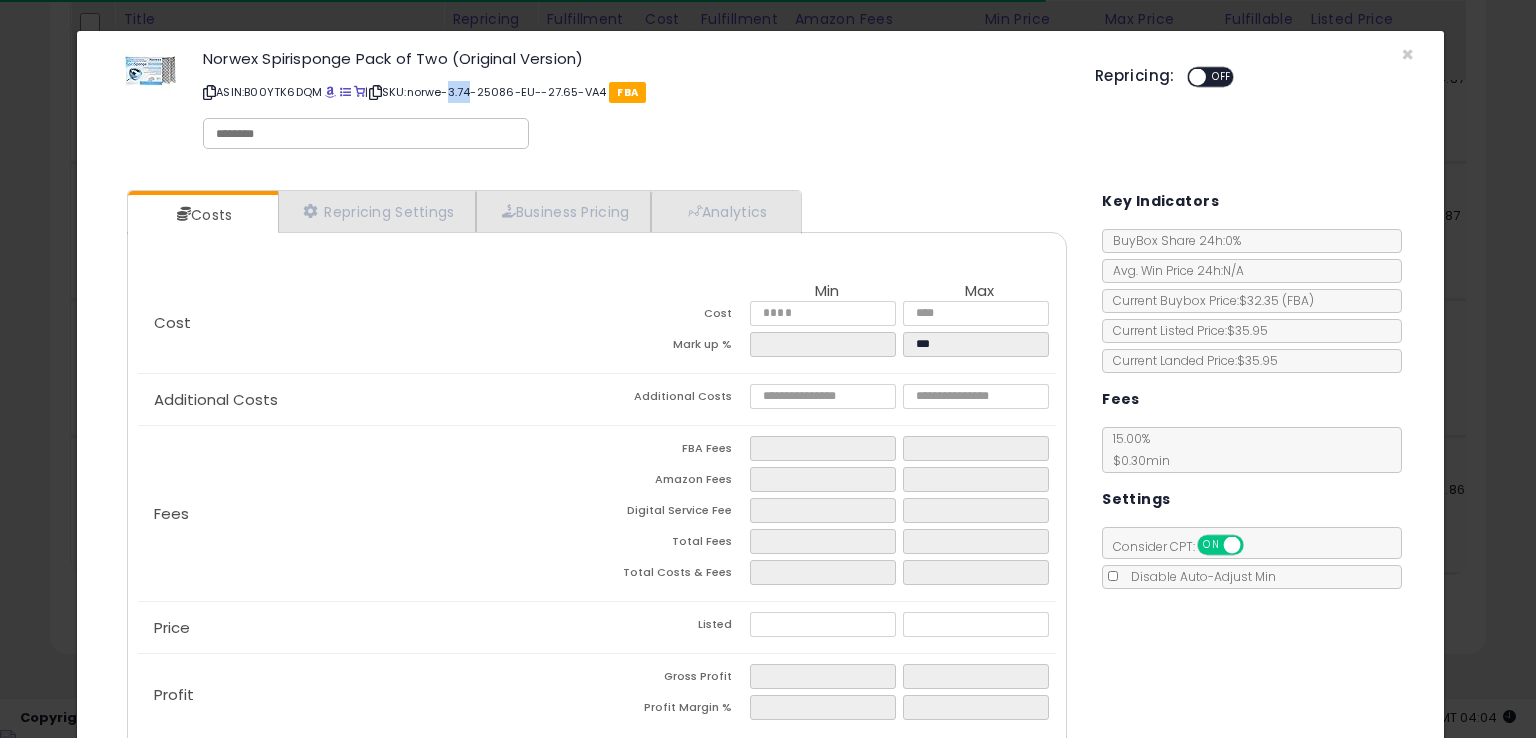 click on "ASIN:  B00YTK6DQM
|
SKU:  norwe-3.74-25086-EU--27.65-VA4
FBA" at bounding box center [634, 92] 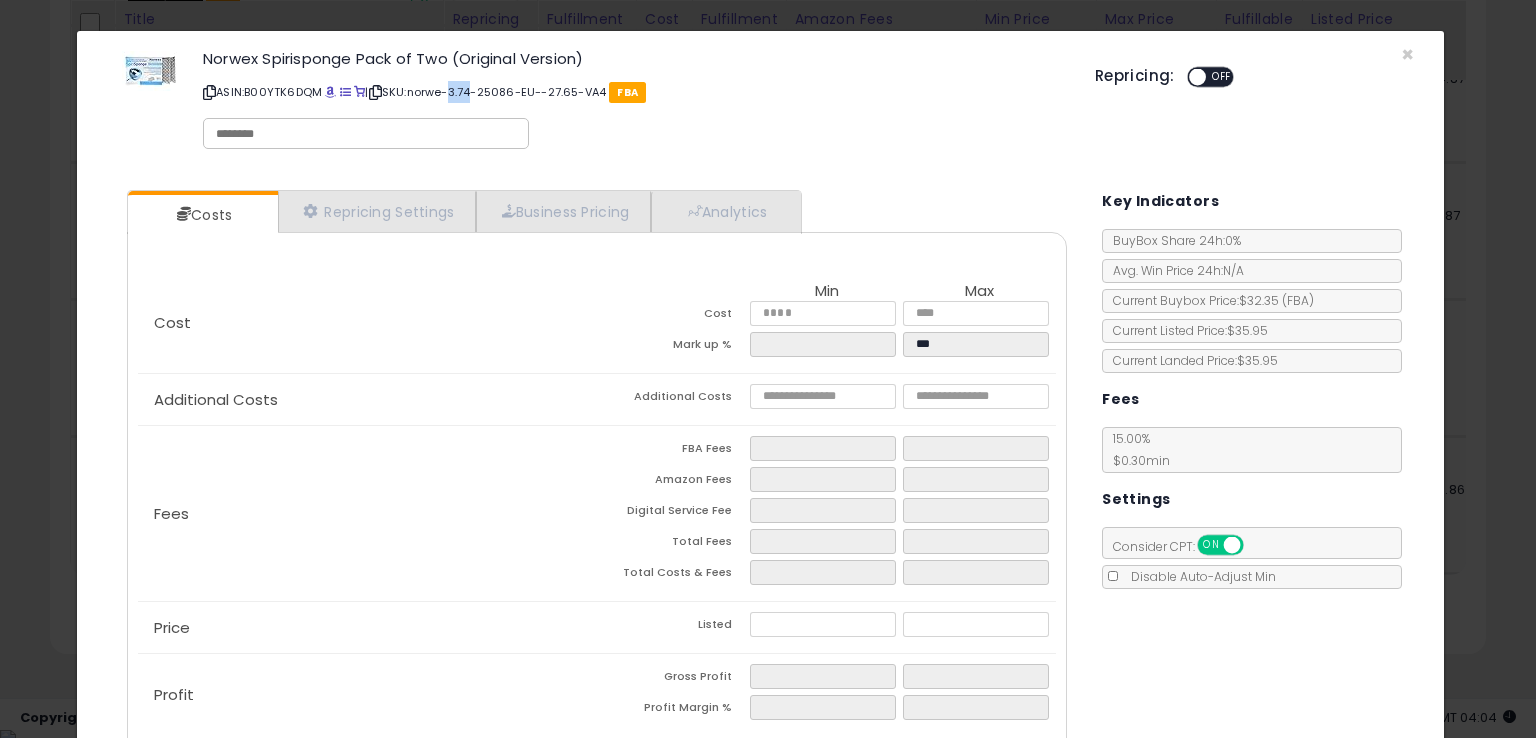 copy on "3.74" 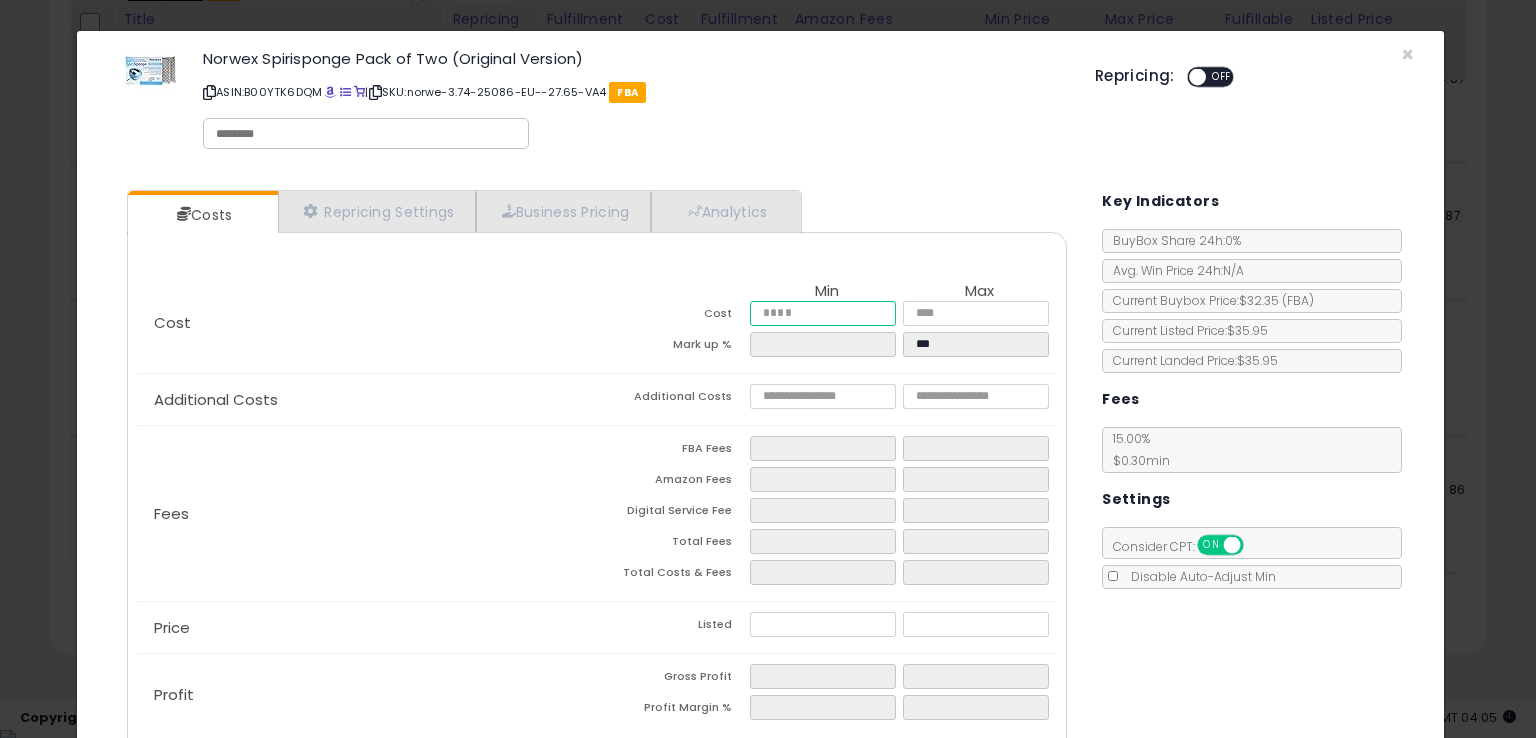 click at bounding box center [822, 313] 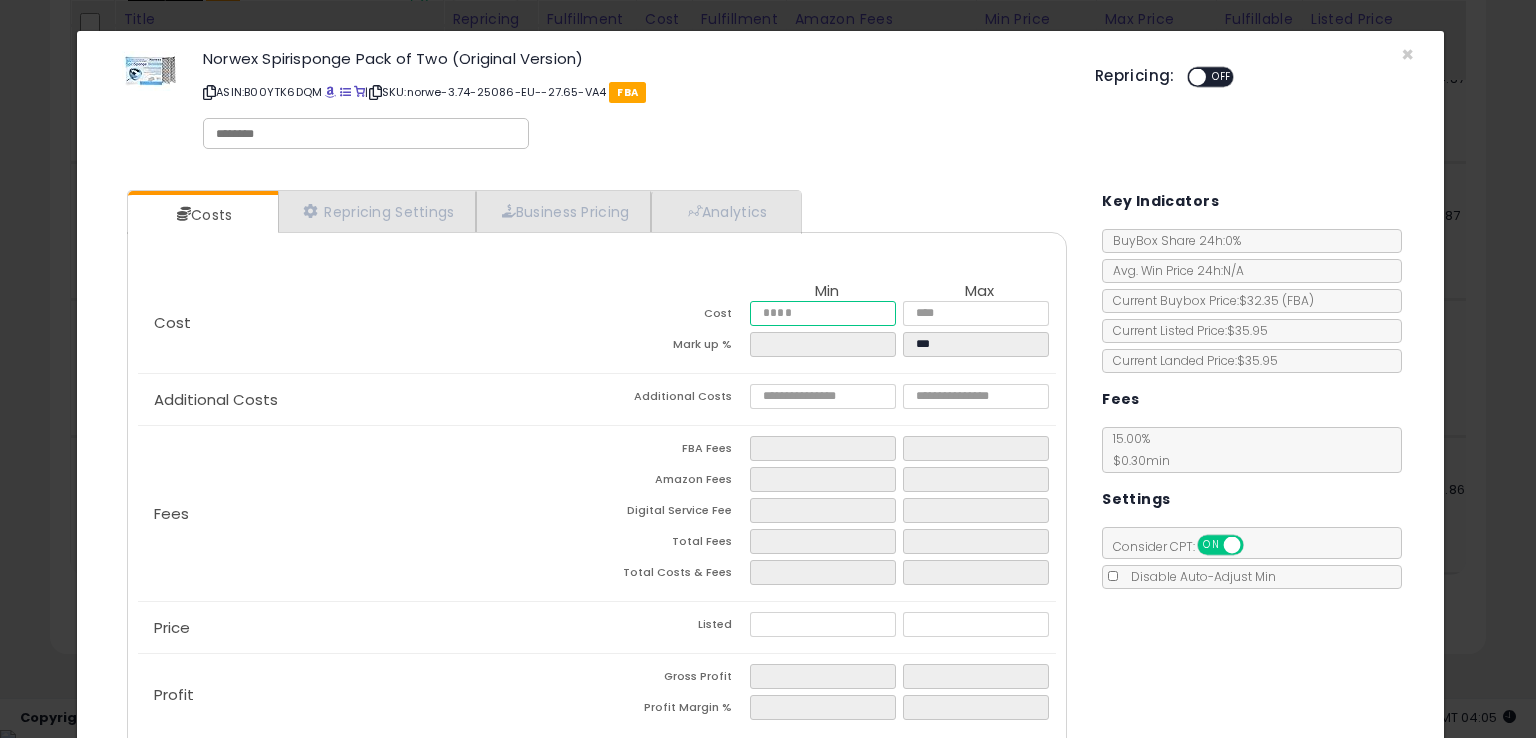 type on "****" 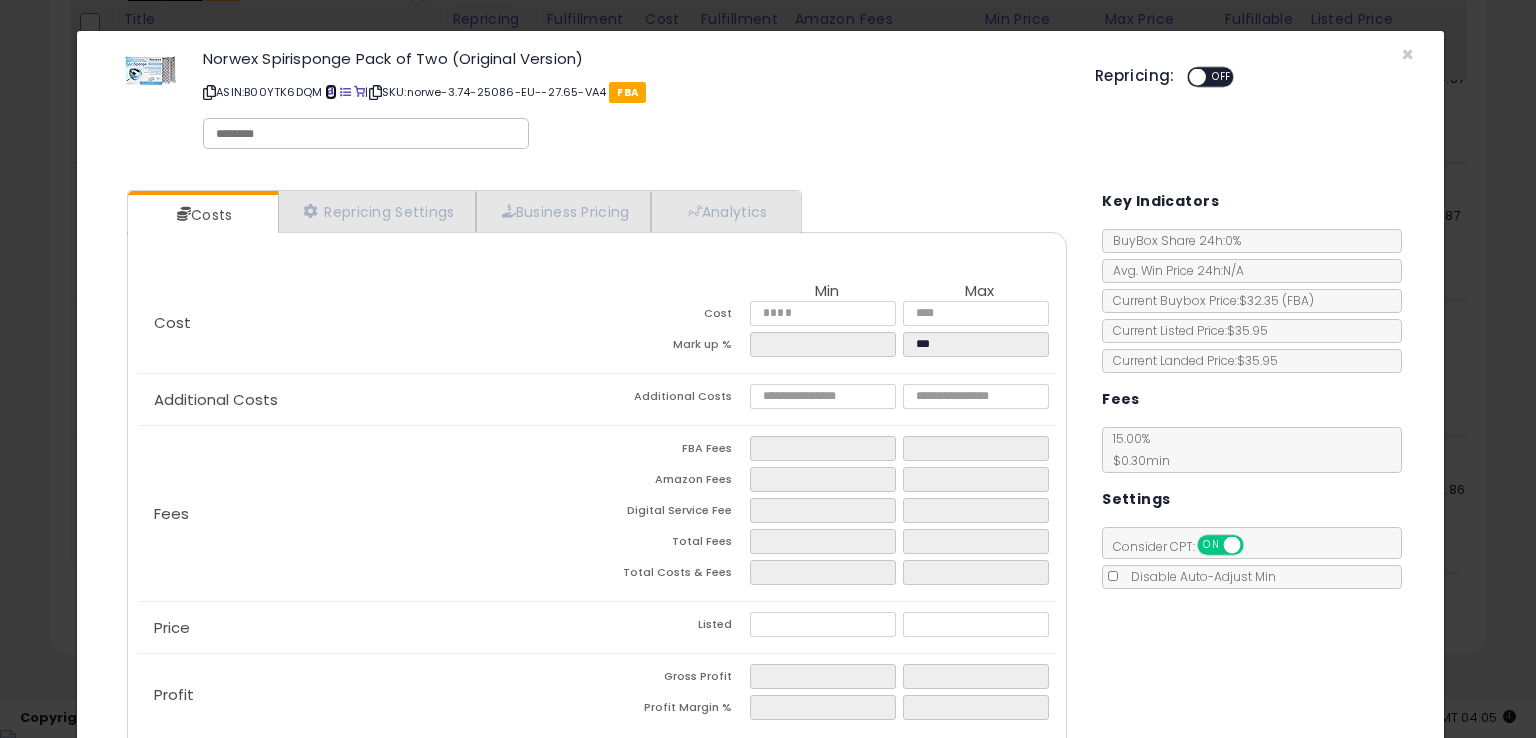 type 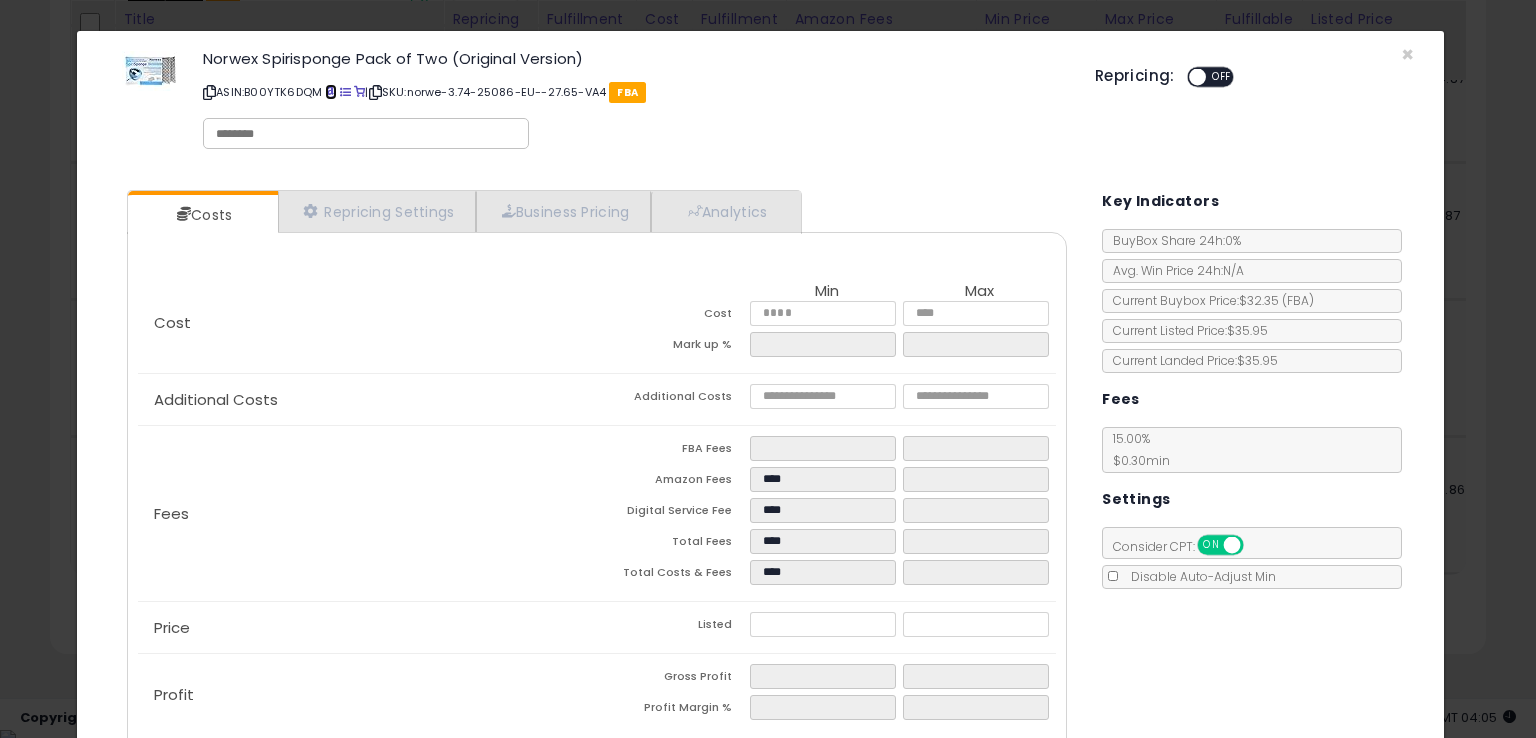click at bounding box center (330, 92) 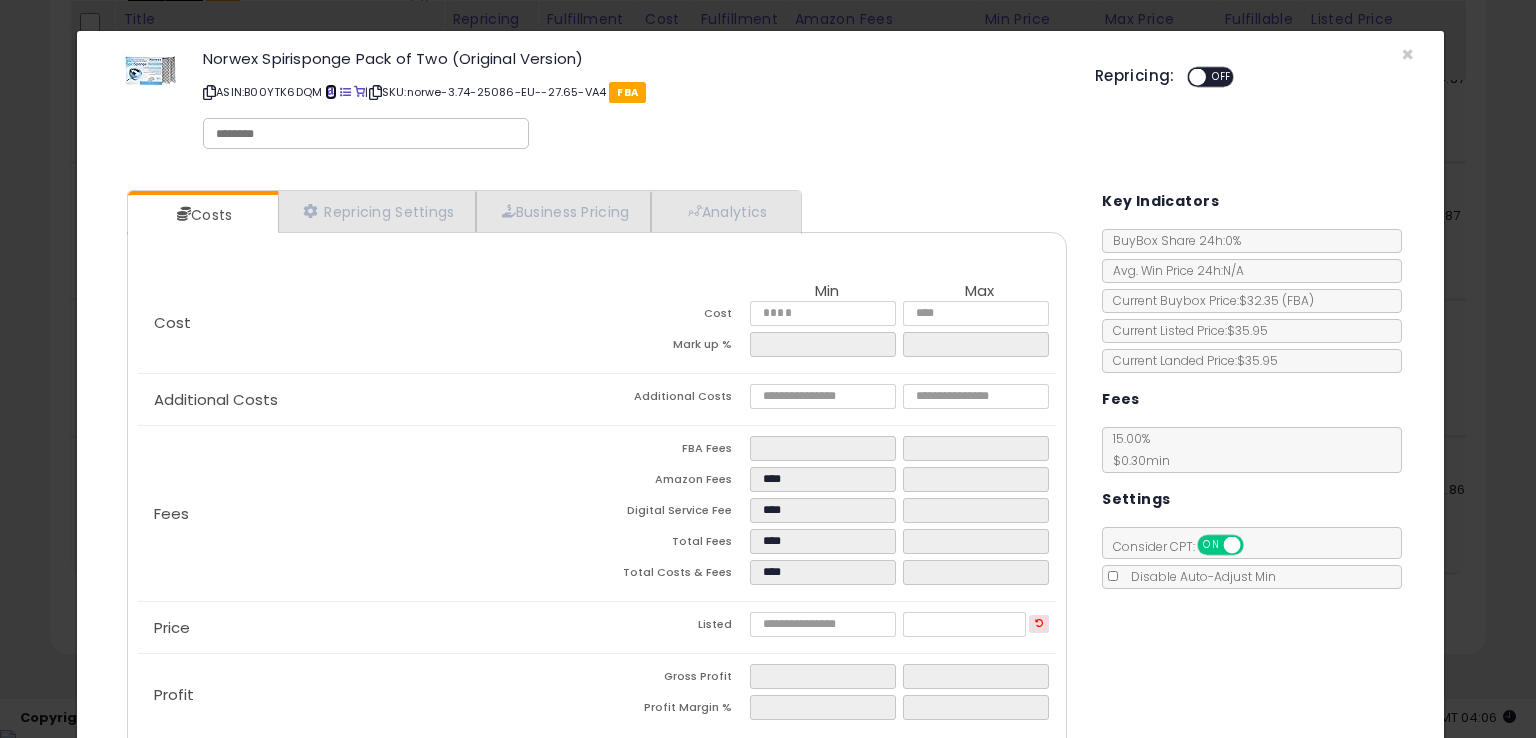 click at bounding box center (330, 92) 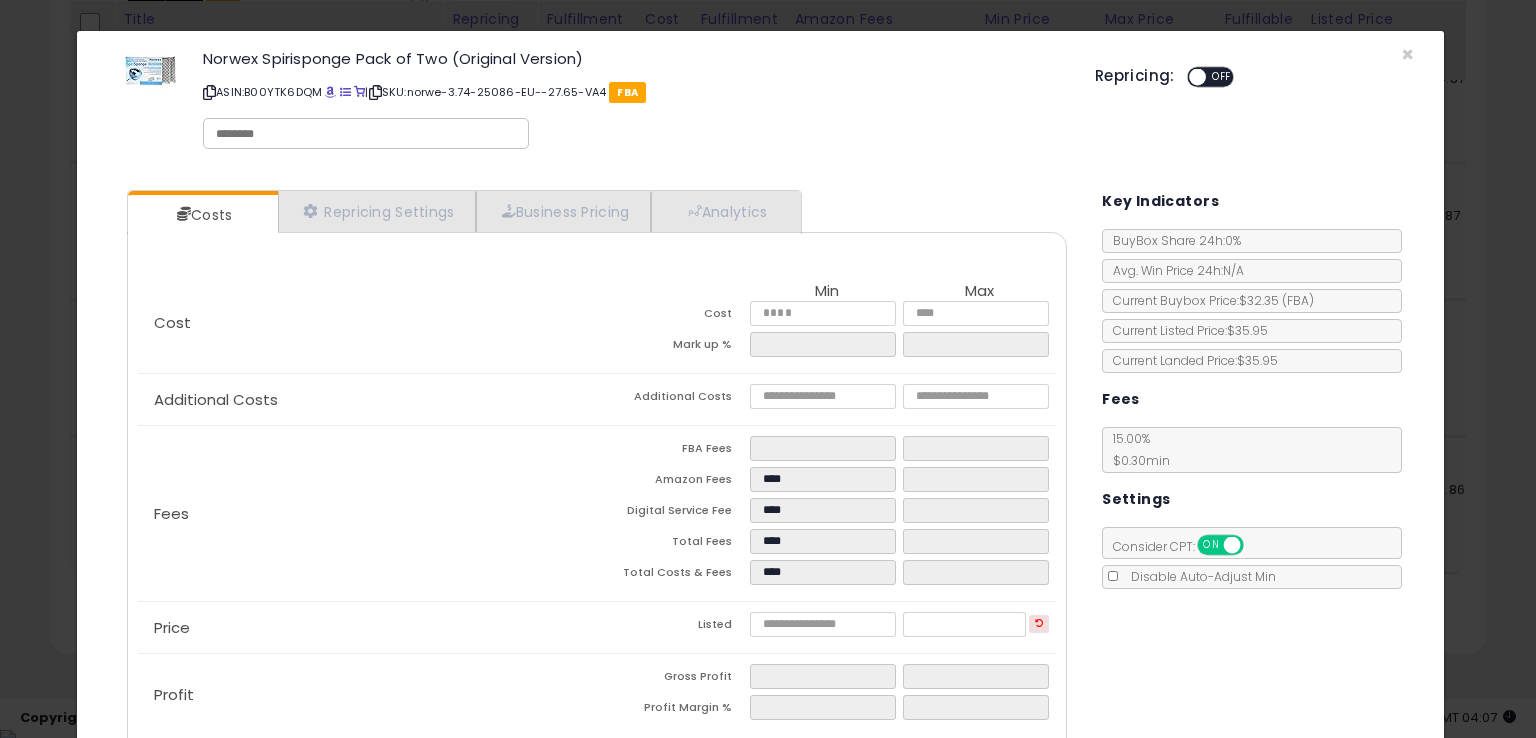 click on "ASIN:  B00YTK6DQM
|
SKU:  norwe-3.74-25086-EU--27.65-VA4
FBA" at bounding box center [634, 92] 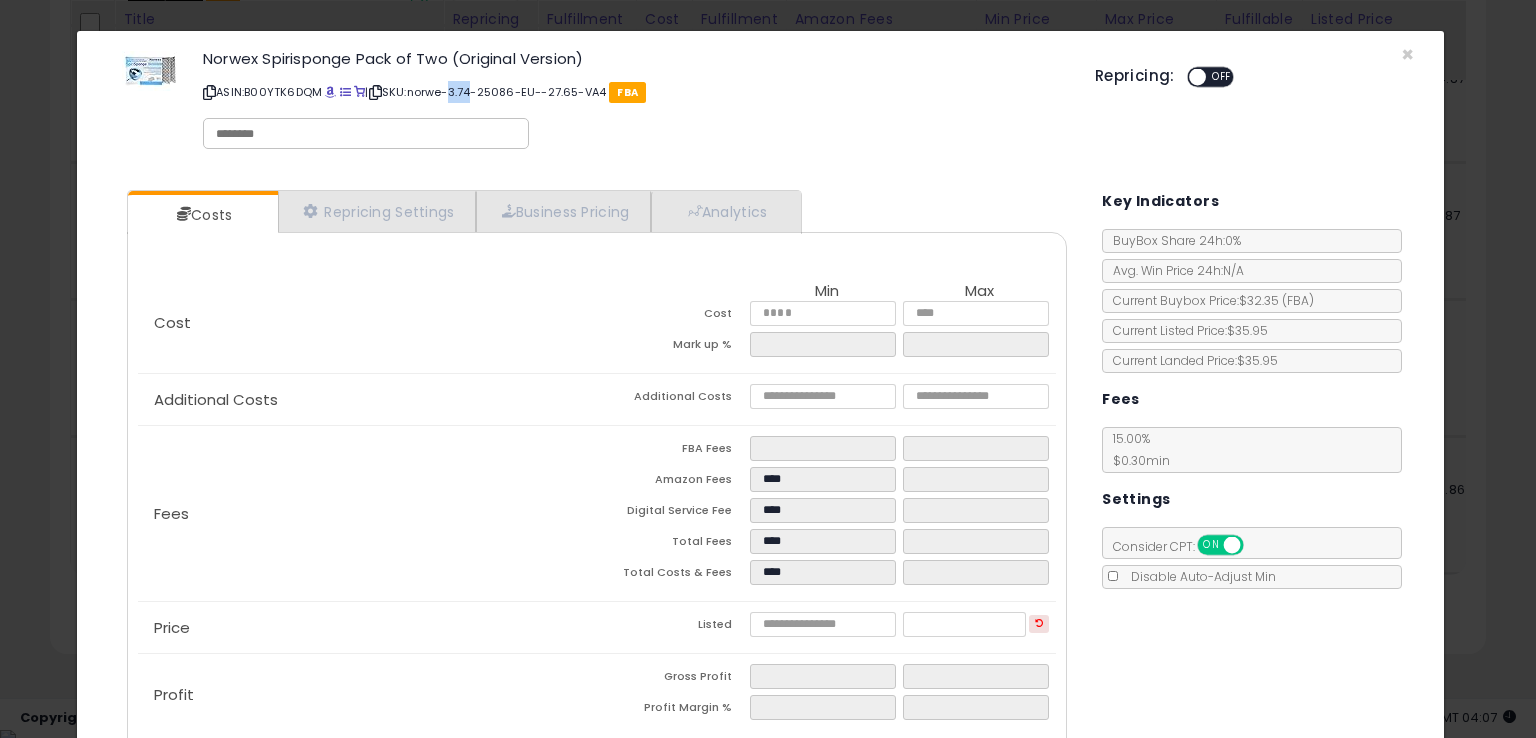 click on "ASIN:  B00YTK6DQM
|
SKU:  norwe-3.74-25086-EU--27.65-VA4
FBA" at bounding box center (634, 92) 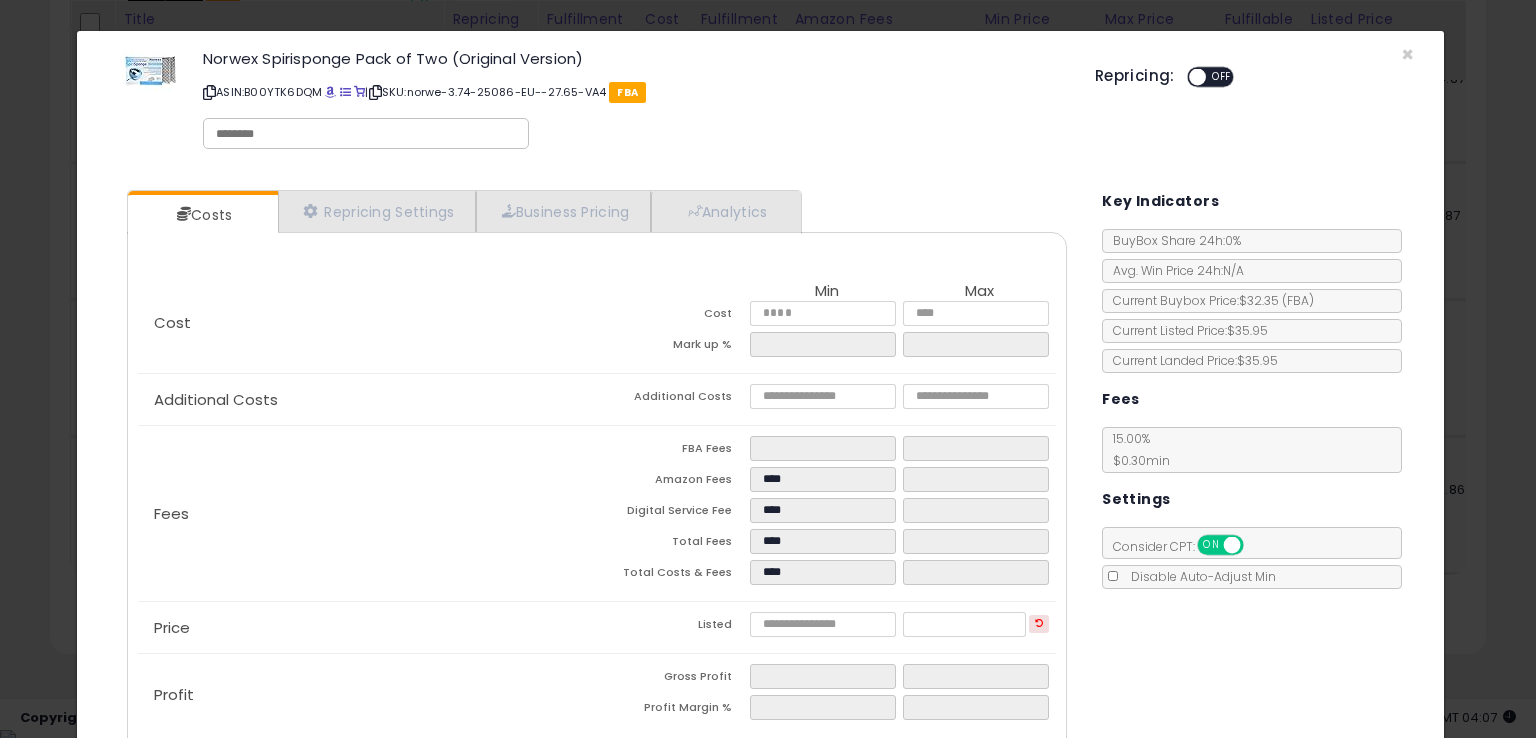 click on "ASIN:  B00YTK6DQM
|
SKU:  norwe-3.74-25086-EU--27.65-VA4
FBA" at bounding box center [634, 92] 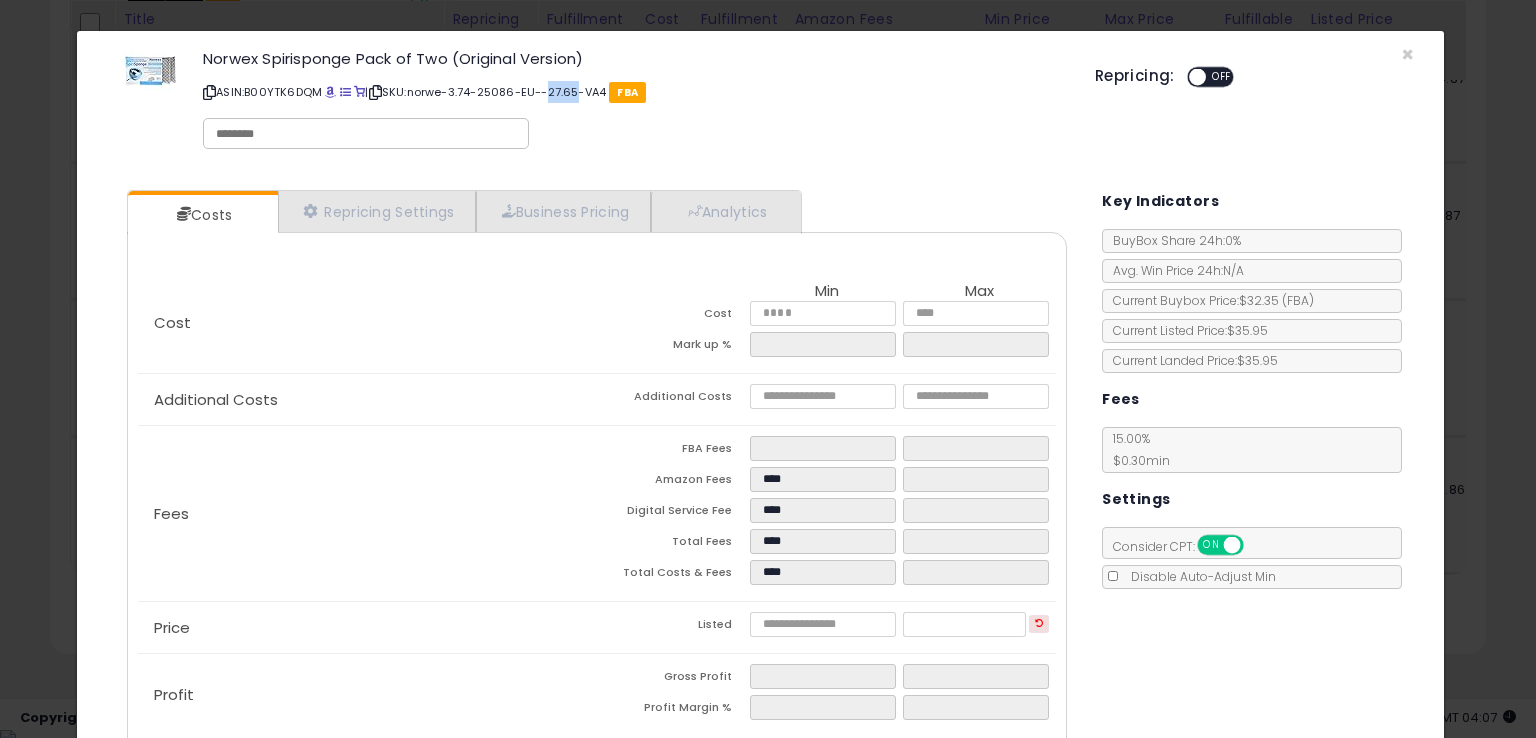 click on "ASIN:  B00YTK6DQM
|
SKU:  norwe-3.74-25086-EU--27.65-VA4
FBA" at bounding box center [634, 92] 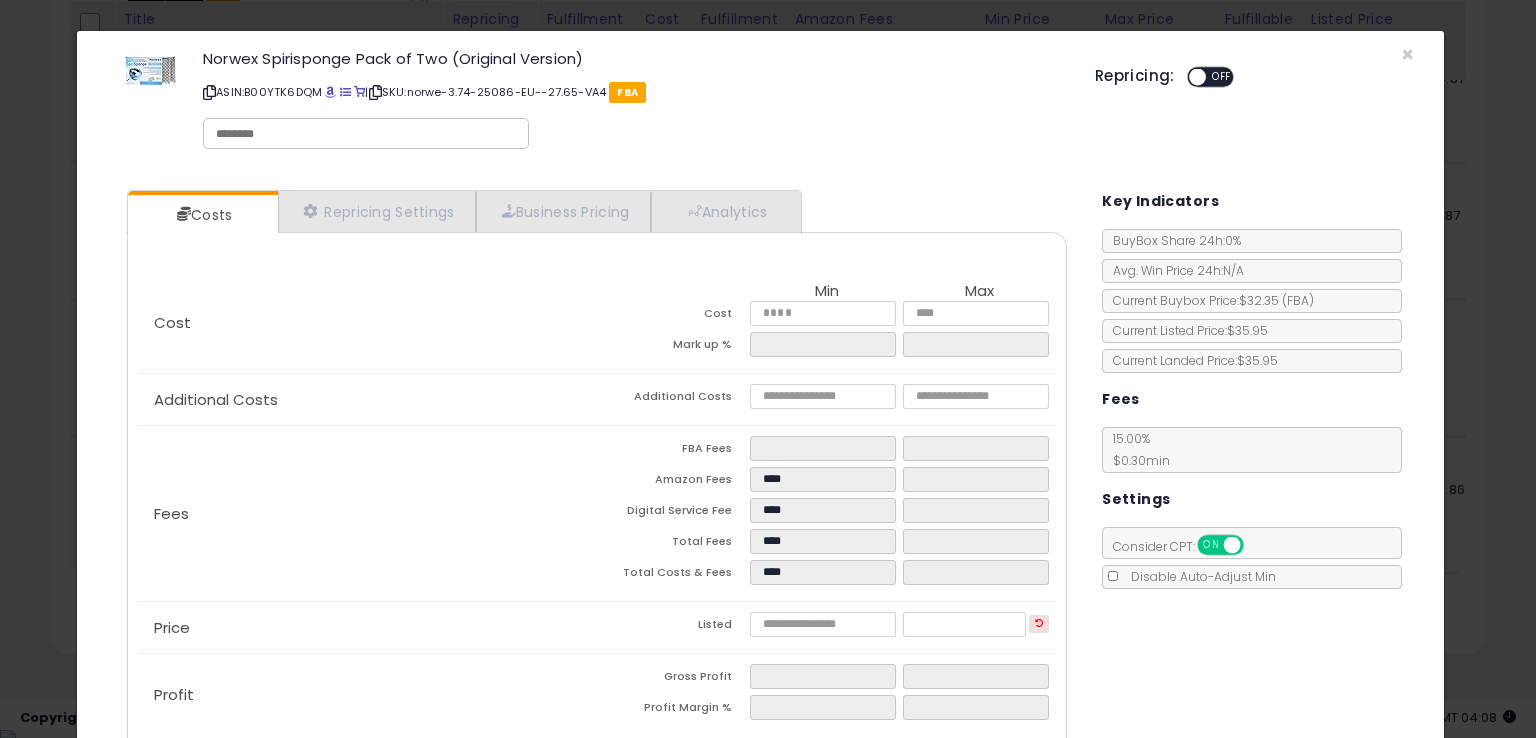 click 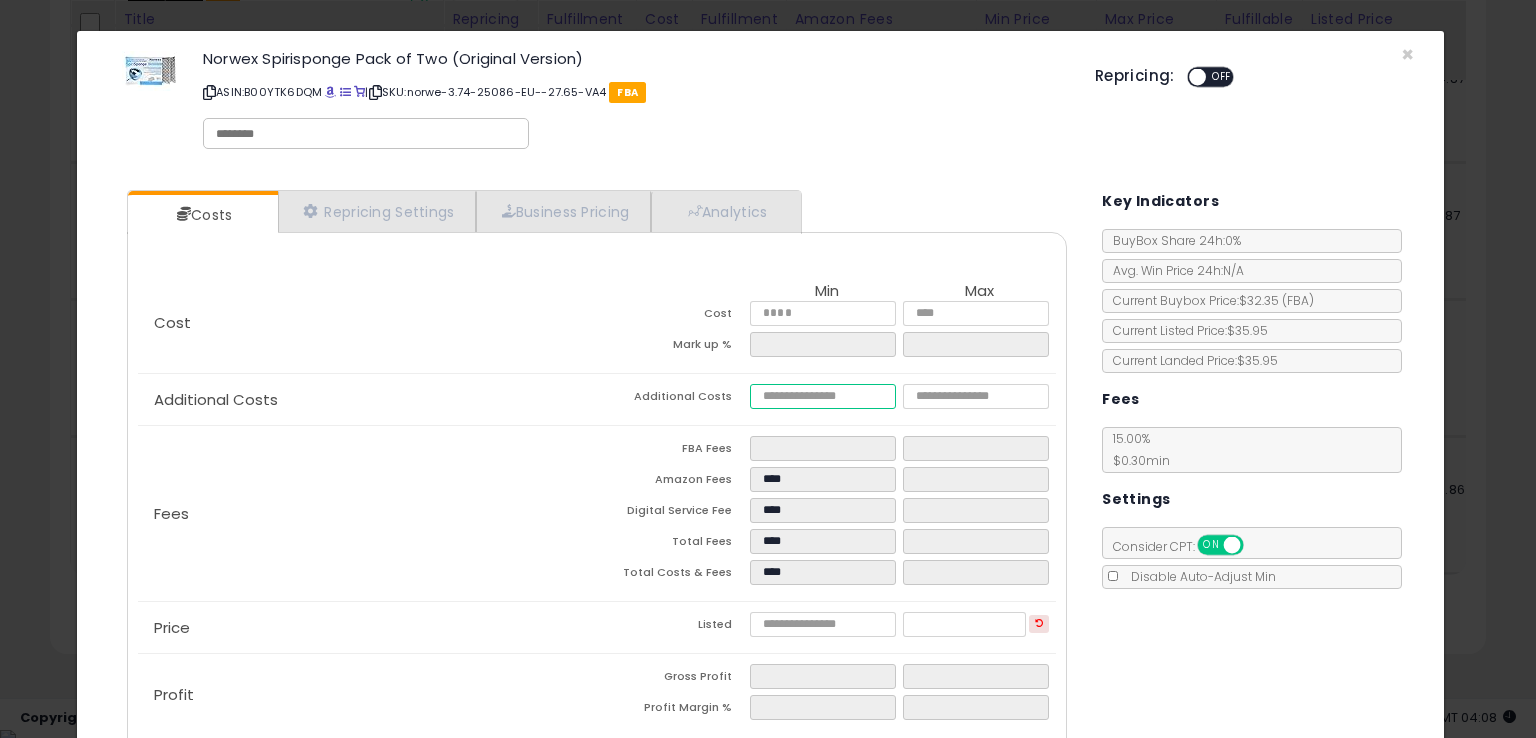 click at bounding box center (822, 396) 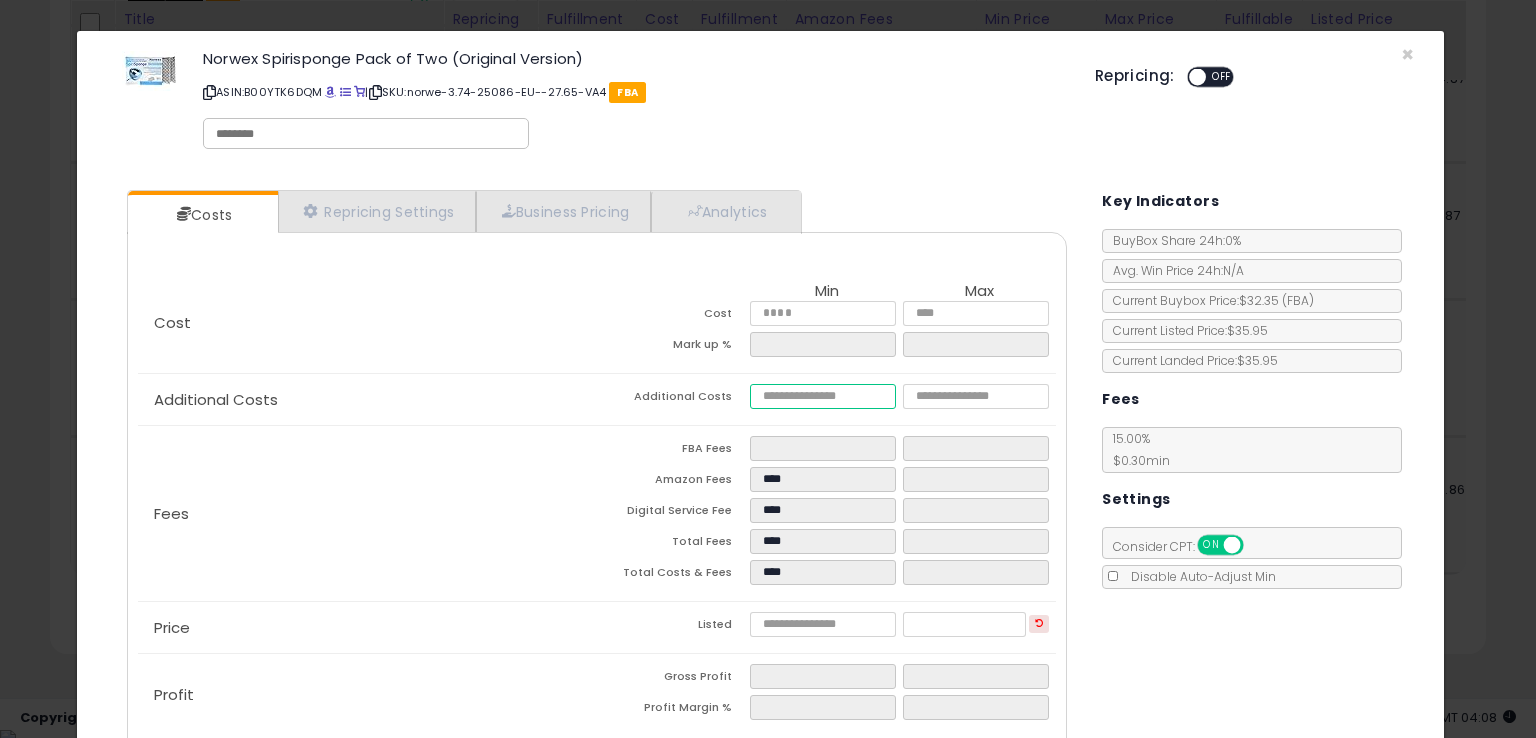 type on "*" 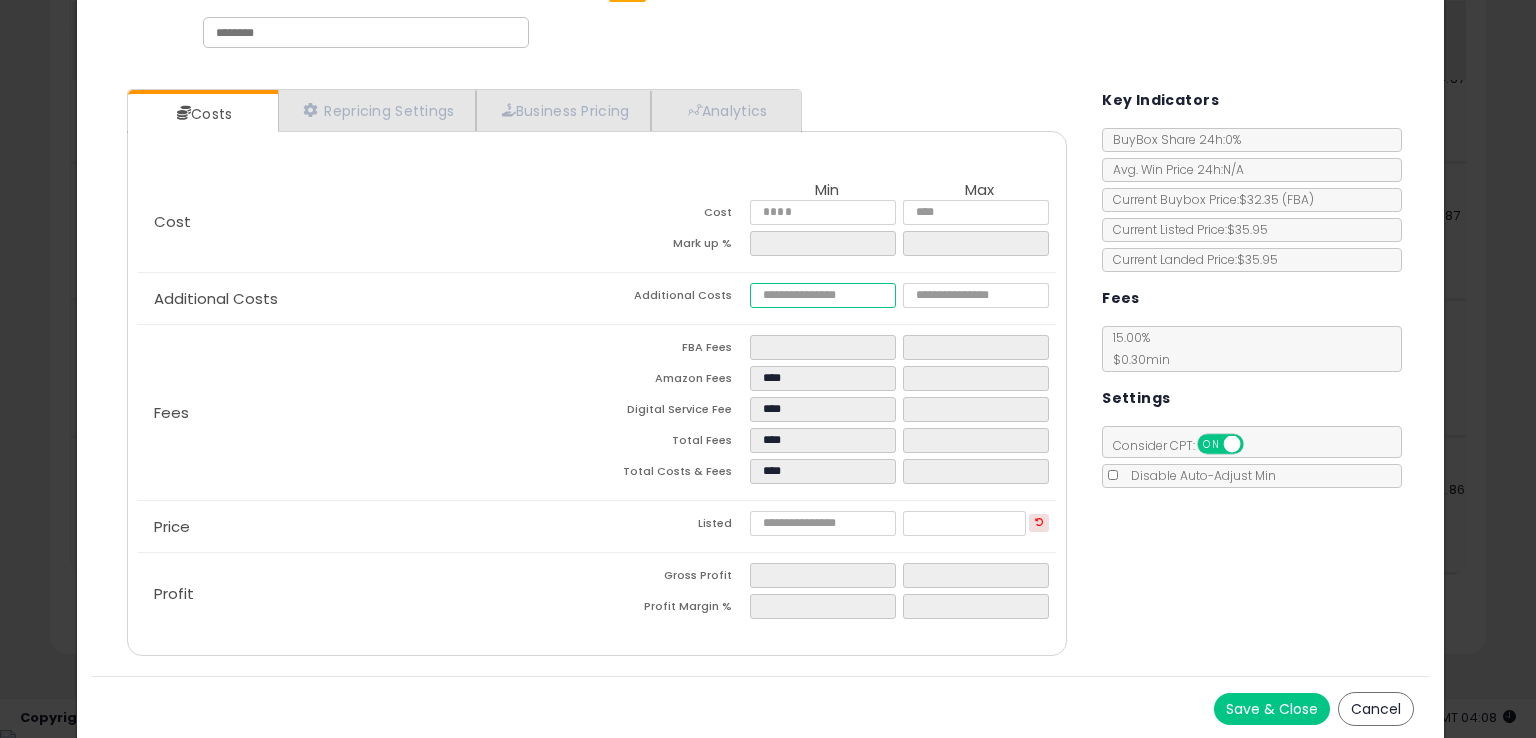 scroll, scrollTop: 102, scrollLeft: 0, axis: vertical 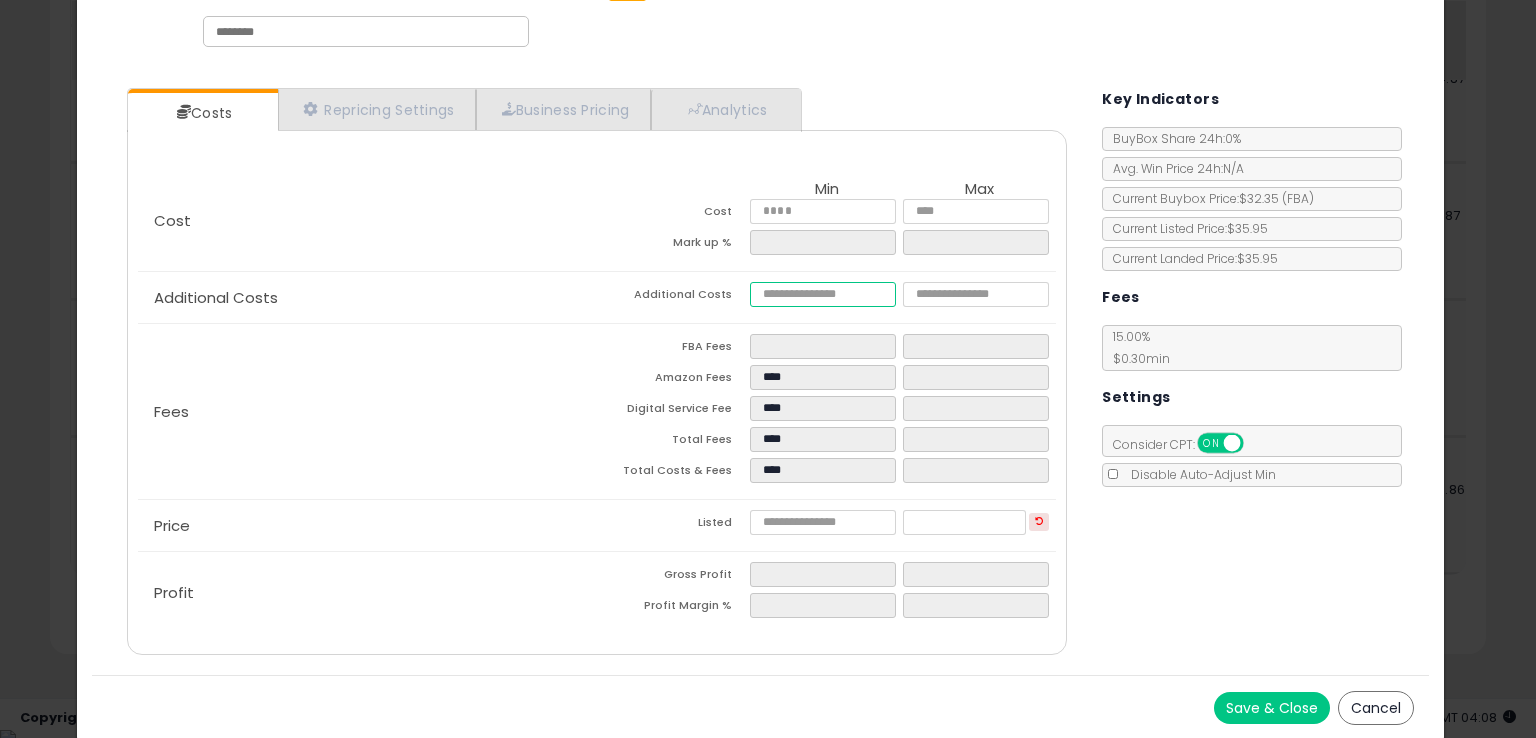 type on "****" 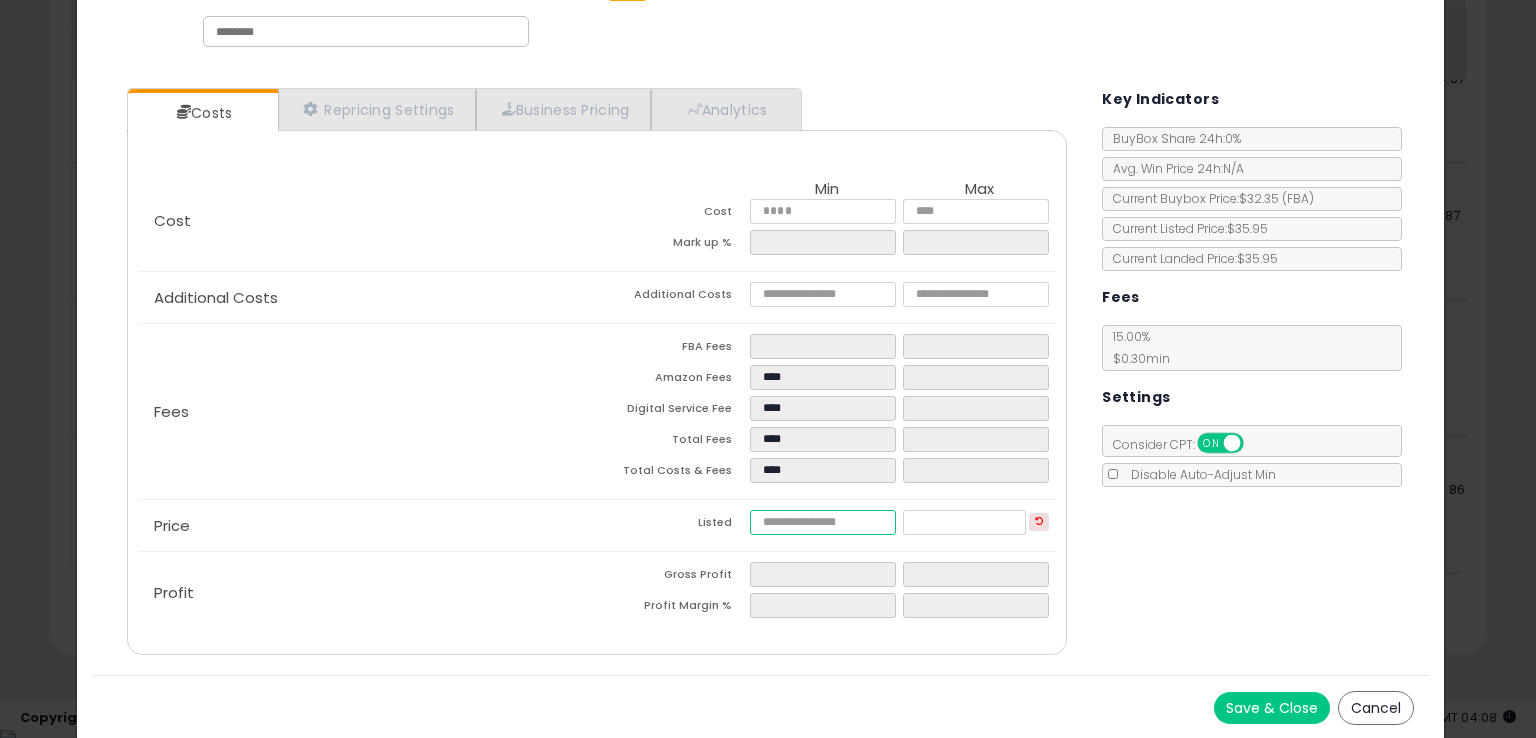 type on "*****" 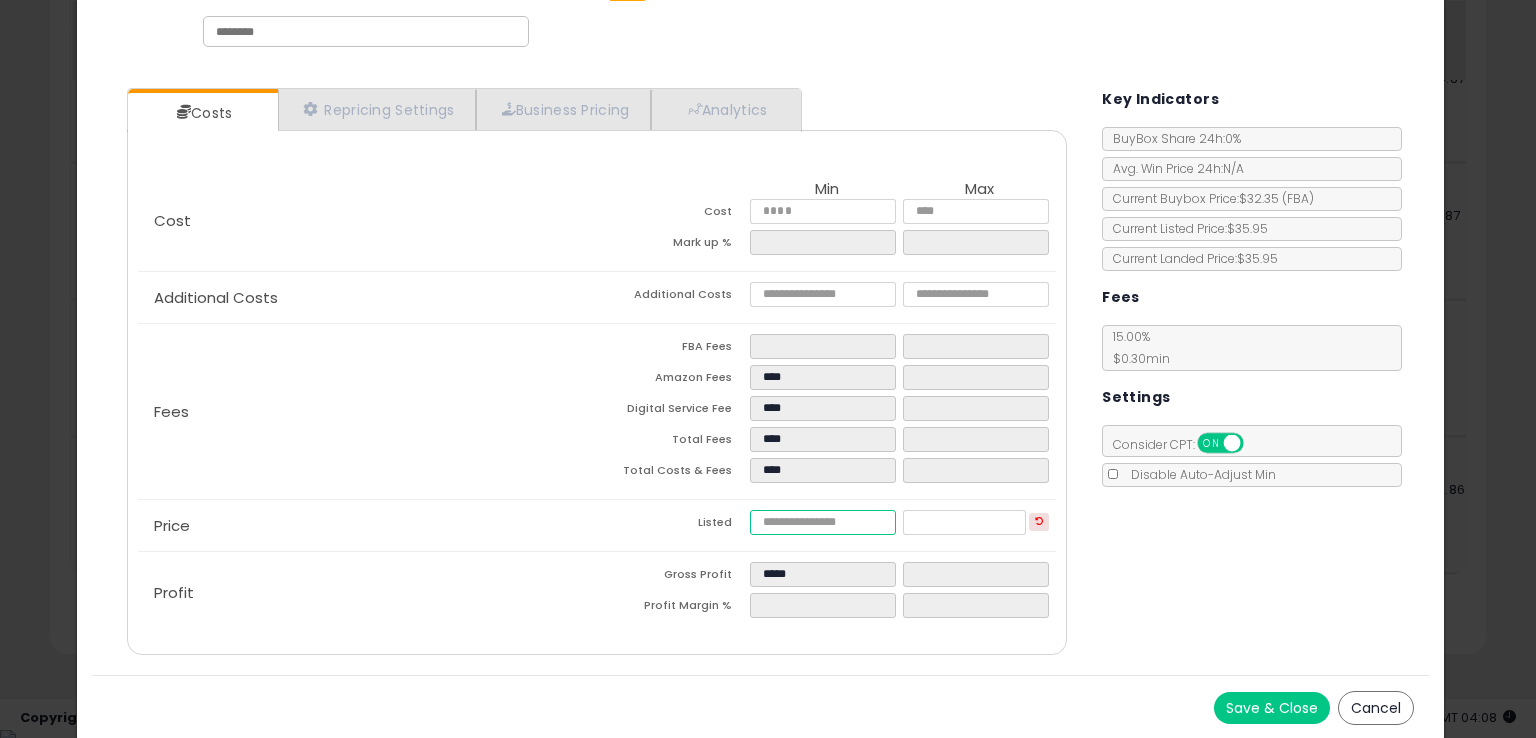 drag, startPoint x: 798, startPoint y: 509, endPoint x: 748, endPoint y: 506, distance: 50.08992 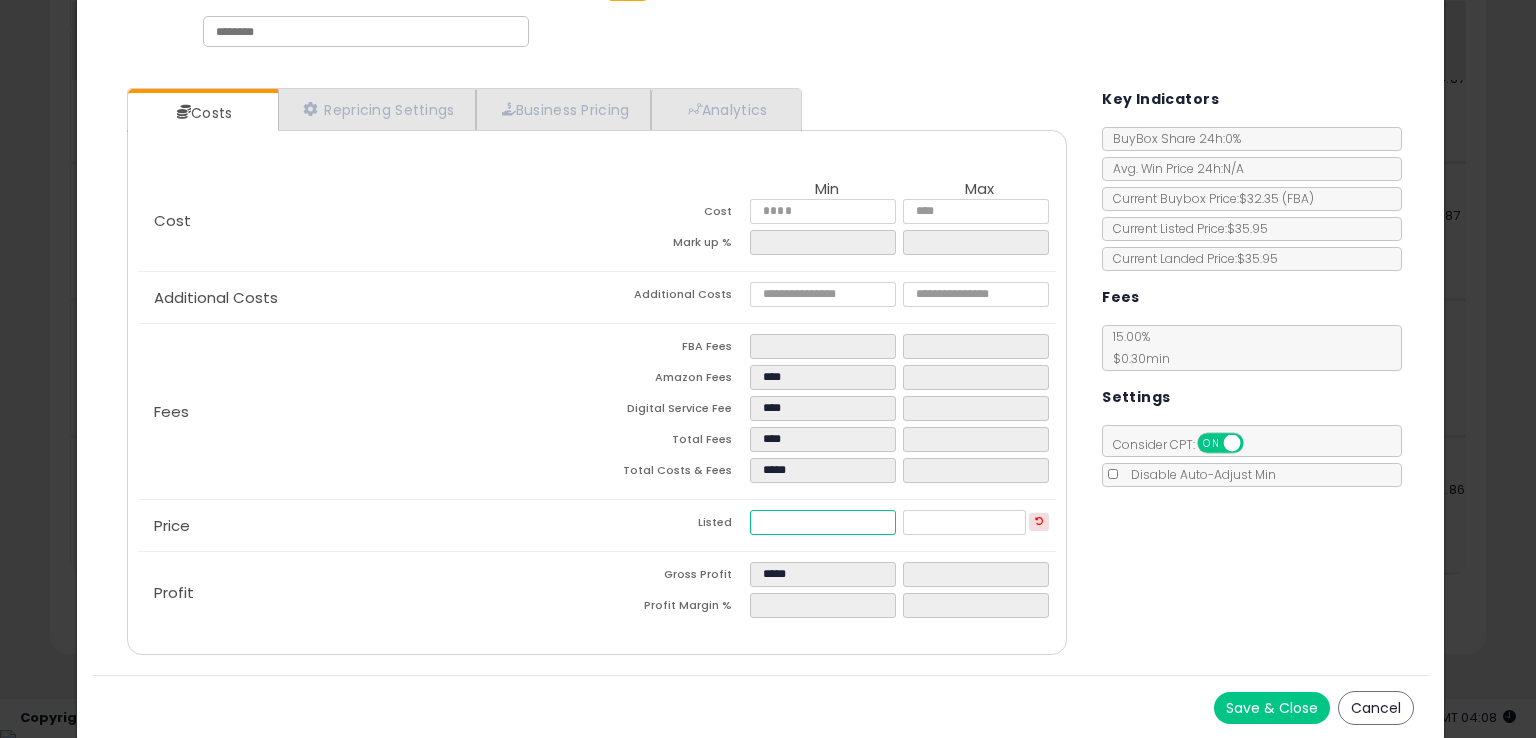 type on "*****" 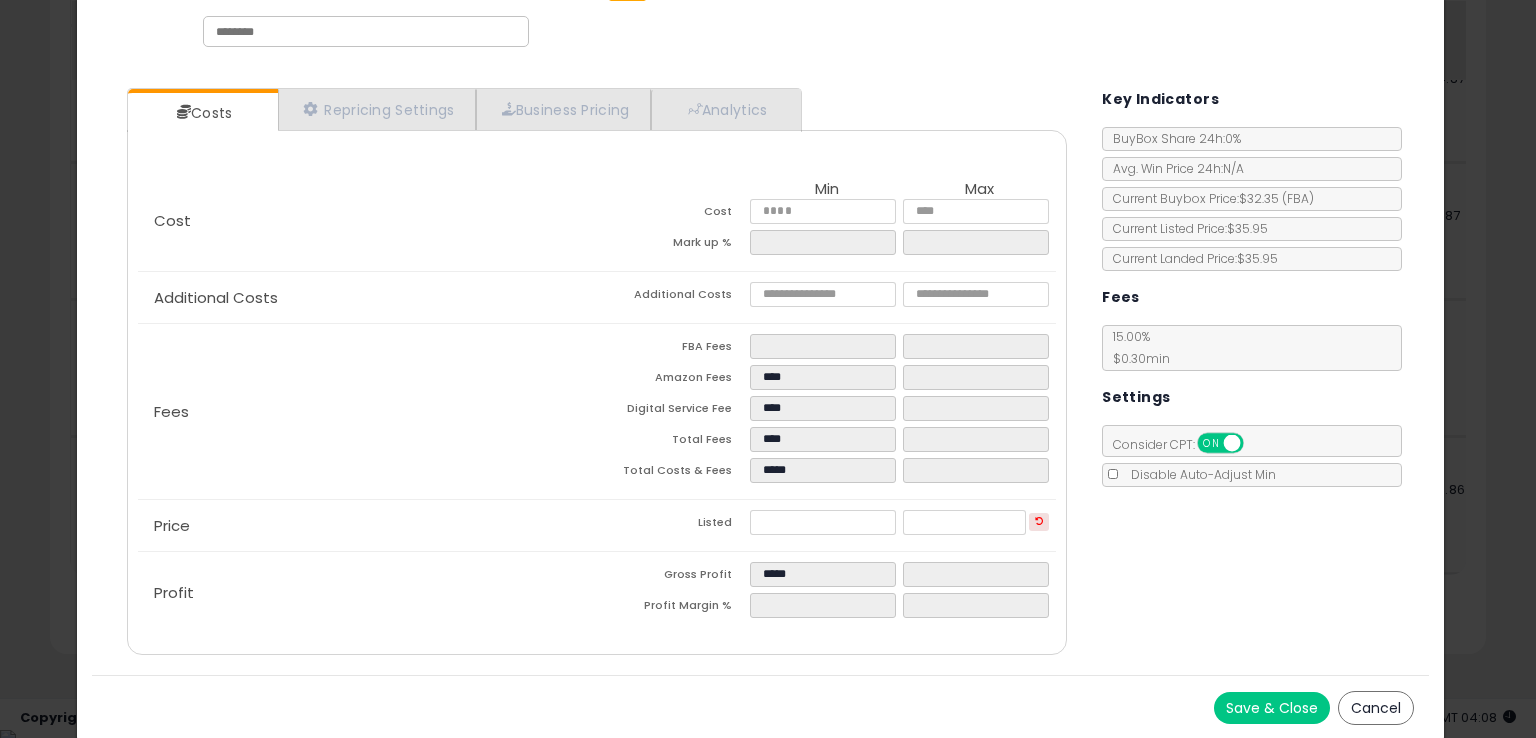 type on "*****" 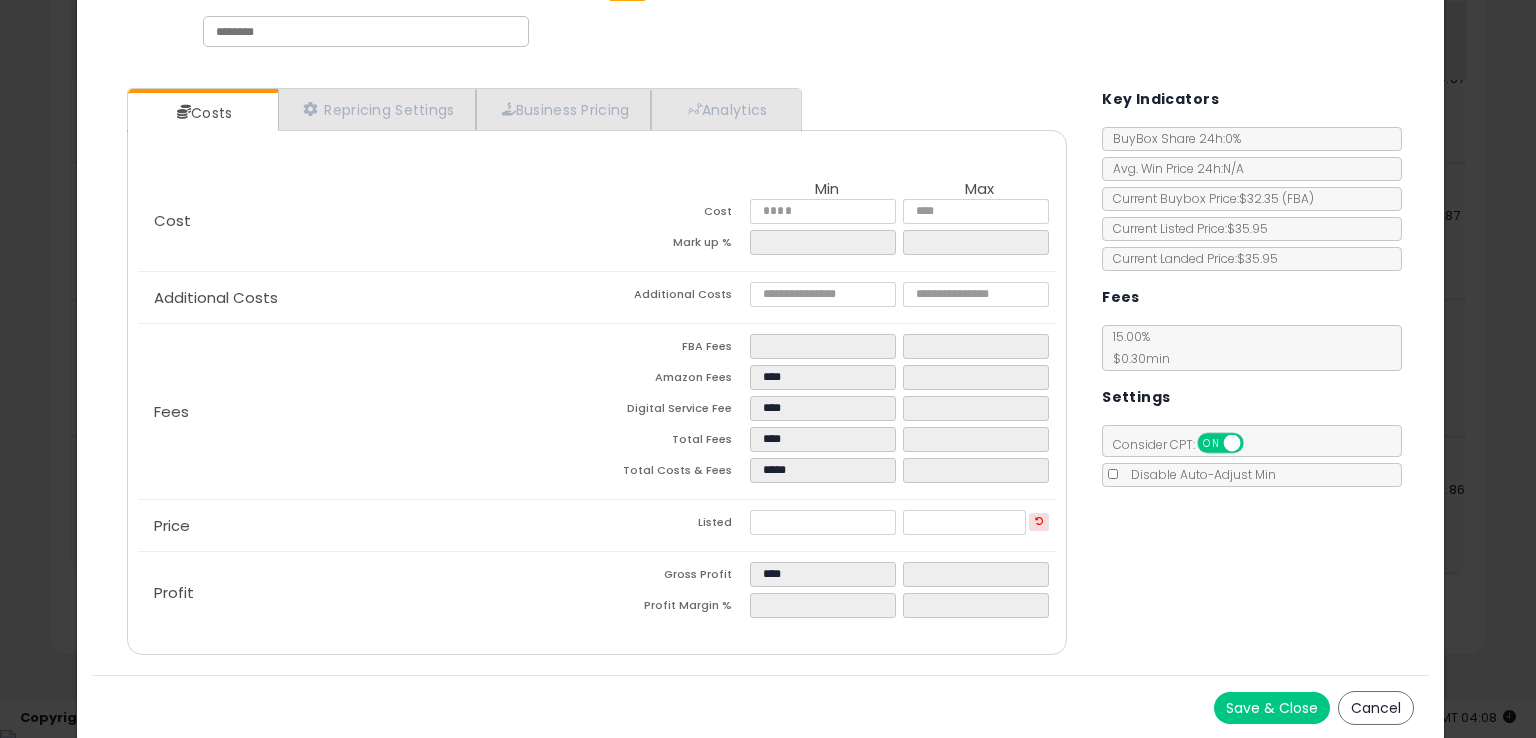 click on "Costs
Repricing Settings
Business Pricing
Analytics
Cost" at bounding box center [760, 374] 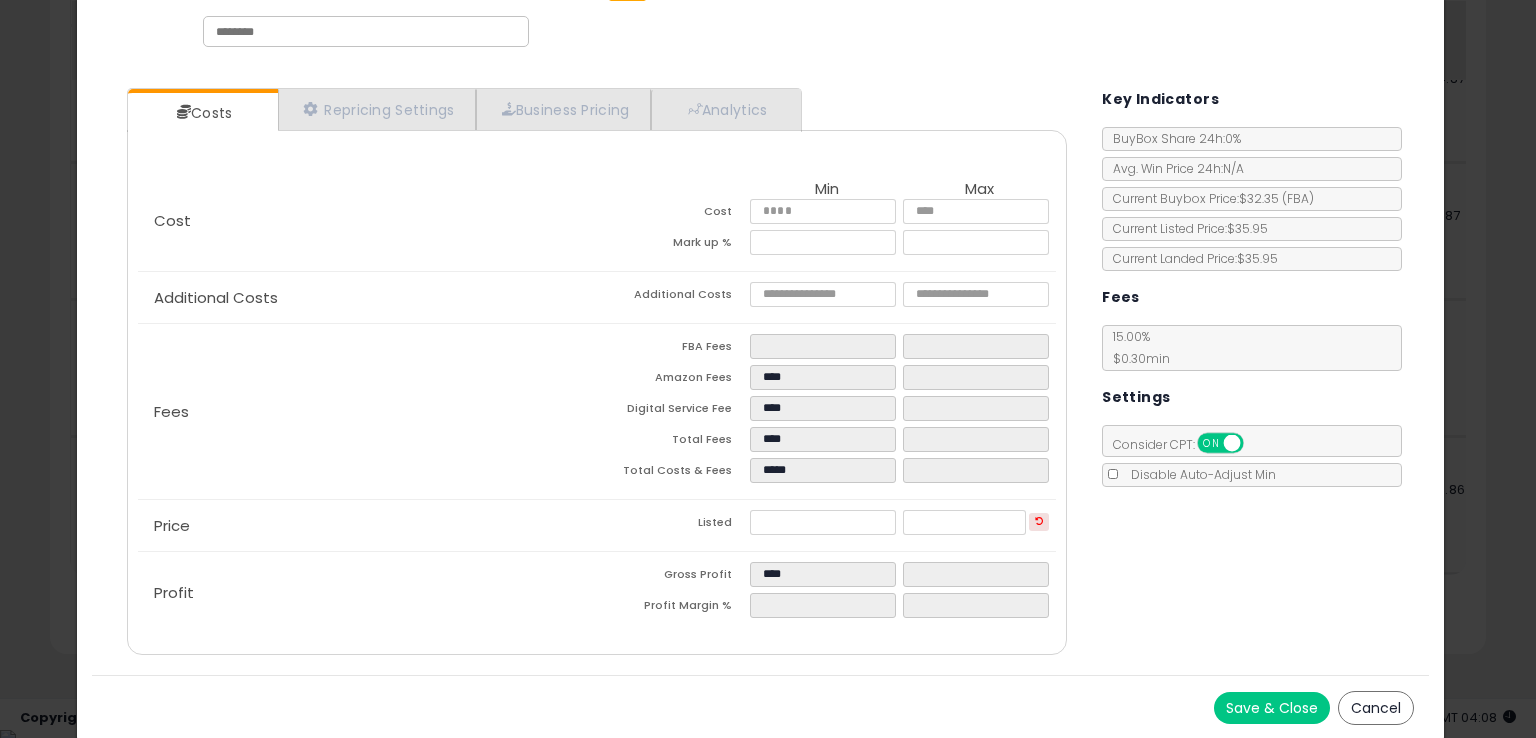 click on "Save & Close" at bounding box center [1272, 708] 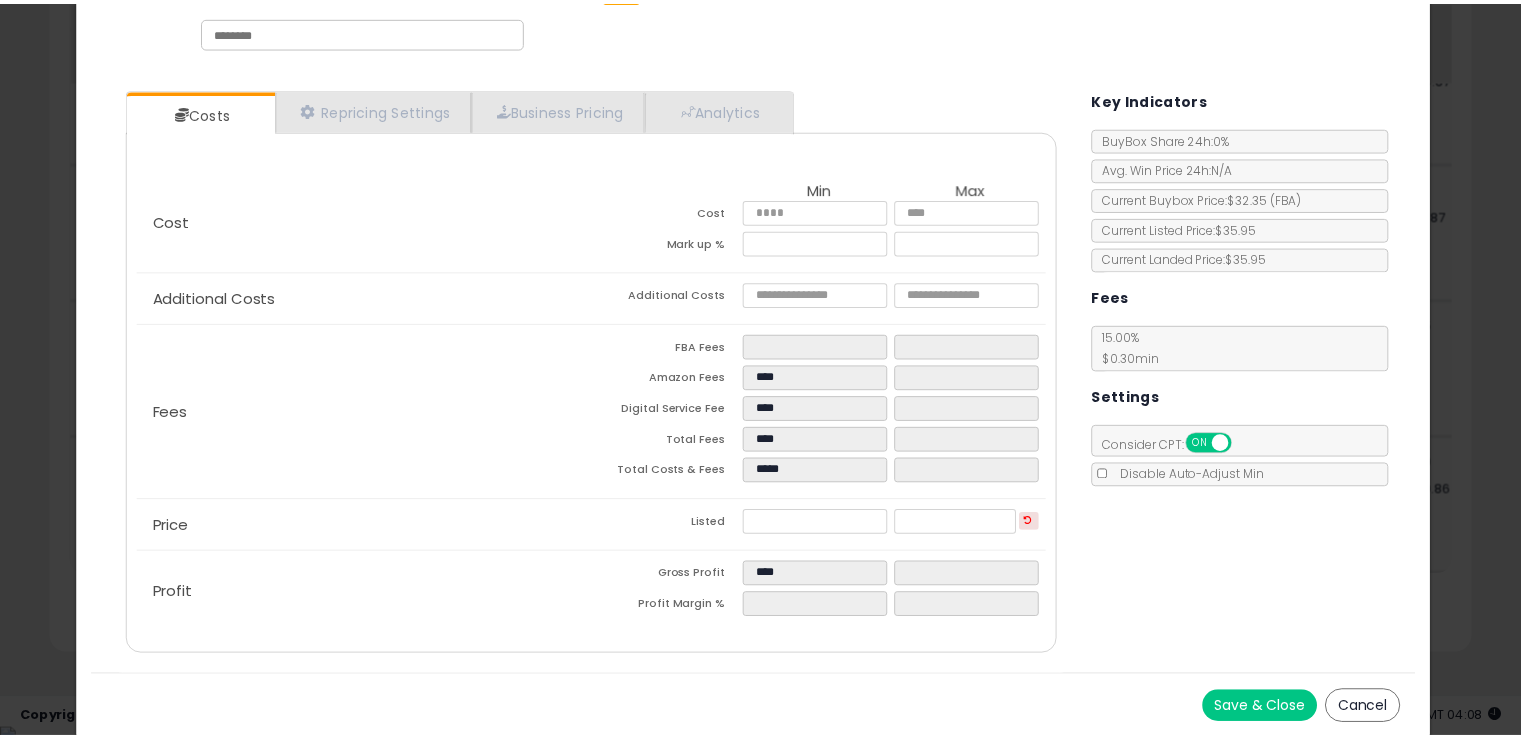 scroll, scrollTop: 0, scrollLeft: 0, axis: both 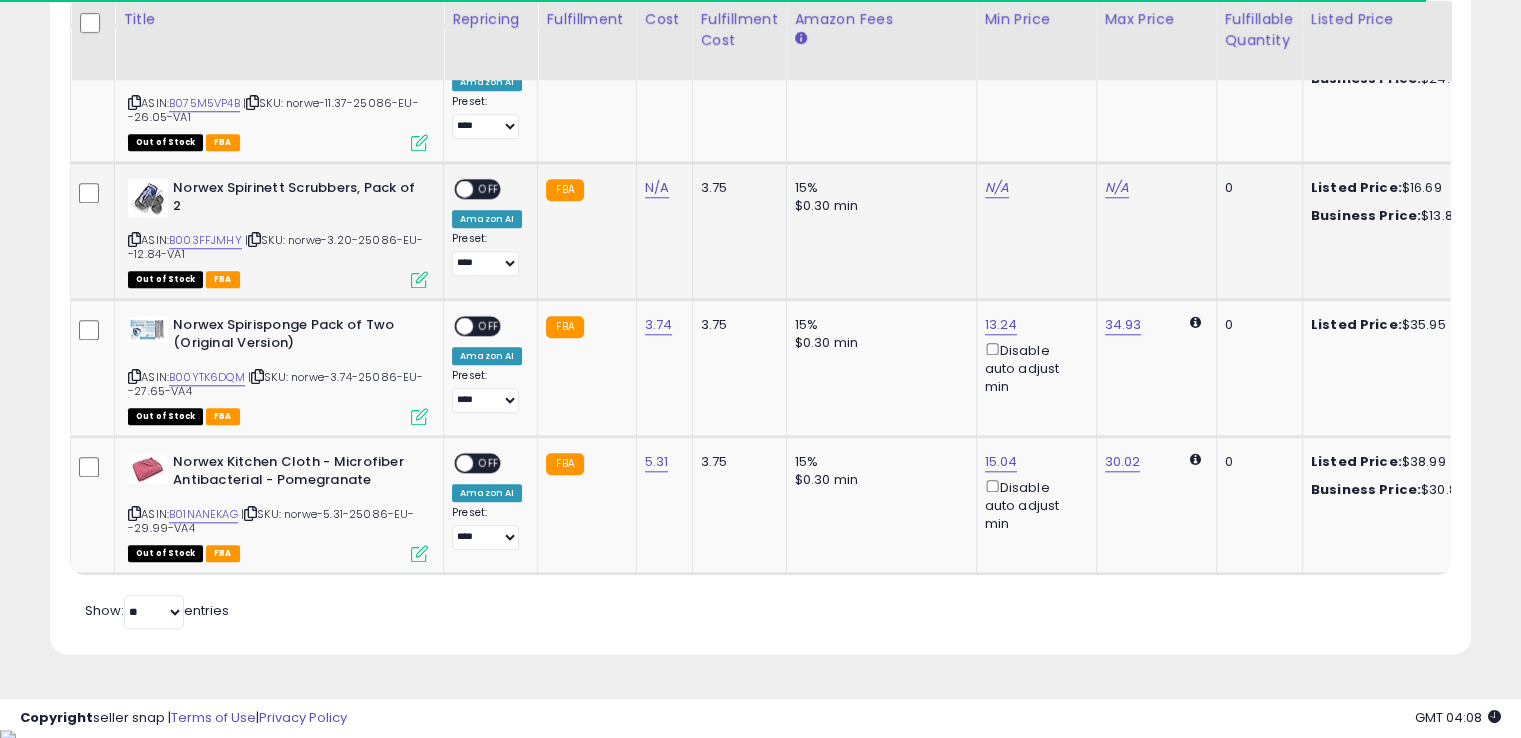 click at bounding box center [419, 279] 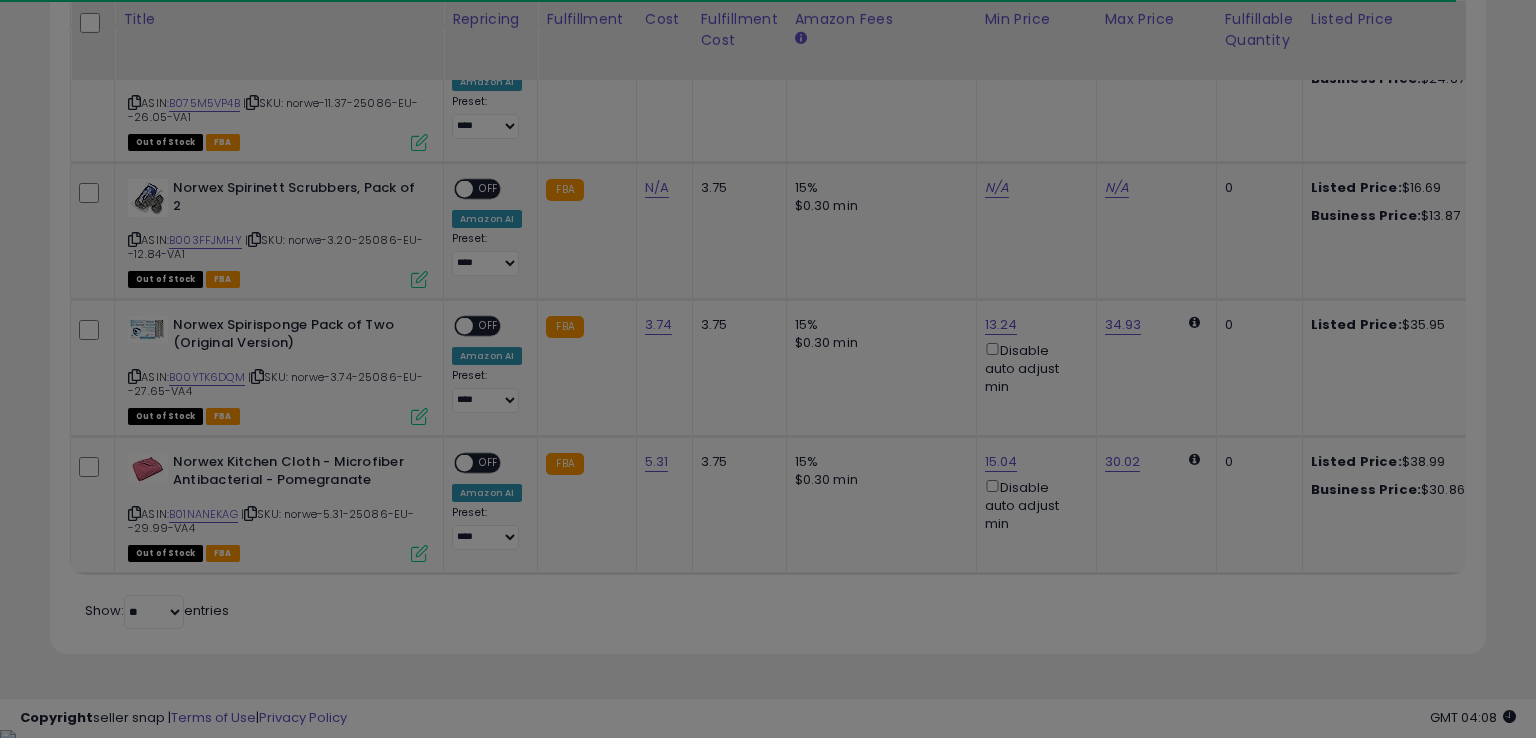 scroll, scrollTop: 999589, scrollLeft: 999168, axis: both 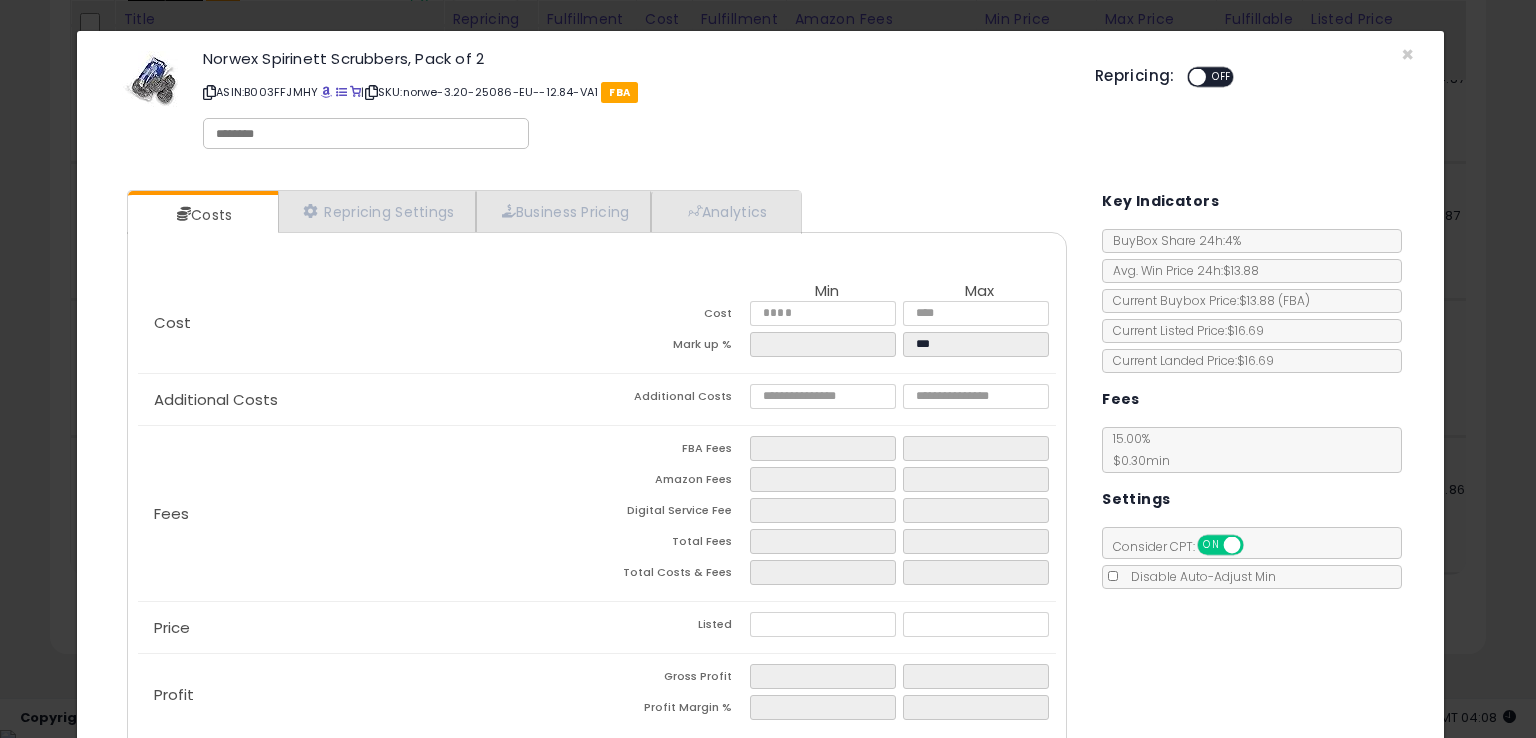 click on "ASIN:  B003FFJMHY
|
SKU:  norwe-3.20-25086-EU--12.84-VA1
FBA" at bounding box center [634, 92] 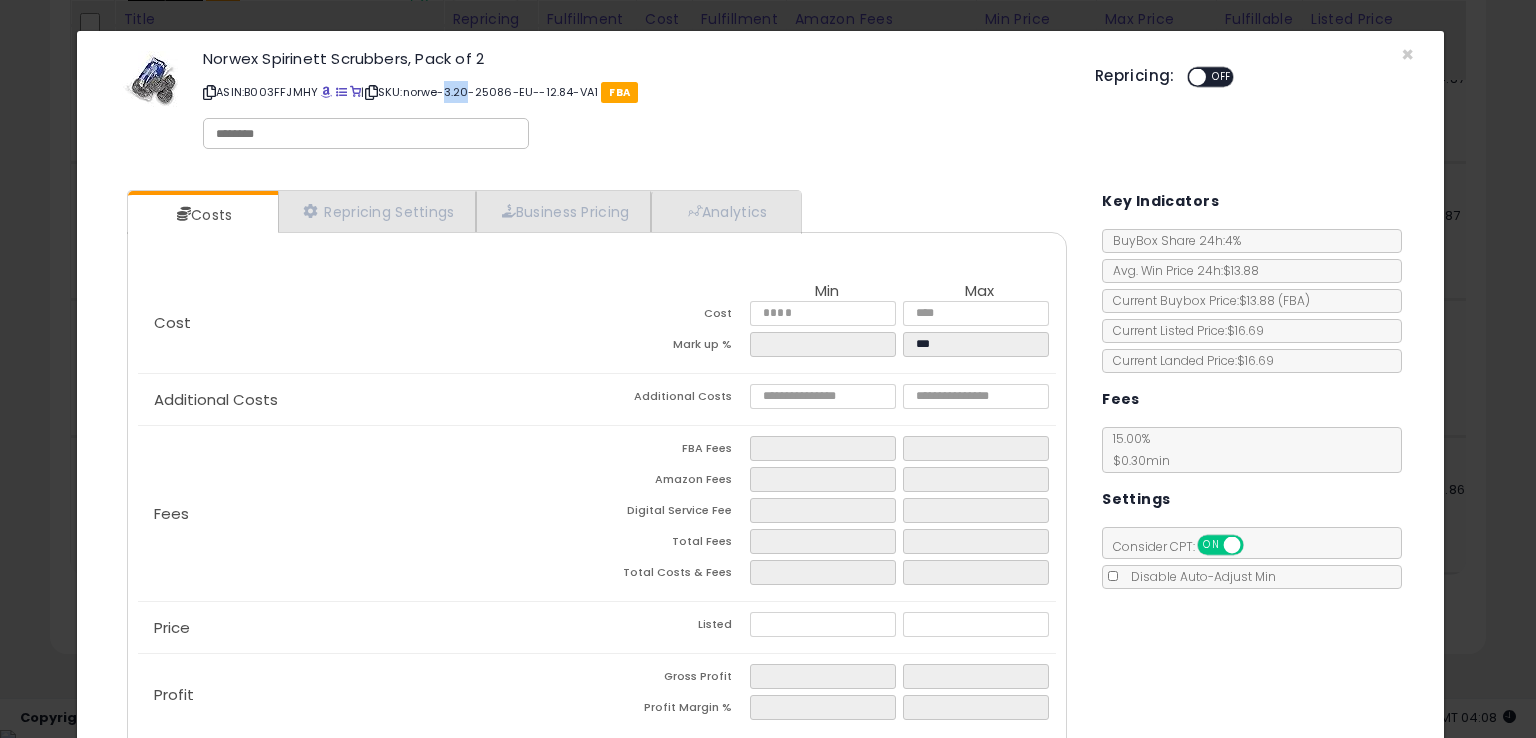 click on "ASIN:  B003FFJMHY
|
SKU:  norwe-3.20-25086-EU--12.84-VA1
FBA" at bounding box center (634, 92) 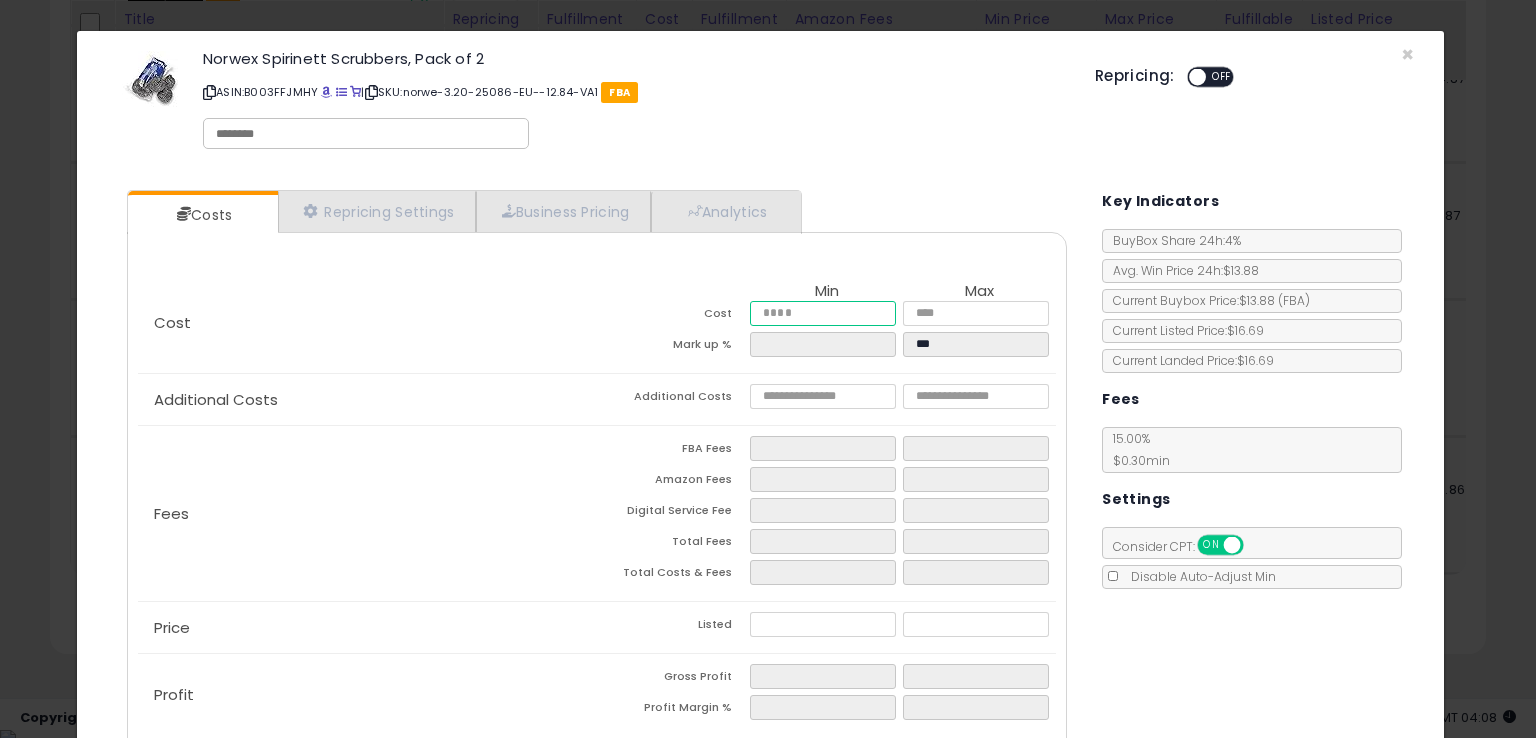 click at bounding box center [822, 313] 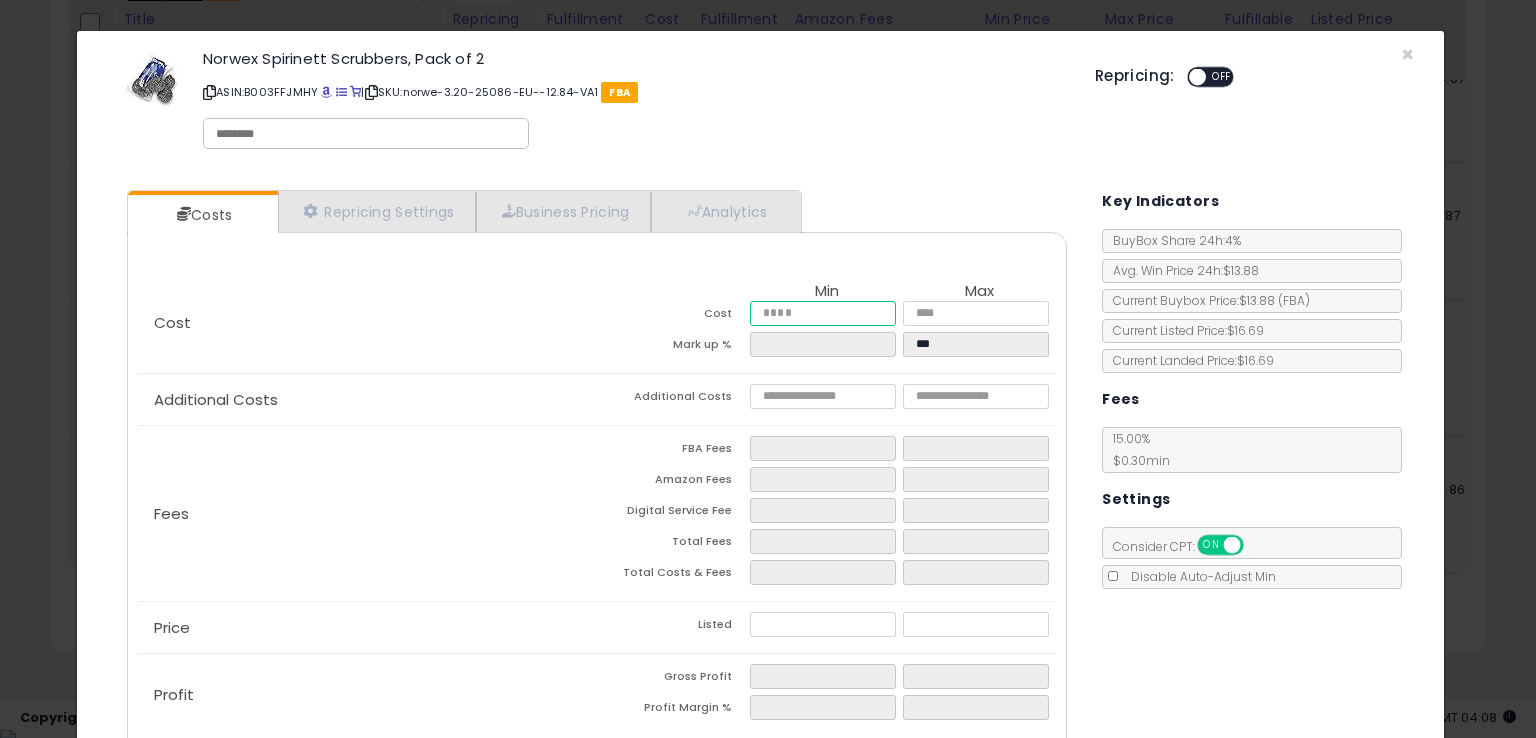 type on "****" 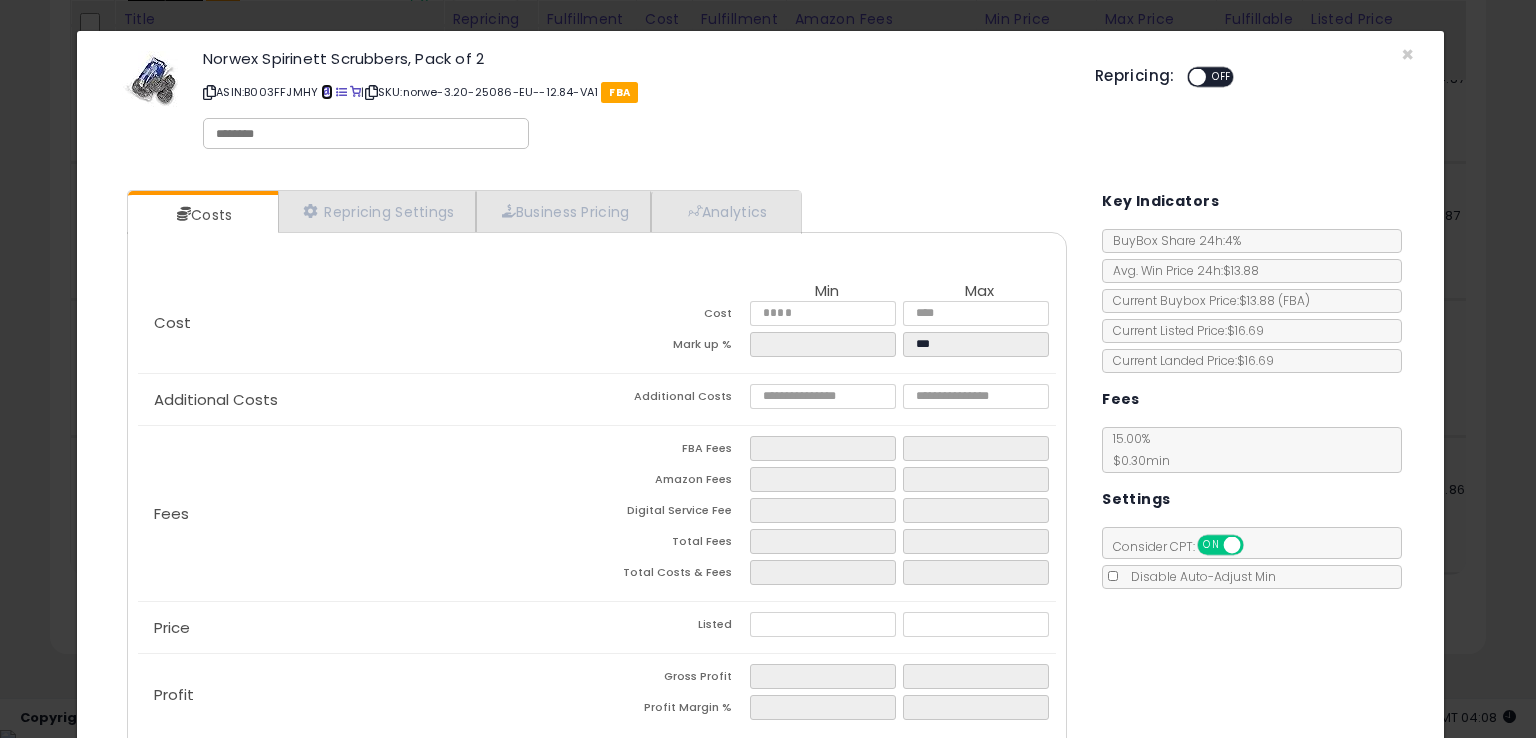 type 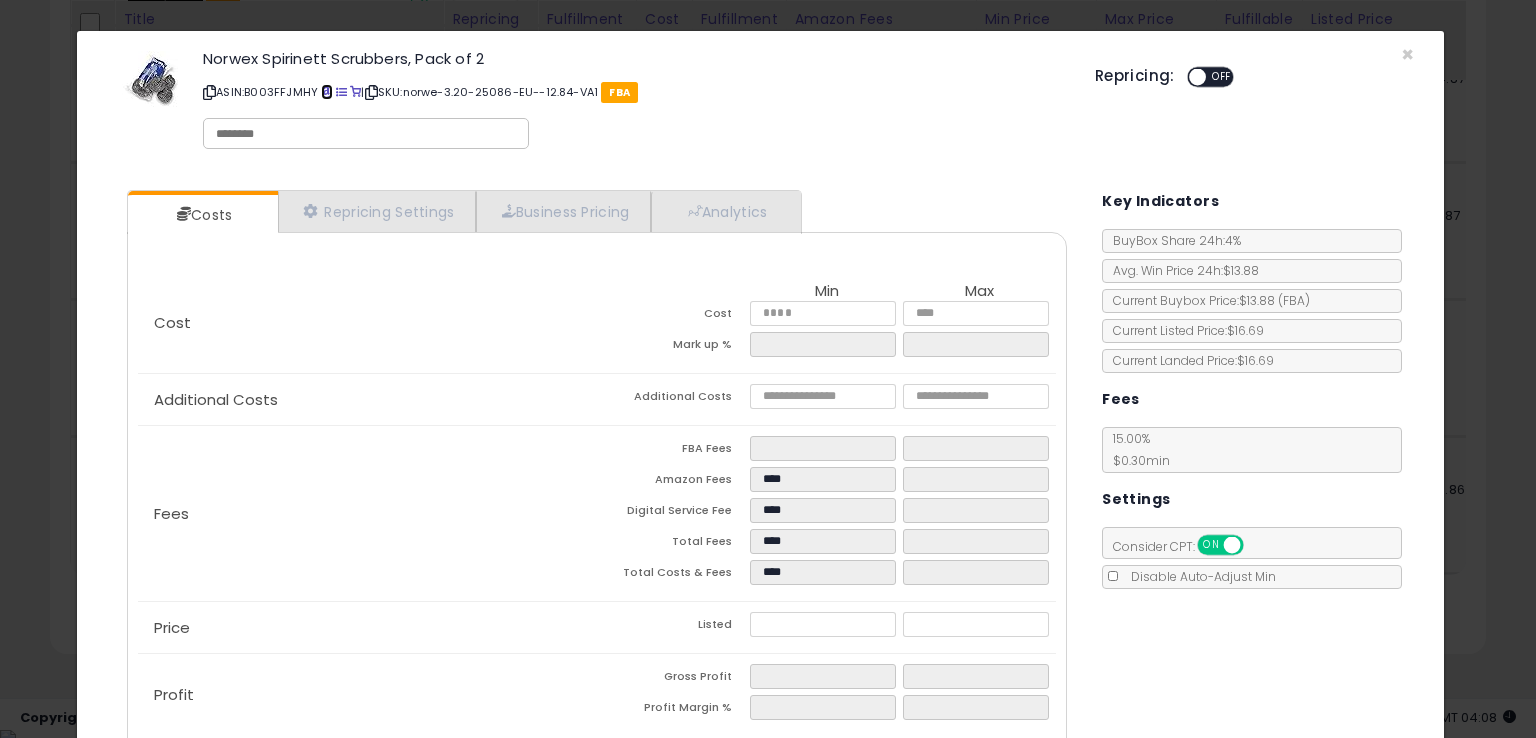 click at bounding box center (326, 92) 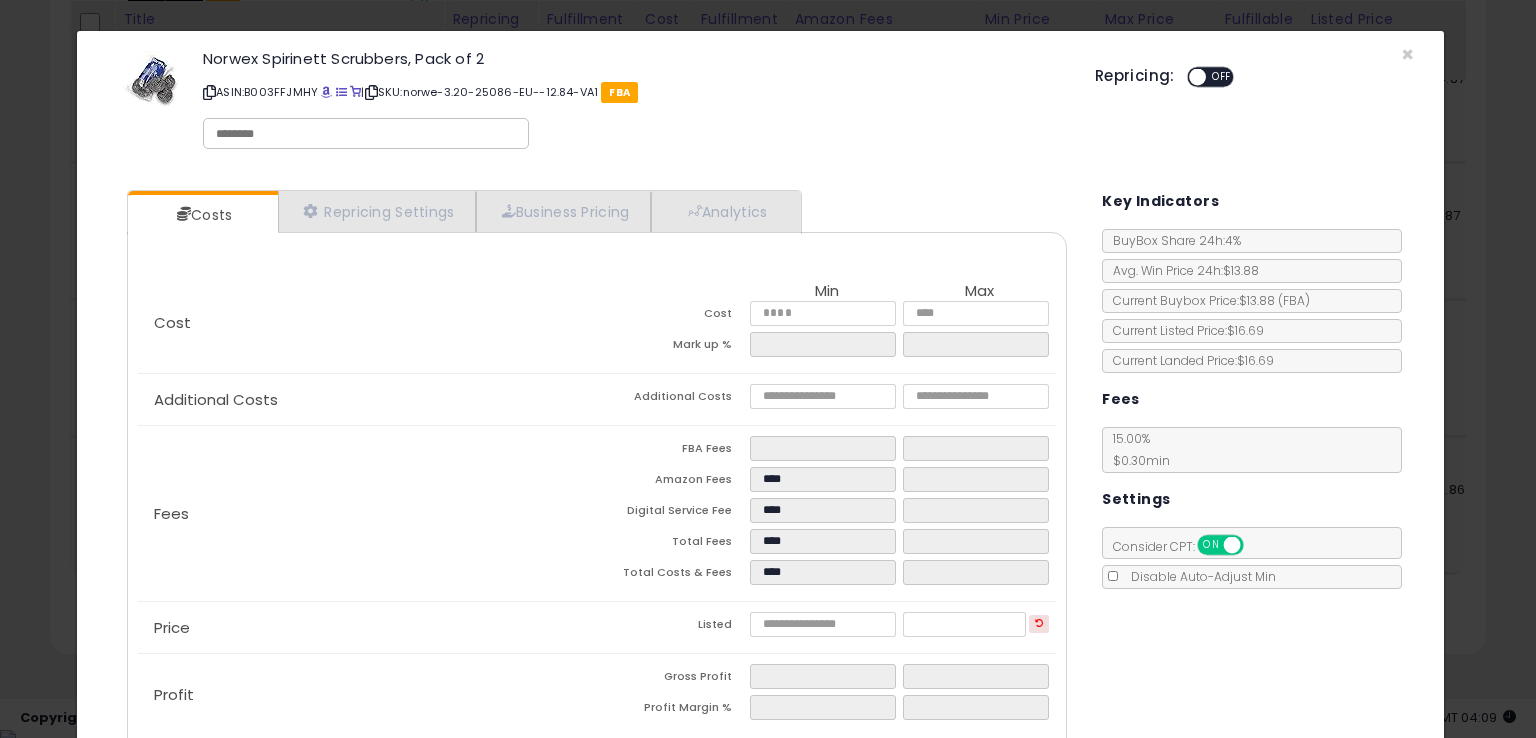 click on "ASIN:  B003FFJMHY
|
SKU:  norwe-3.20-25086-EU--12.84-VA1
FBA" at bounding box center [634, 92] 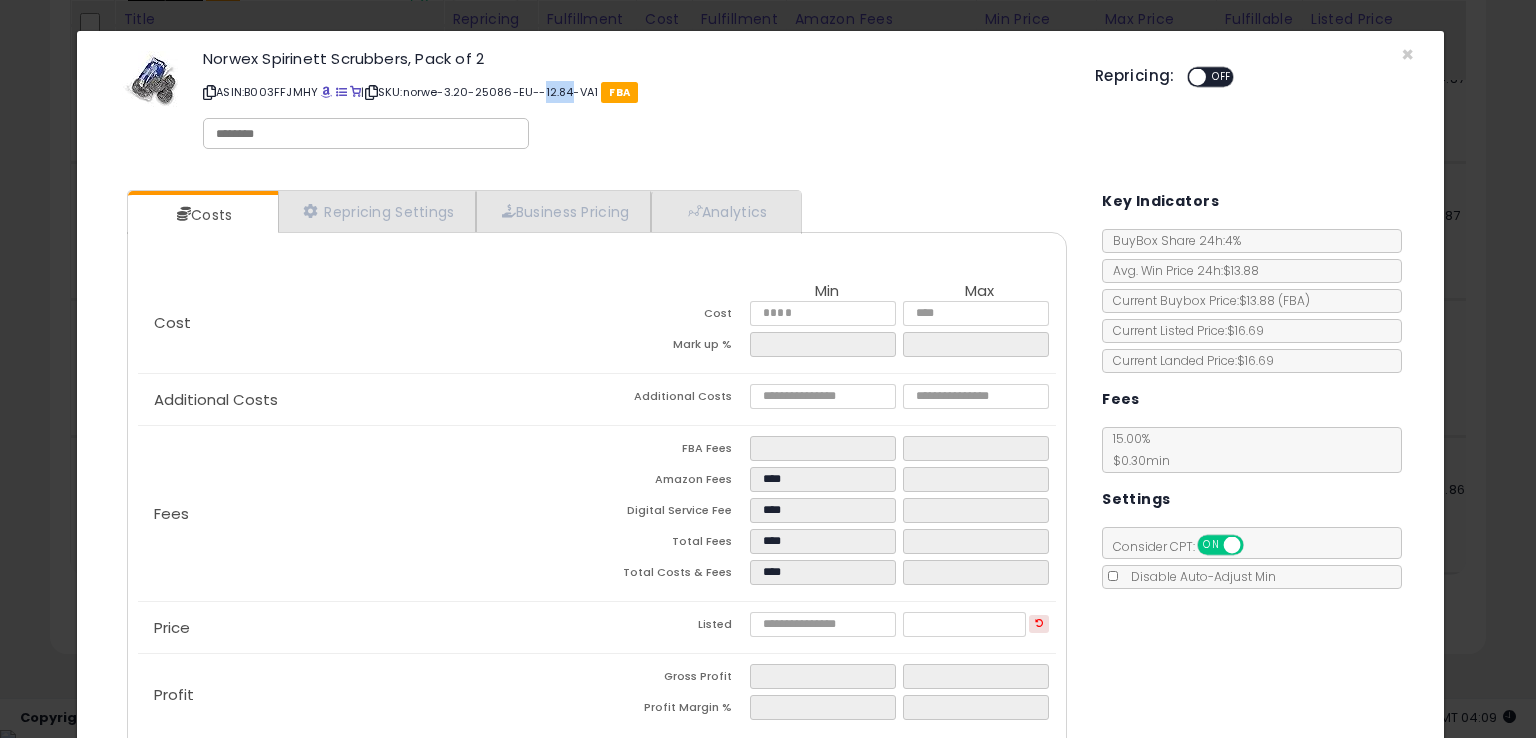 click on "ASIN:  B003FFJMHY
|
SKU:  norwe-3.20-25086-EU--12.84-VA1
FBA" at bounding box center (634, 92) 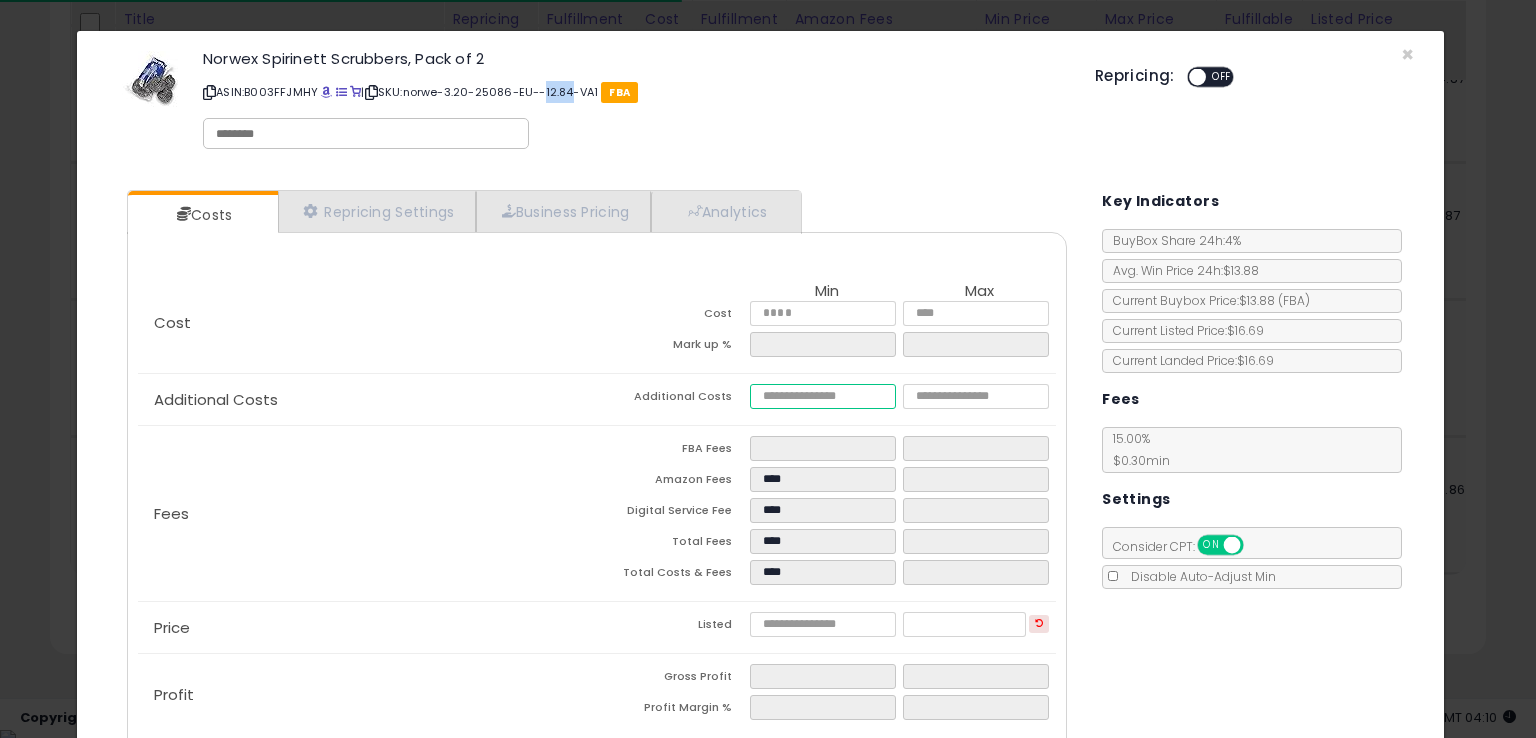 click at bounding box center [822, 396] 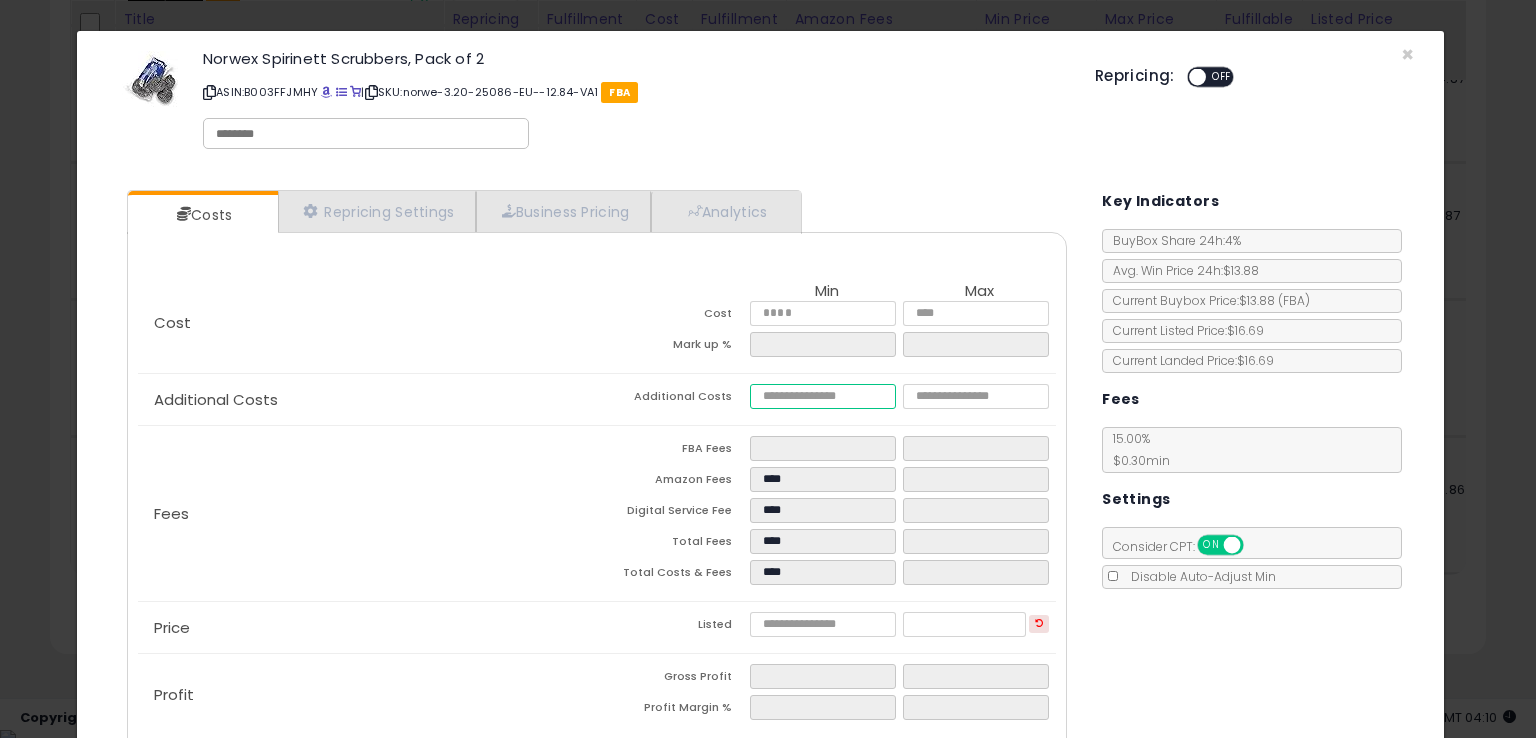 type on "*" 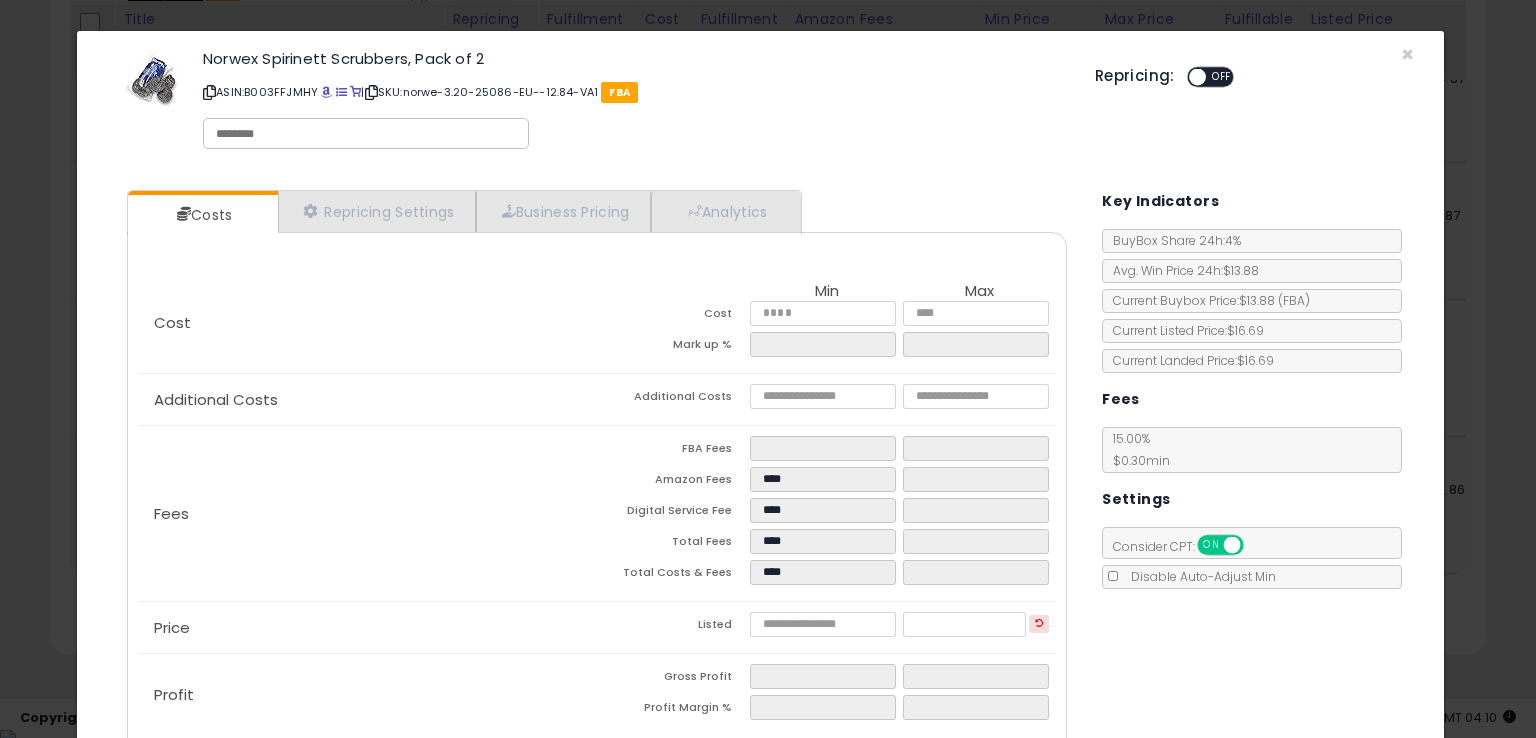 type on "*****" 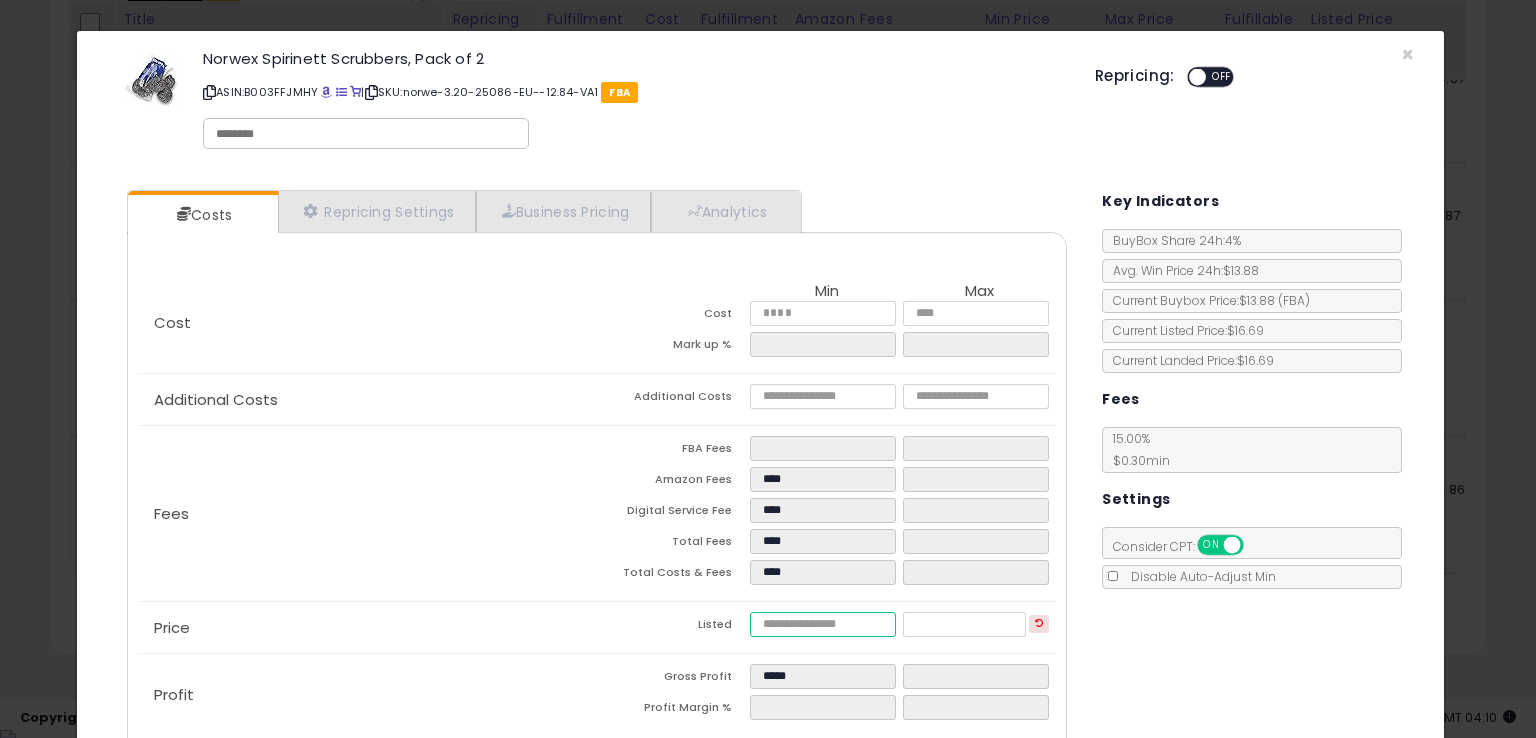 drag, startPoint x: 800, startPoint y: 629, endPoint x: 681, endPoint y: 631, distance: 119.01681 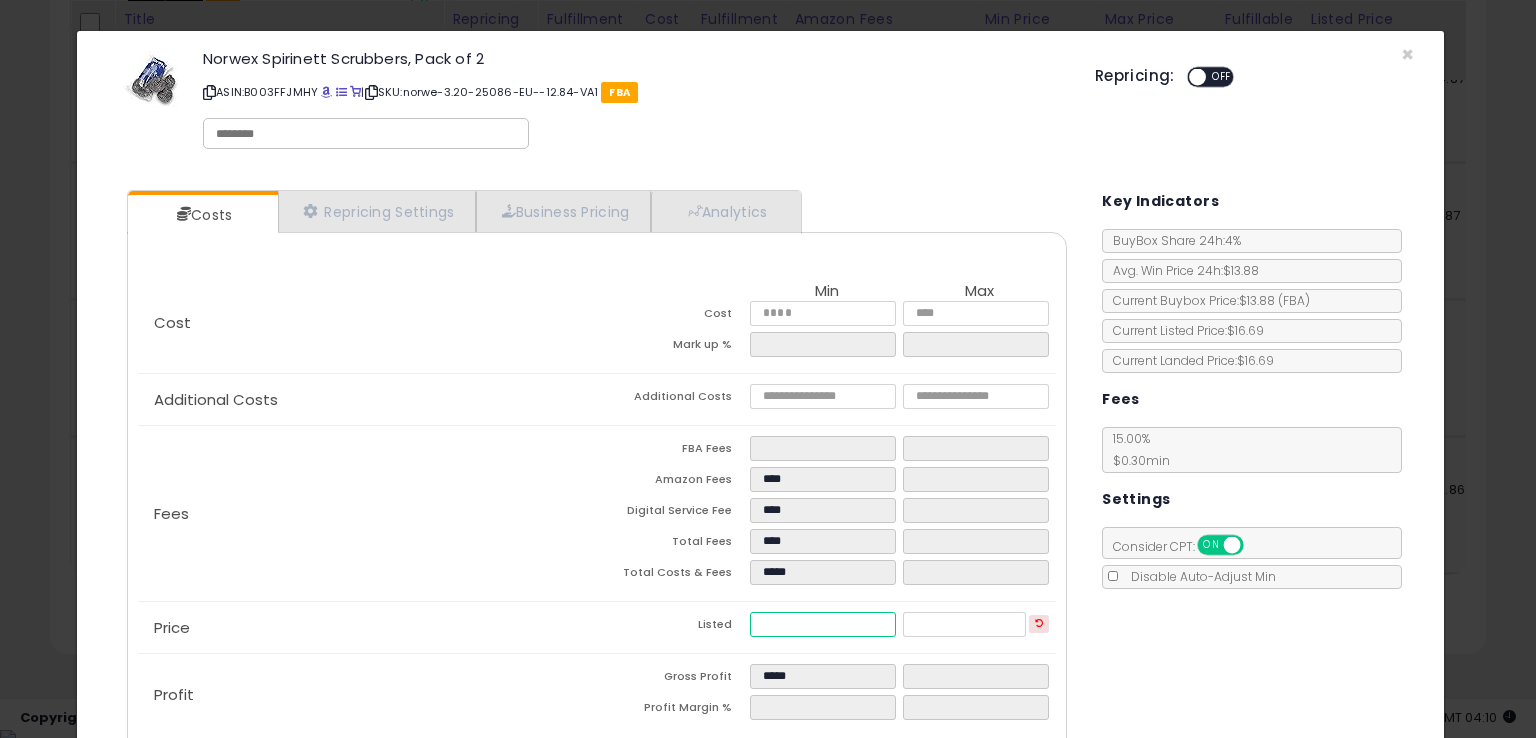 type on "*****" 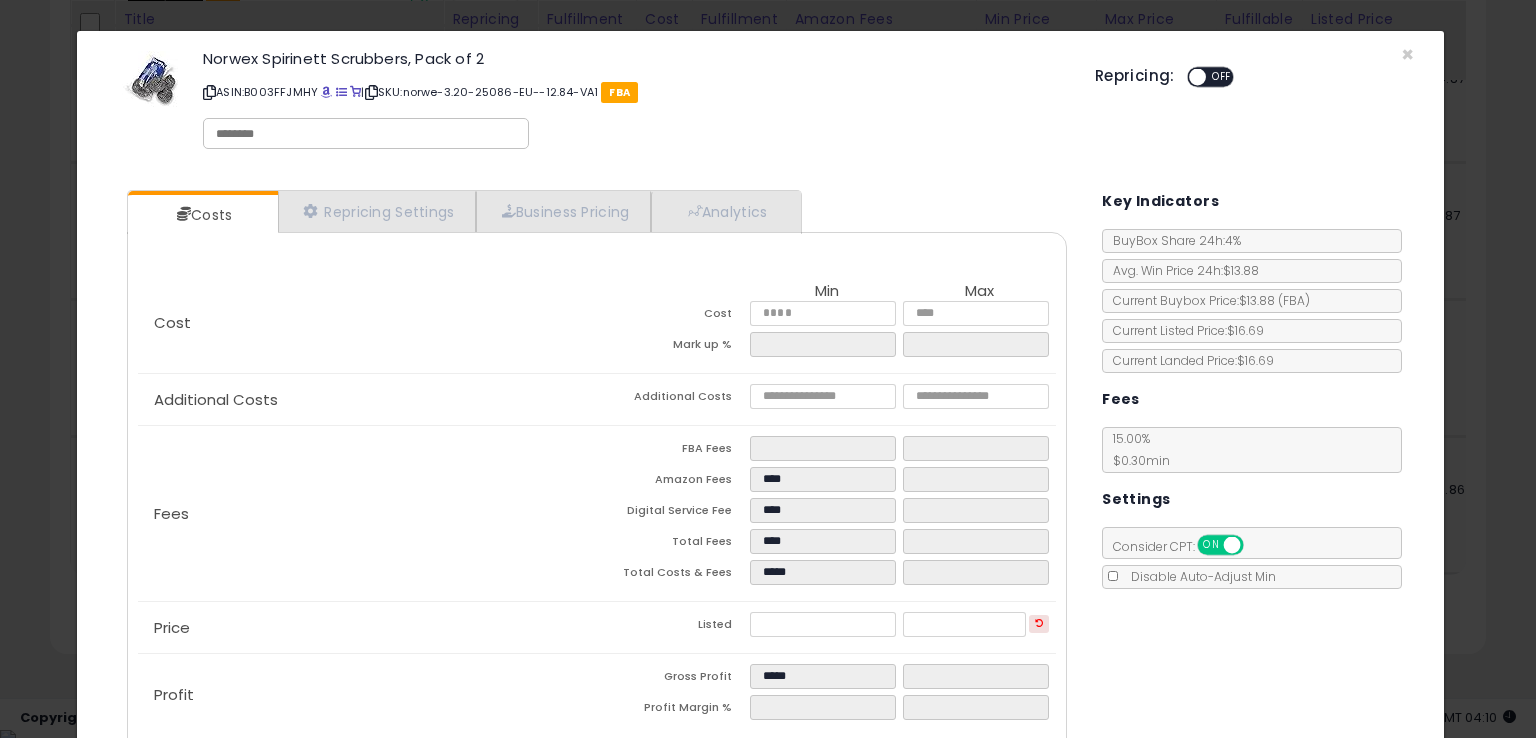 type on "*****" 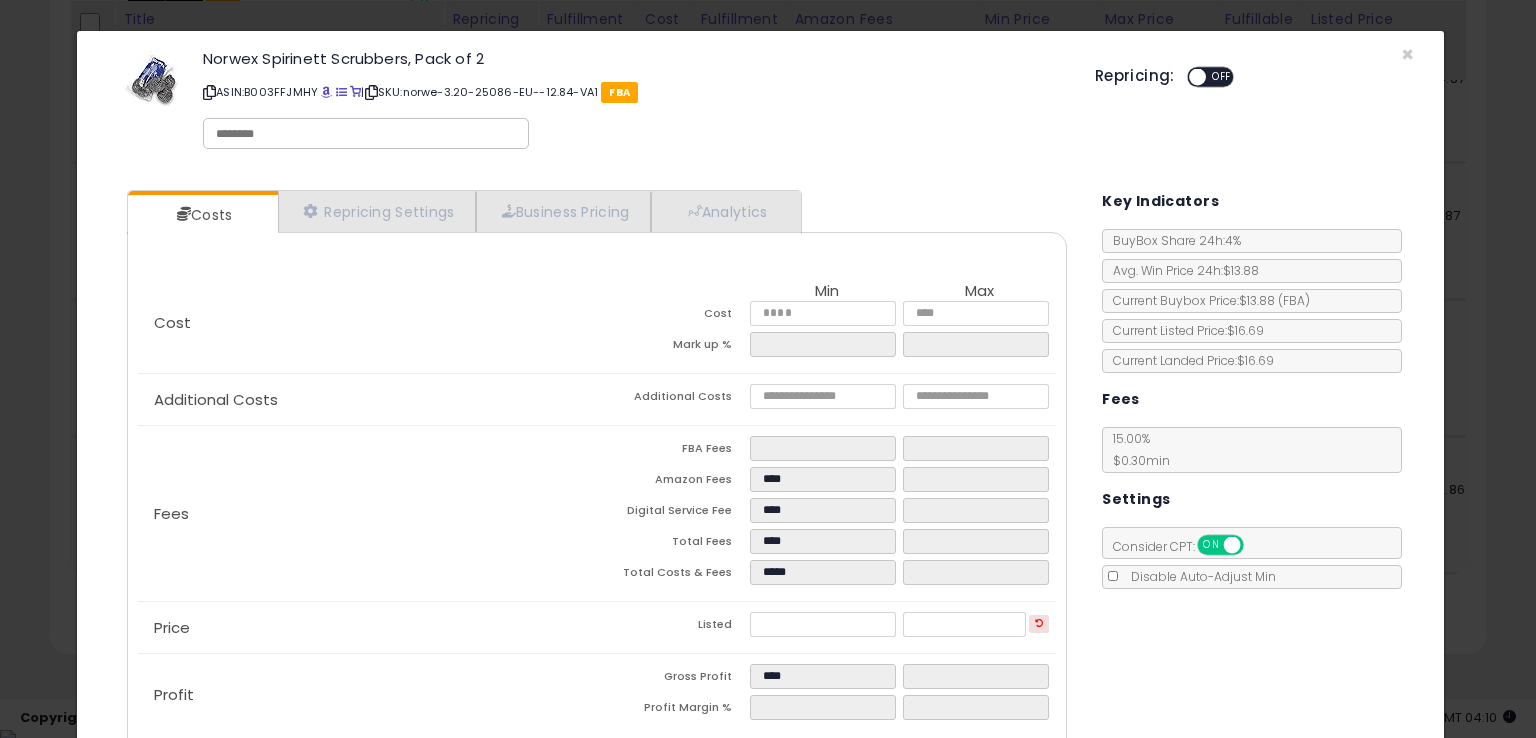 click on "Norwex Spirinett Scrubbers, Pack of 2
ASIN:  B003FFJMHY
|
SKU:  norwe-3.20-25086-EU--12.84-VA1
FBA" 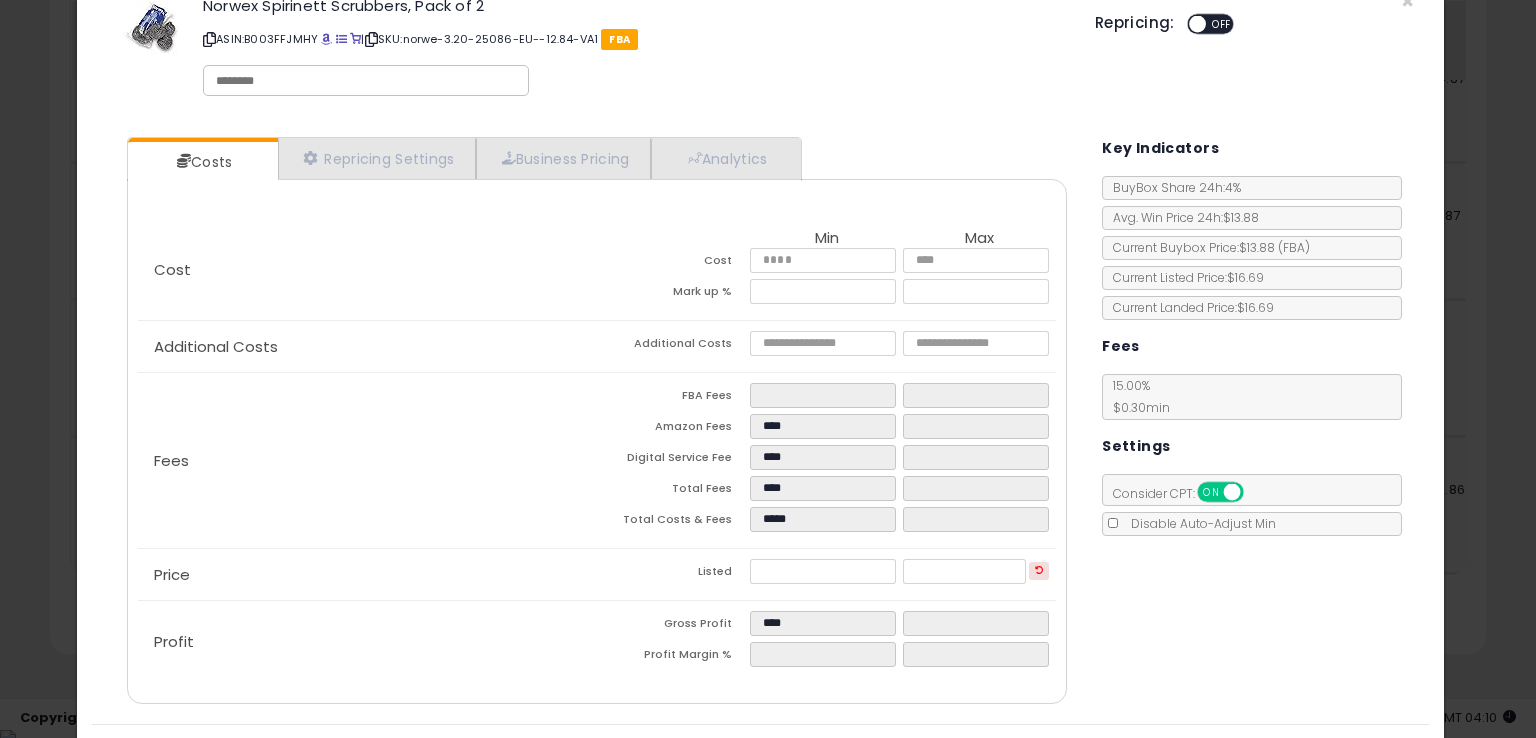 scroll, scrollTop: 102, scrollLeft: 0, axis: vertical 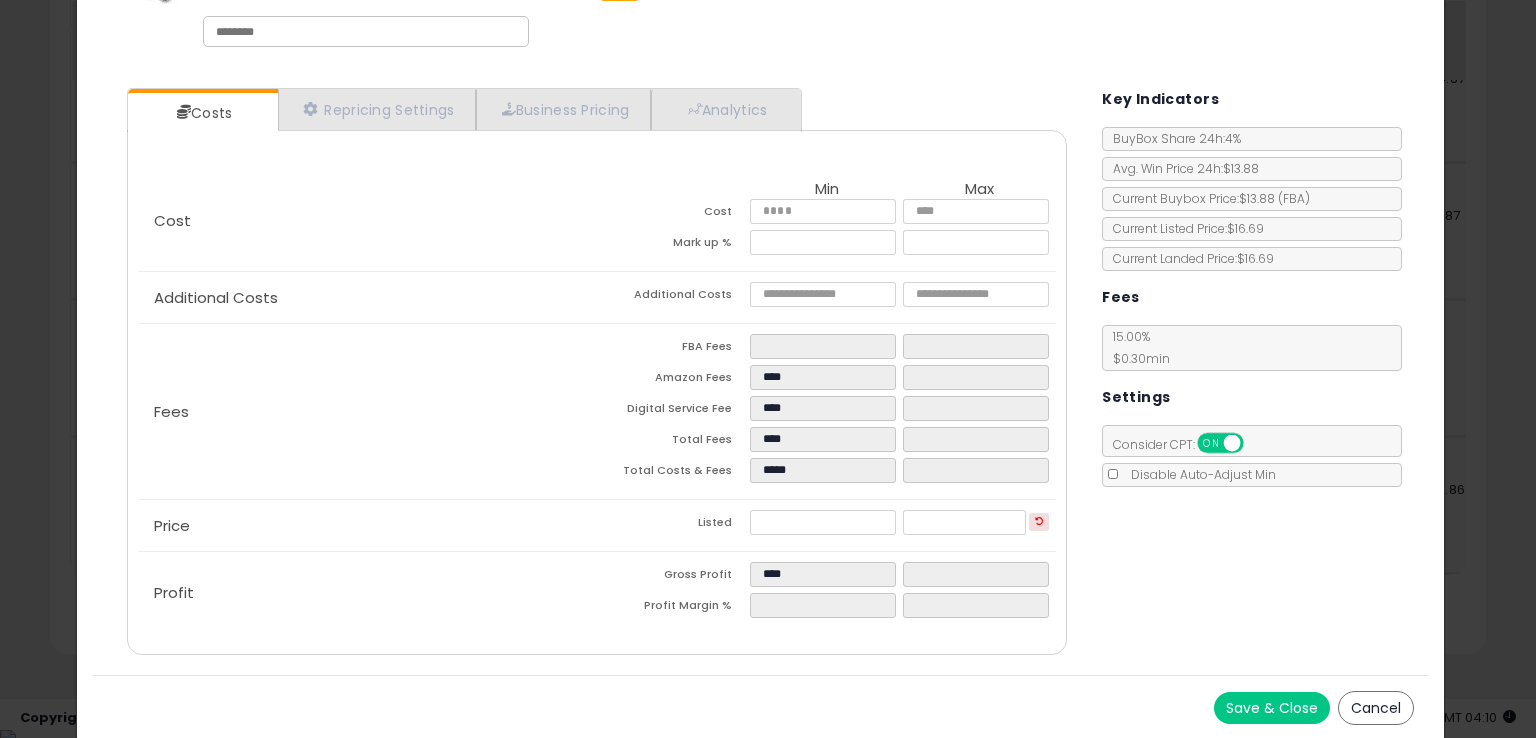 click on "Save & Close" at bounding box center (1272, 708) 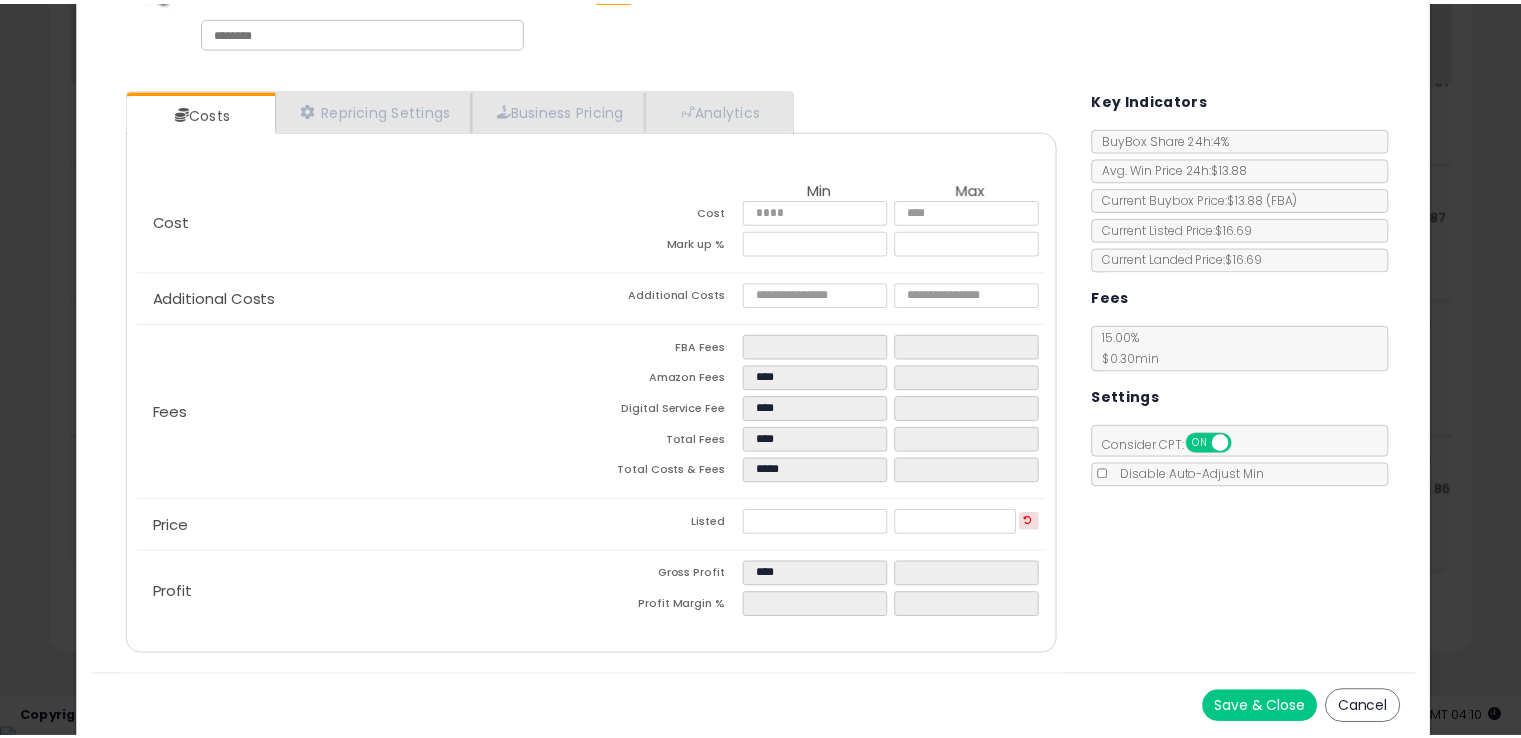 scroll, scrollTop: 0, scrollLeft: 0, axis: both 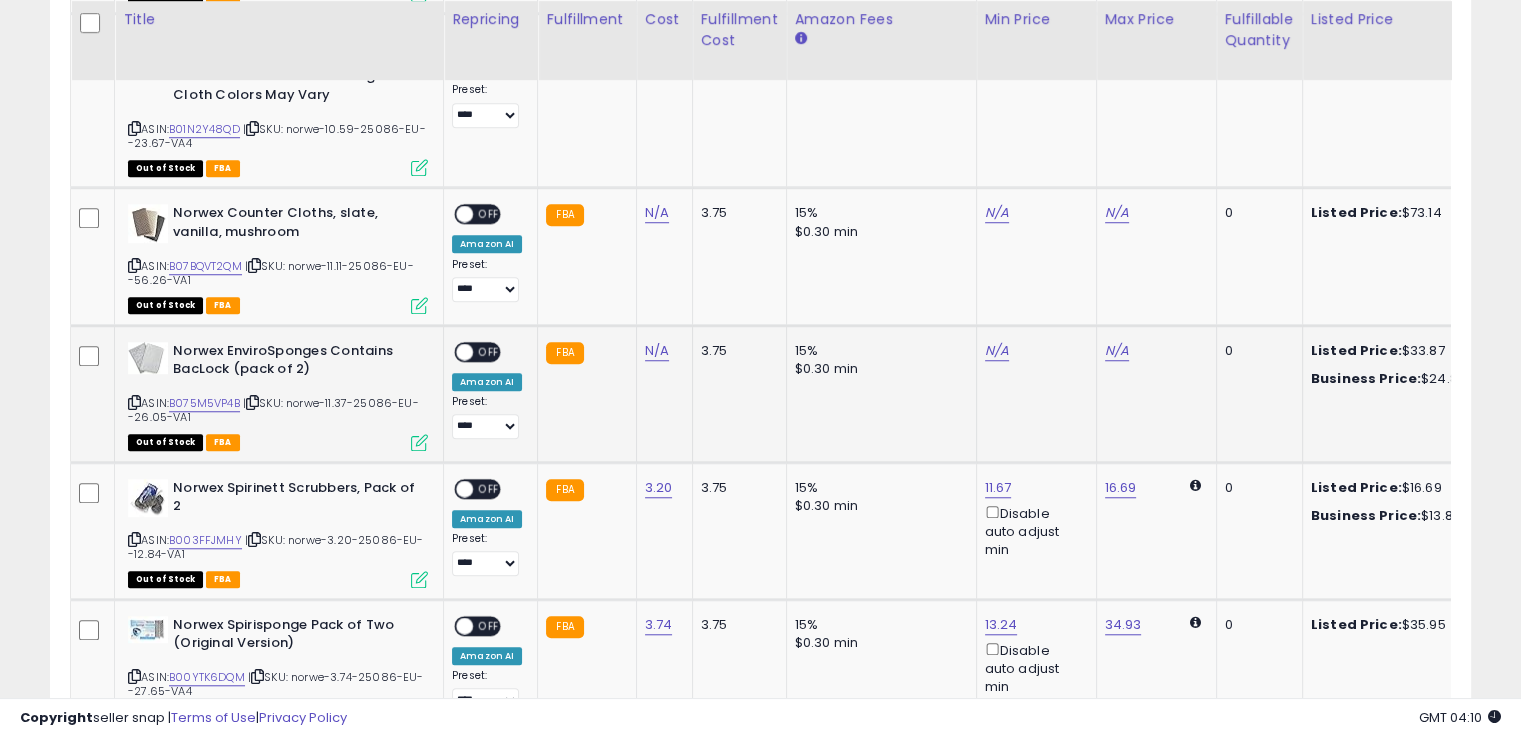 click at bounding box center (419, 442) 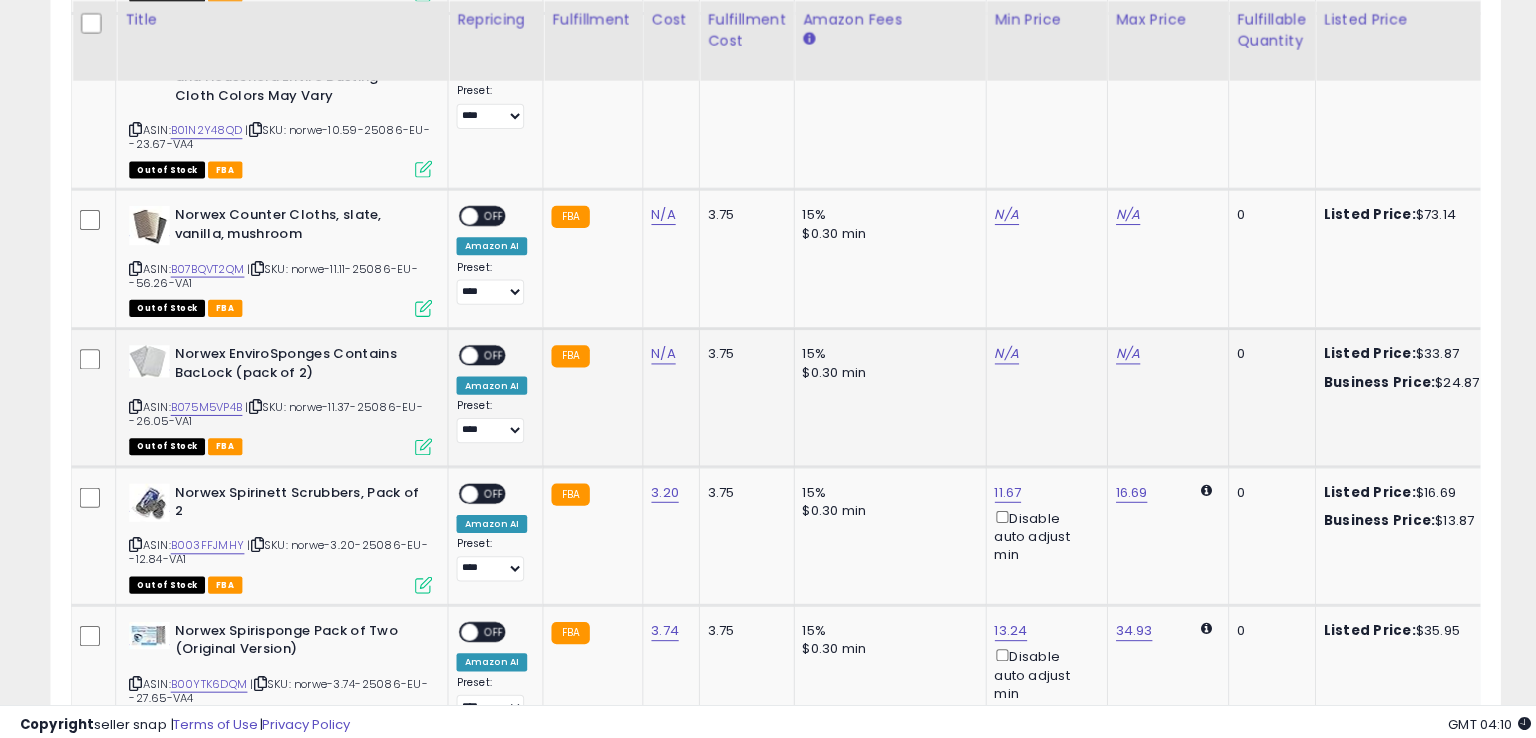 scroll, scrollTop: 999589, scrollLeft: 999168, axis: both 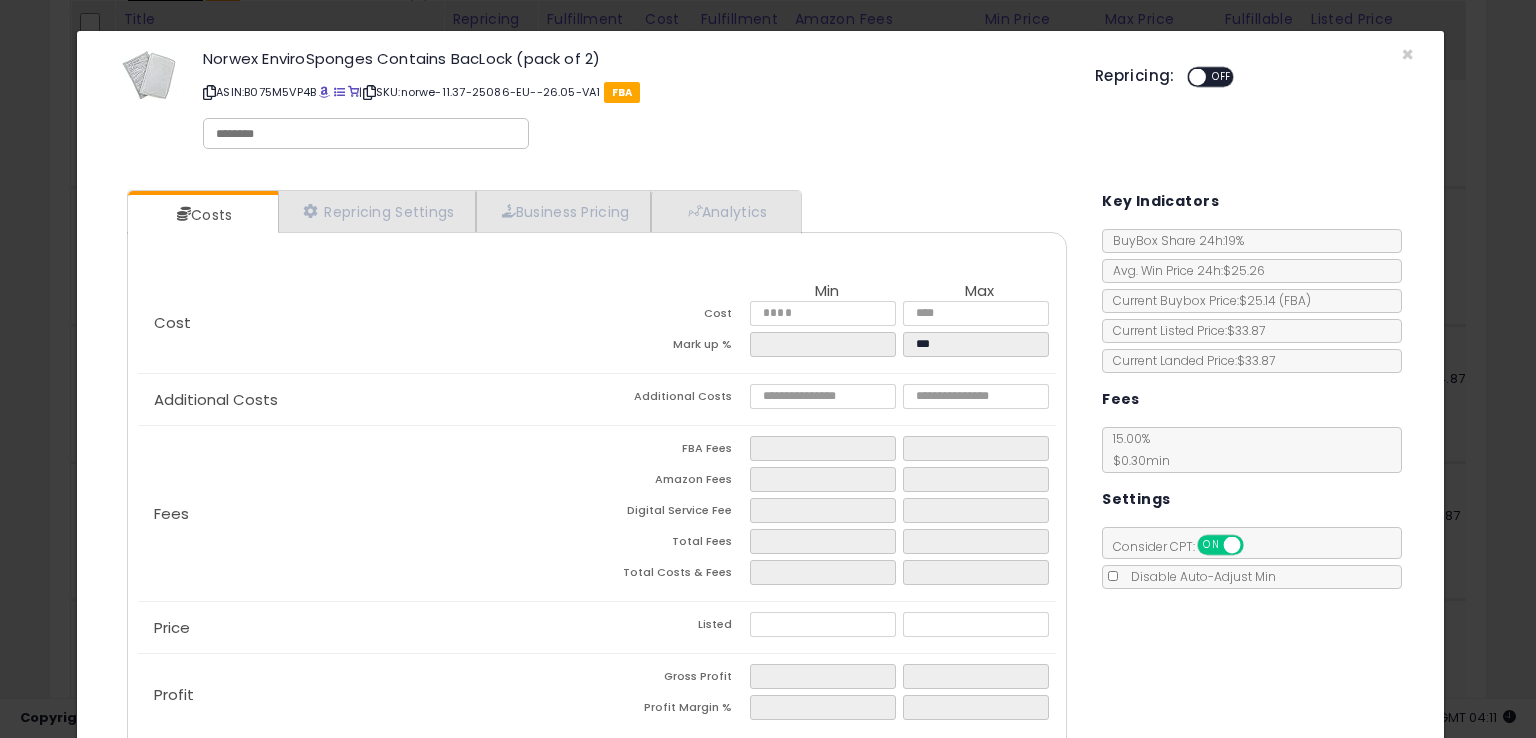 click on "ASIN:  B075M5VP4B
|
SKU:  norwe-11.37-25086-EU--26.05-VA1
FBA" at bounding box center [634, 92] 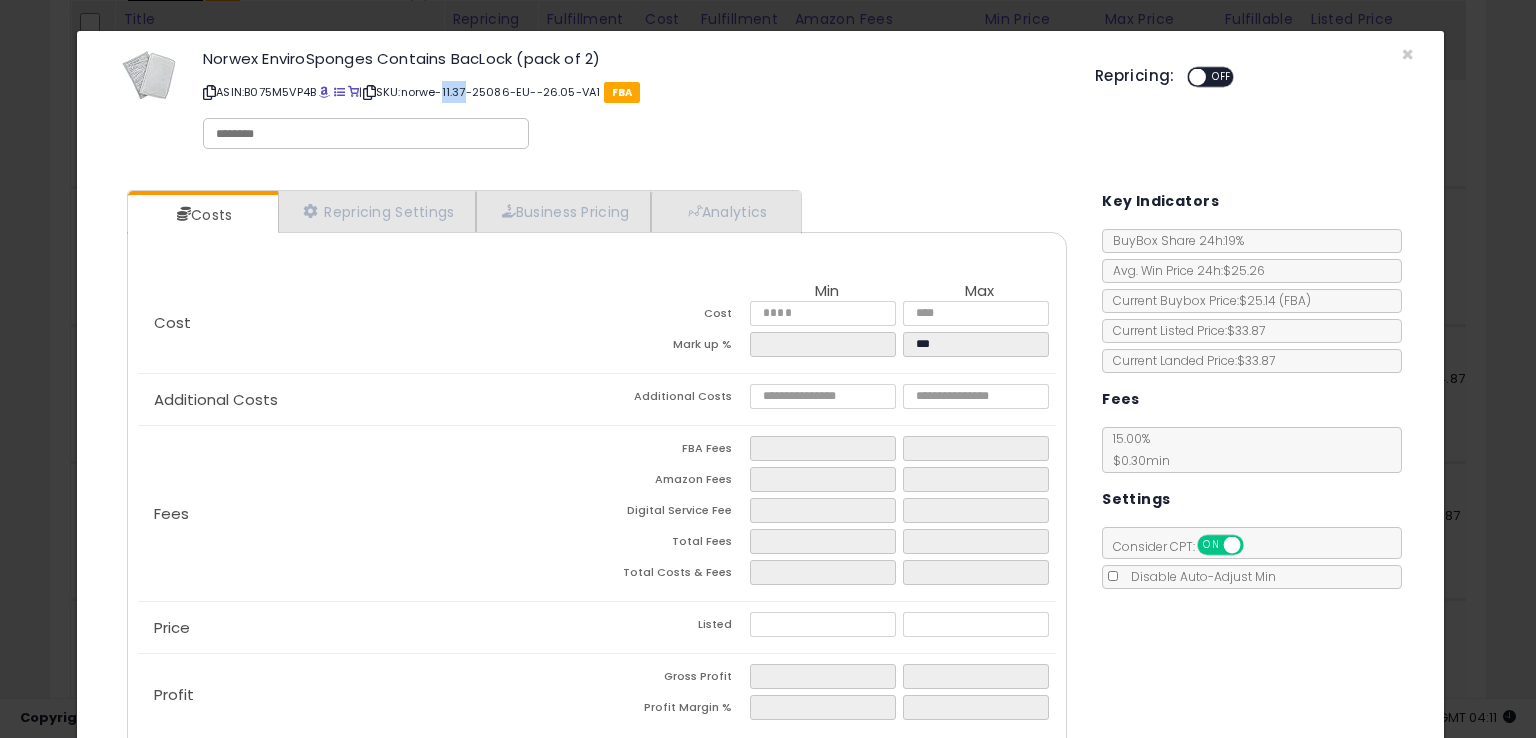 click on "ASIN:  B075M5VP4B
|
SKU:  norwe-11.37-25086-EU--26.05-VA1
FBA" at bounding box center (634, 92) 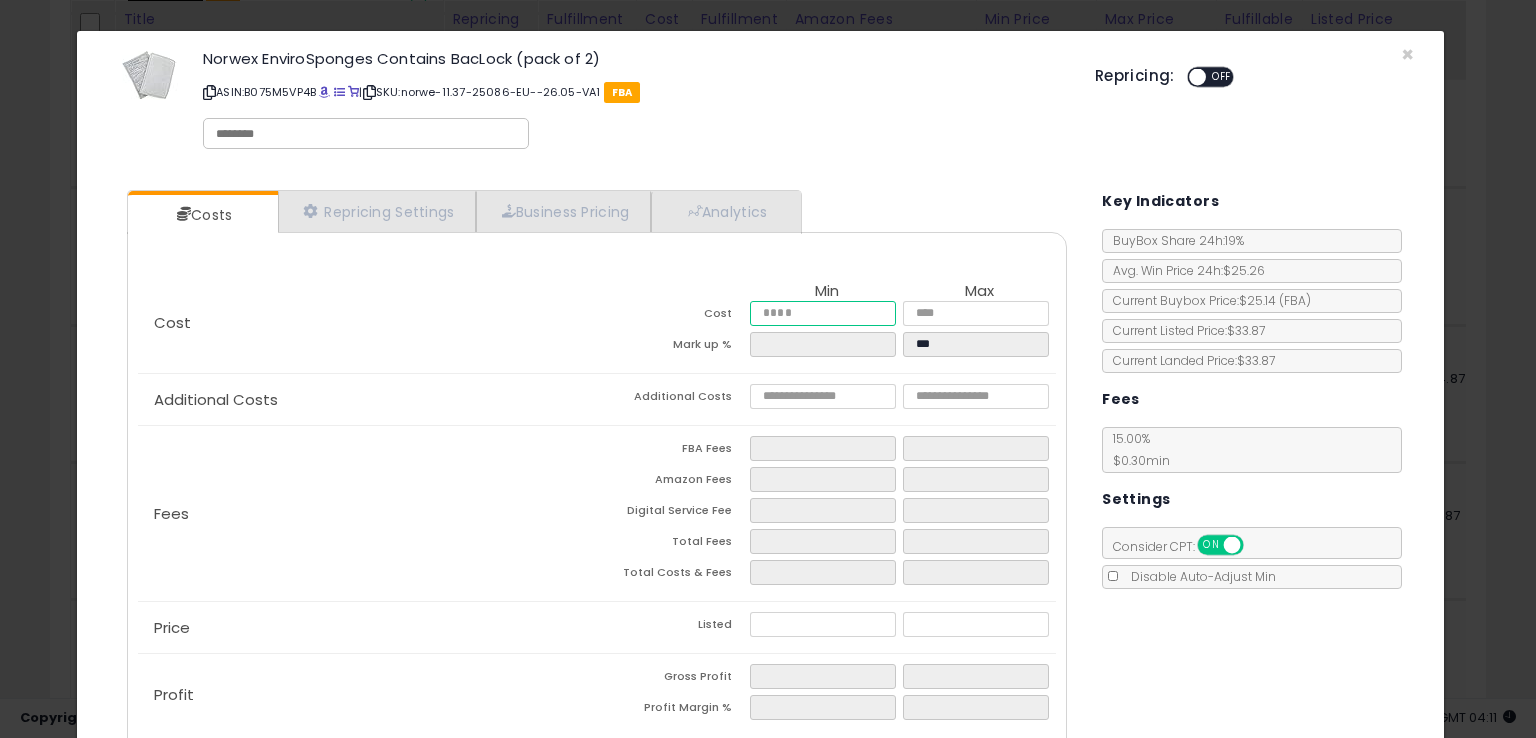 click at bounding box center (822, 313) 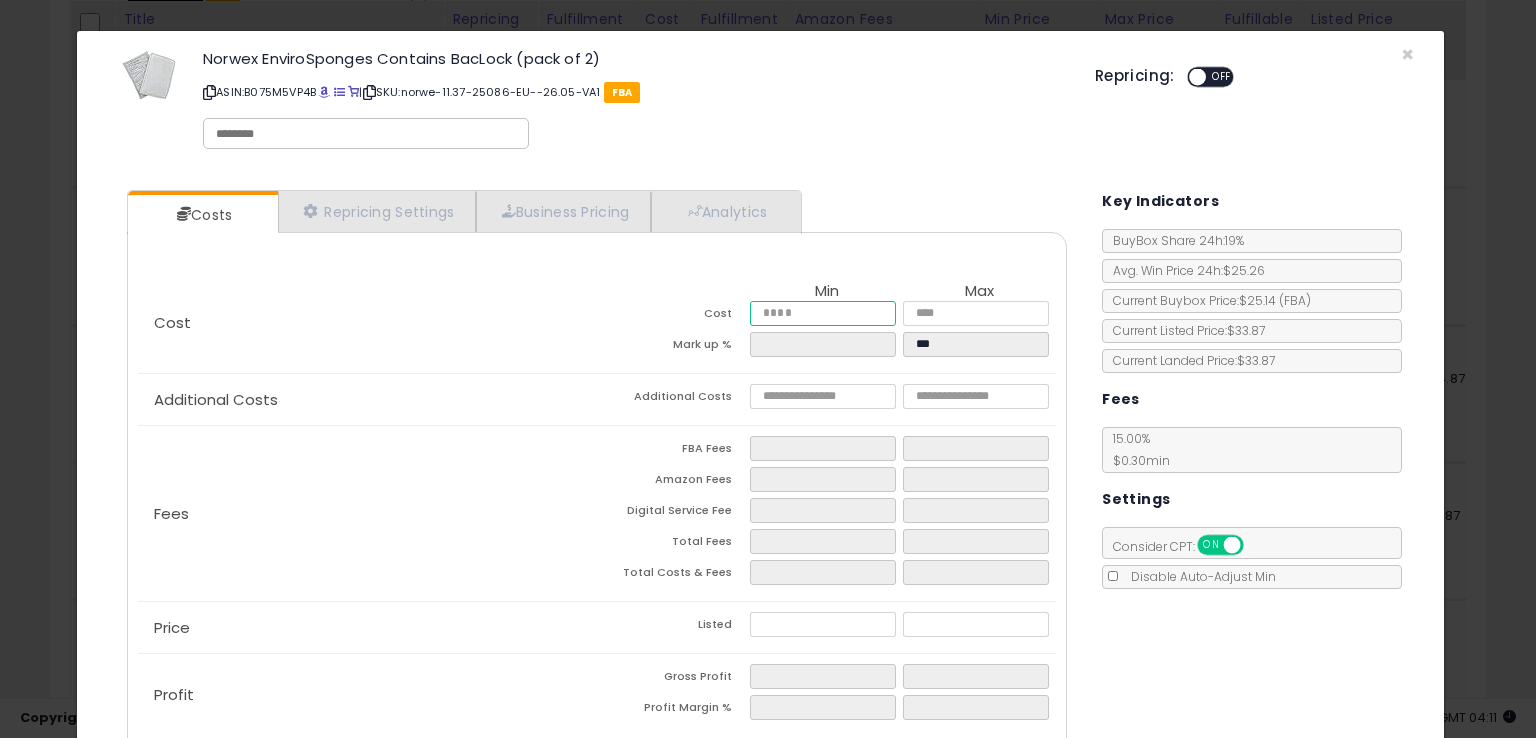 type on "*****" 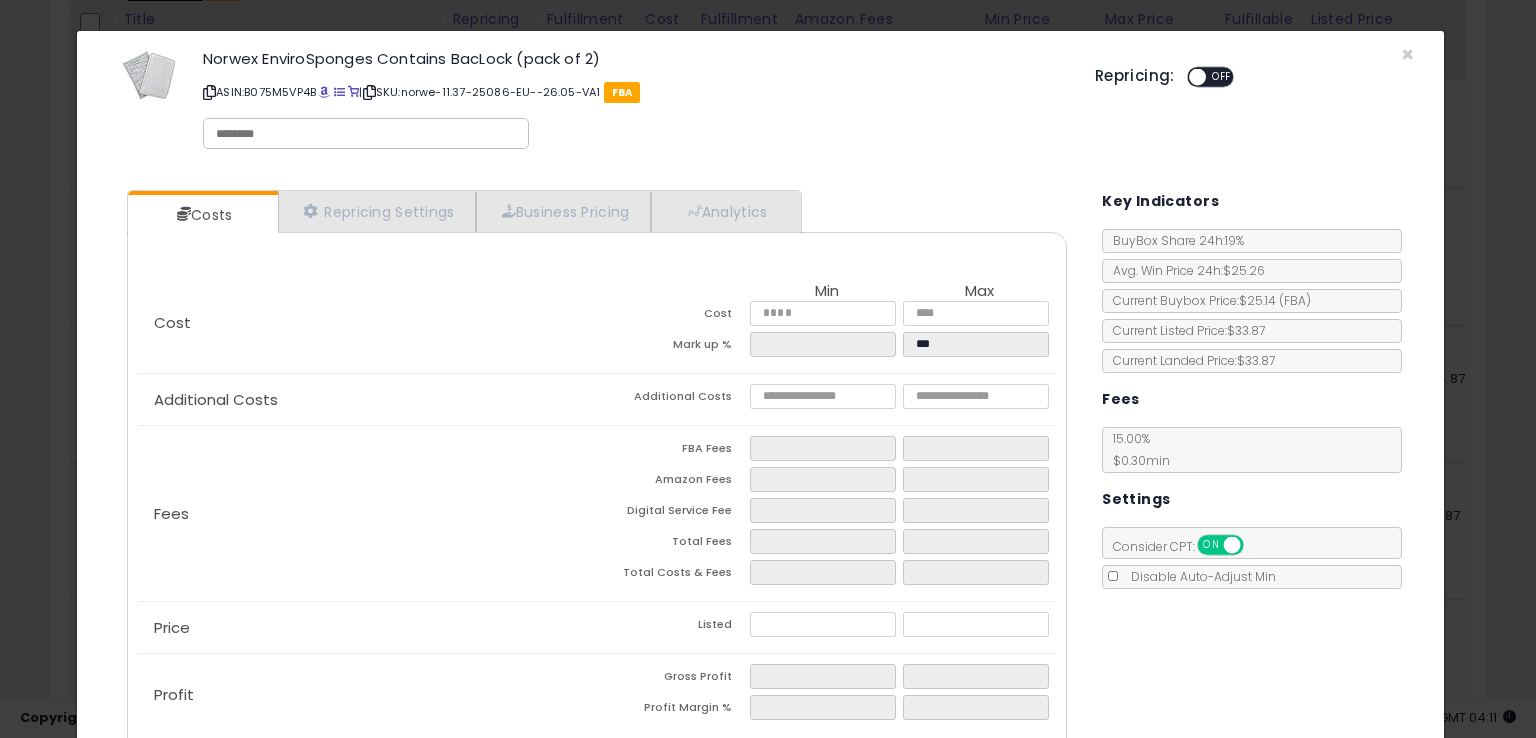 type 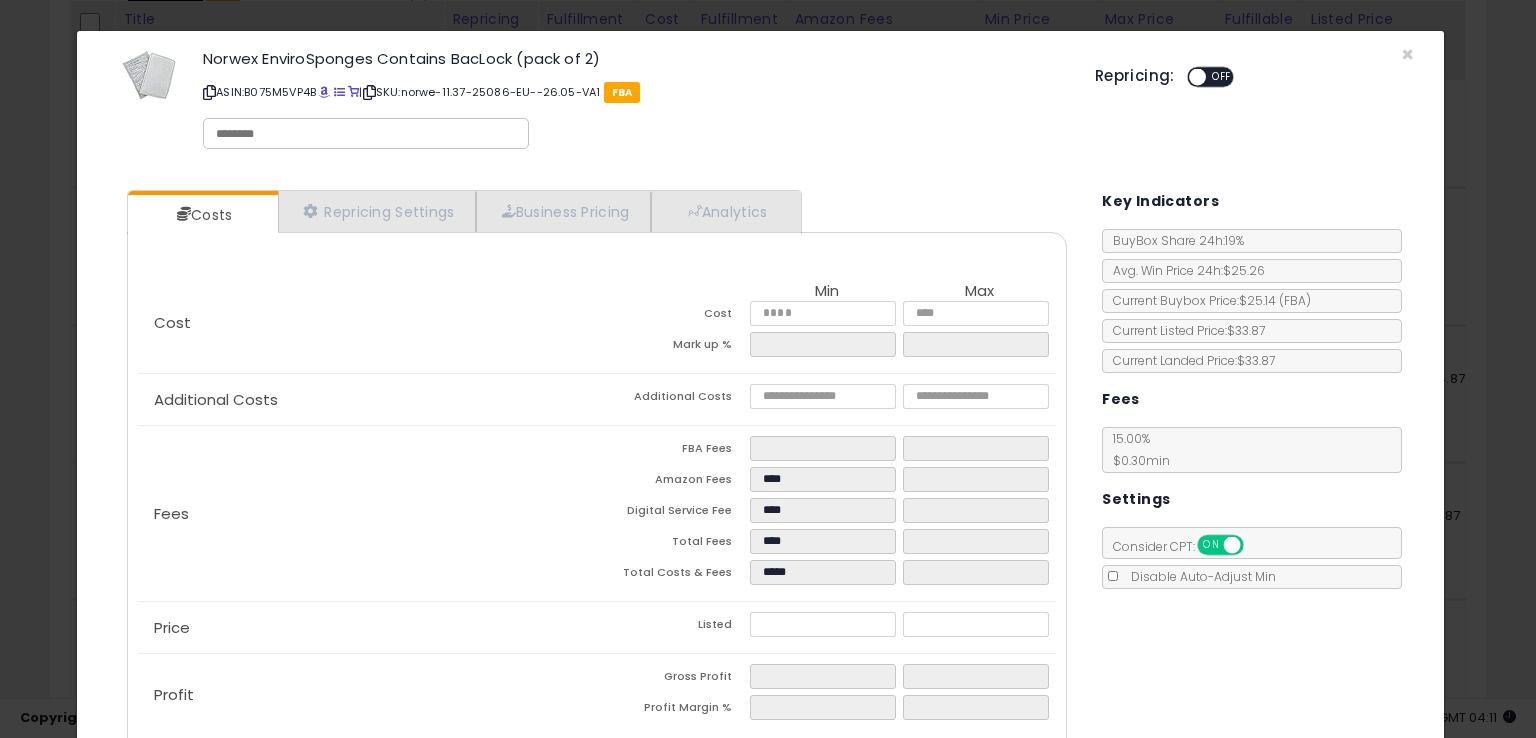 click on "ASIN:  B075M5VP4B
|
SKU:  norwe-11.37-25086-EU--26.05-VA1
FBA" at bounding box center (634, 92) 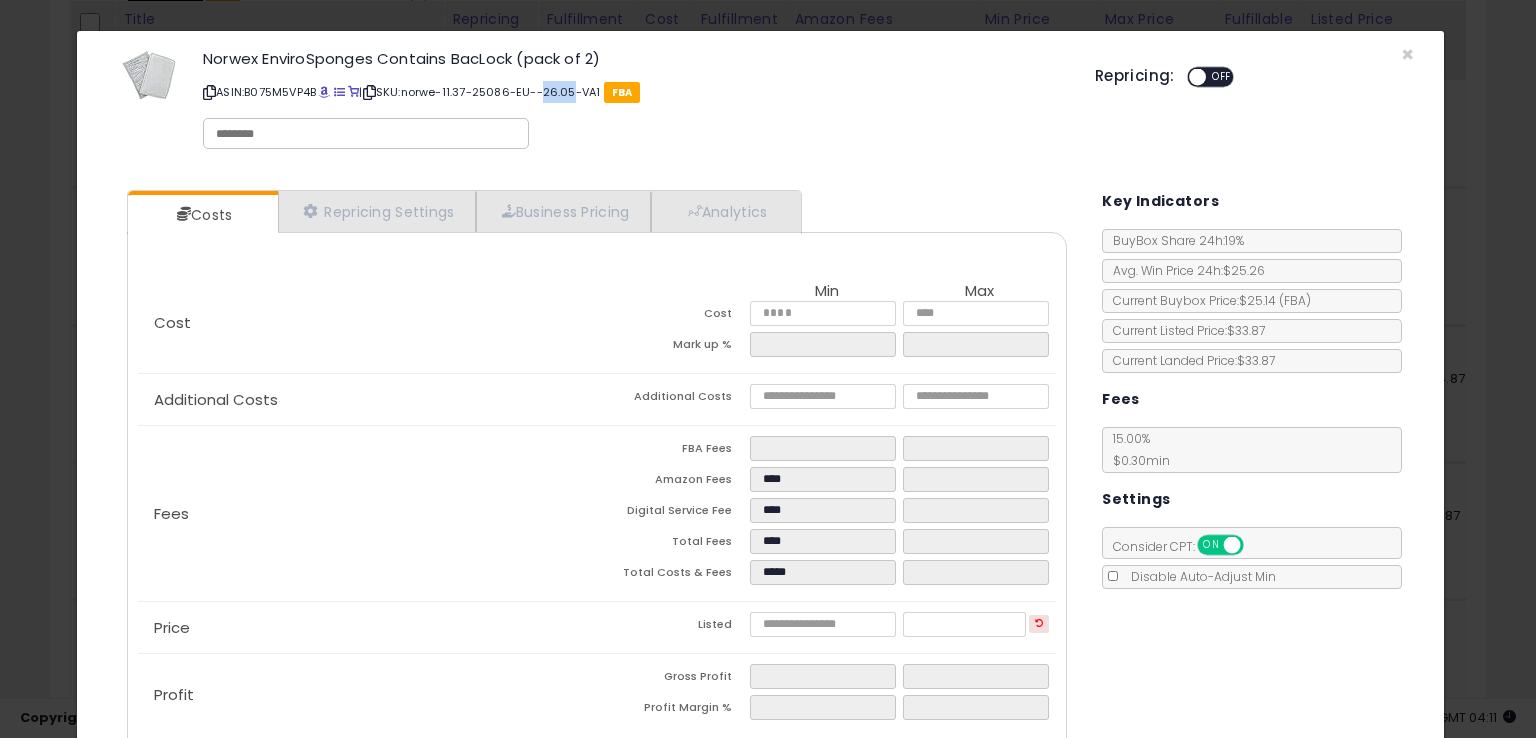 copy on "26.05" 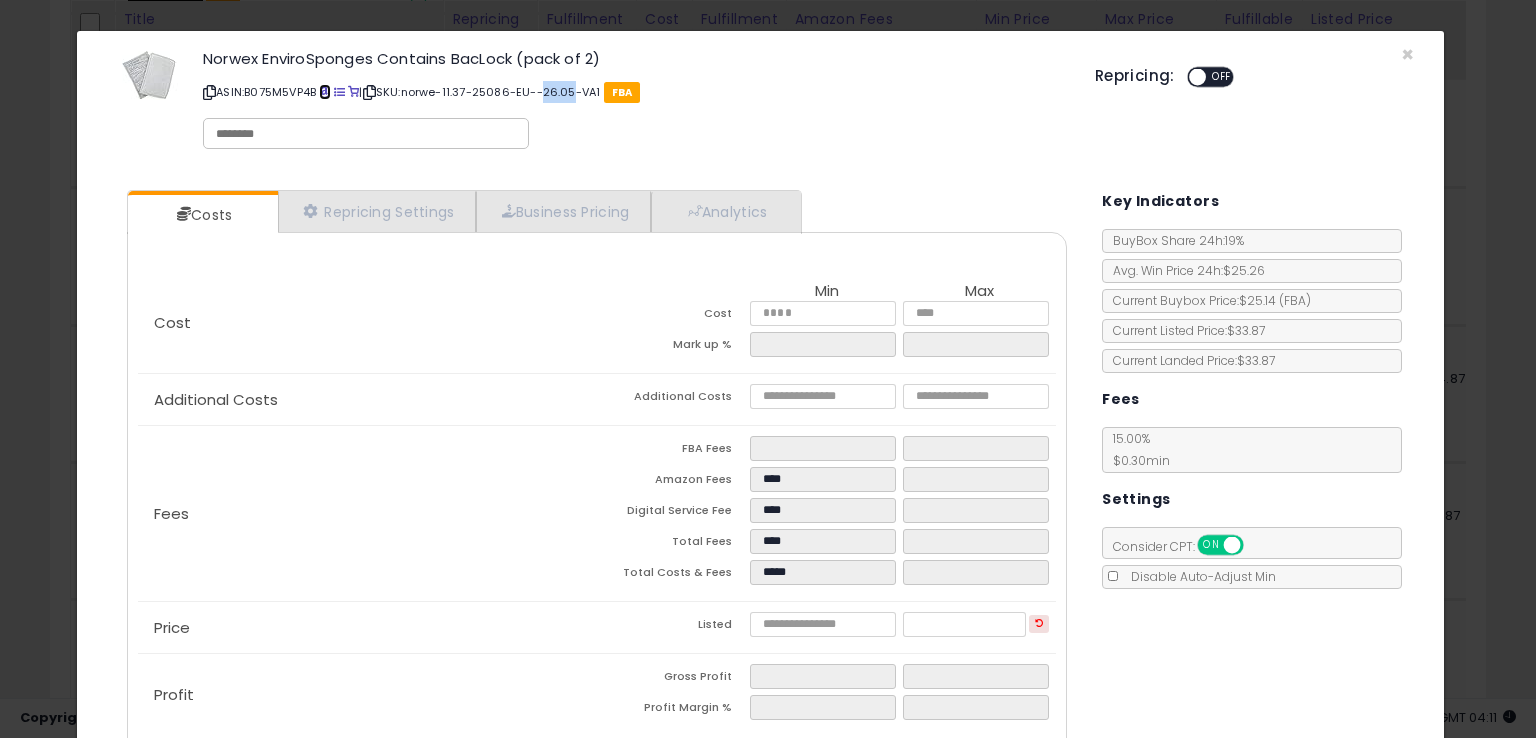 click at bounding box center [324, 92] 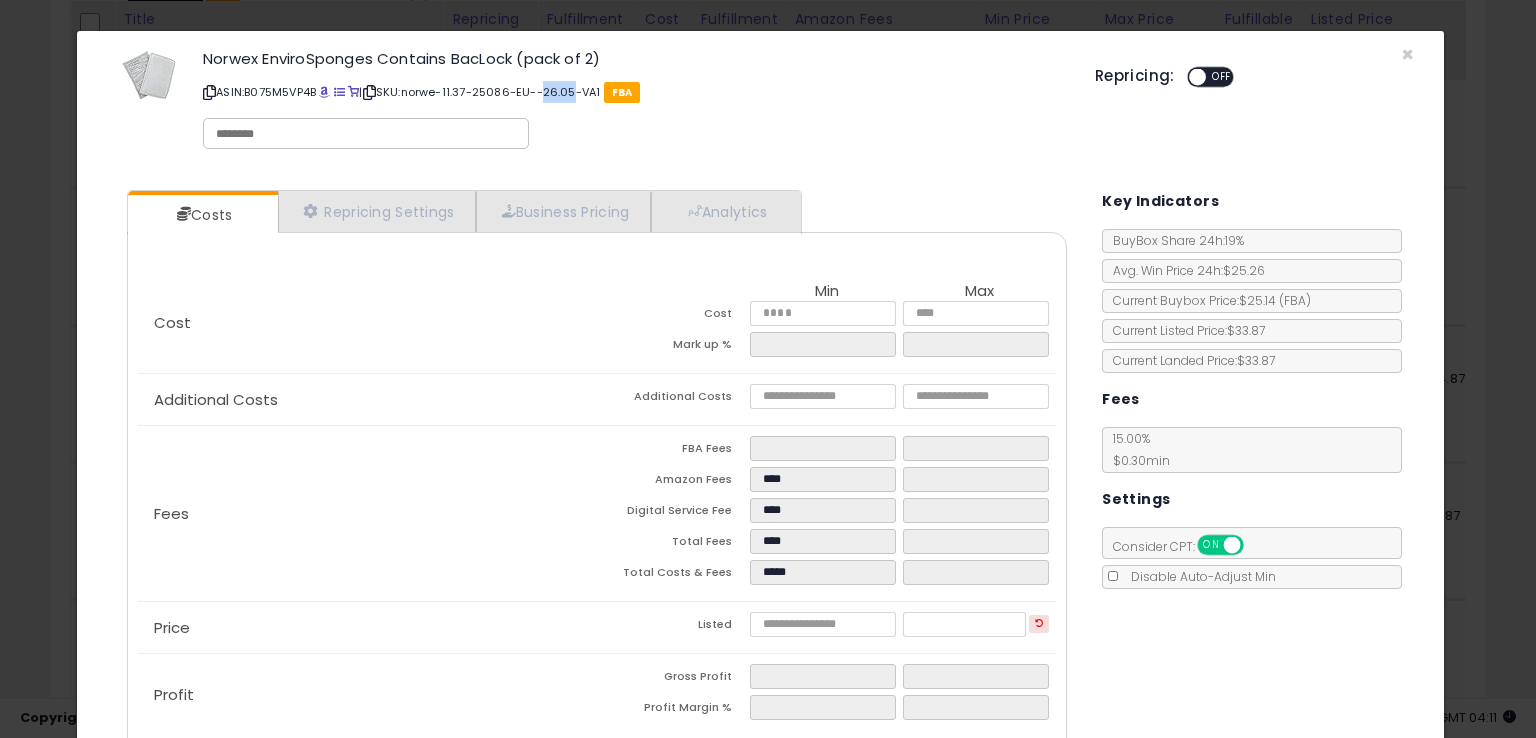 click on "ASIN:  B075M5VP4B
|
SKU:  norwe-11.37-25086-EU--26.05-VA1
FBA" at bounding box center [634, 92] 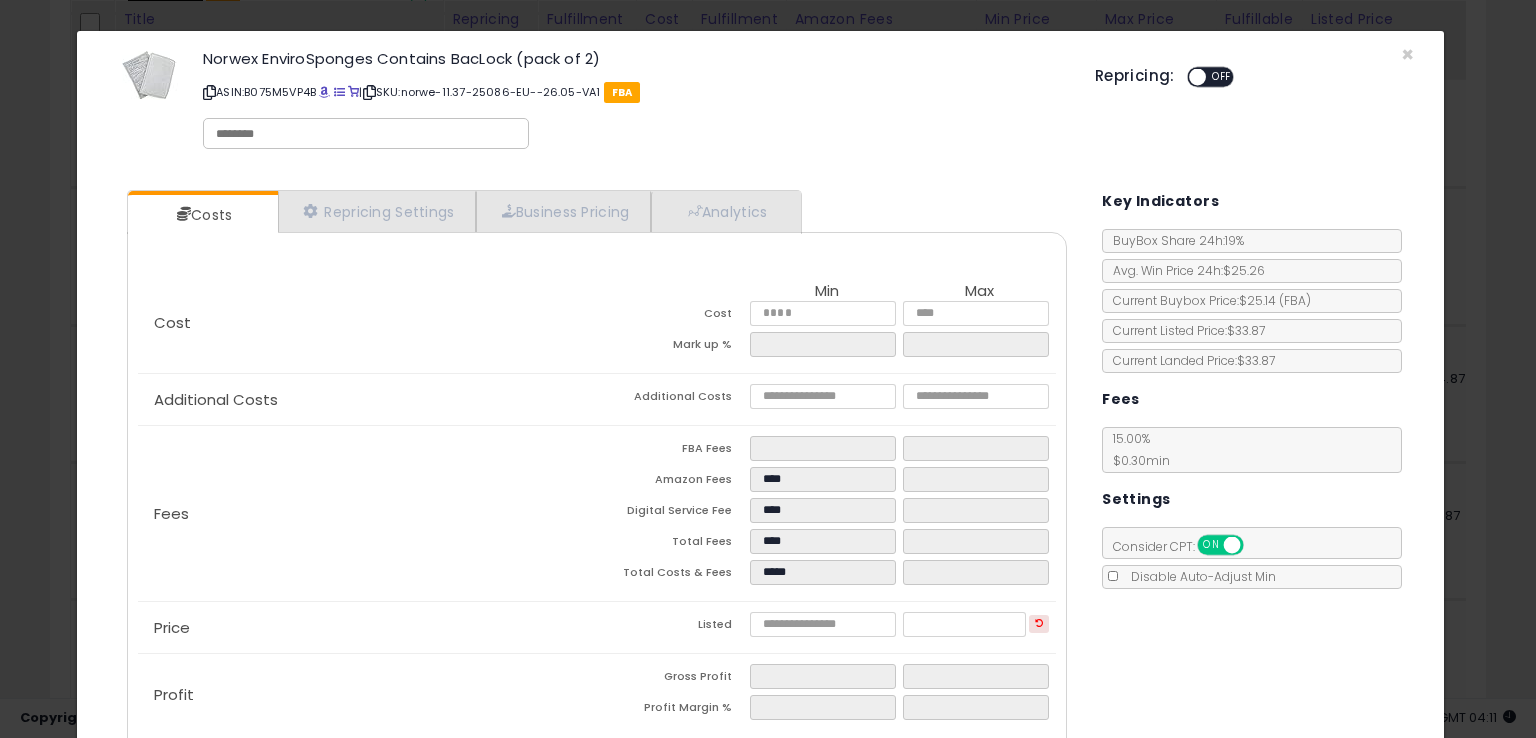 click on "ASIN:  B075M5VP4B
|
SKU:  norwe-11.37-25086-EU--26.05-VA1
FBA" at bounding box center (634, 92) 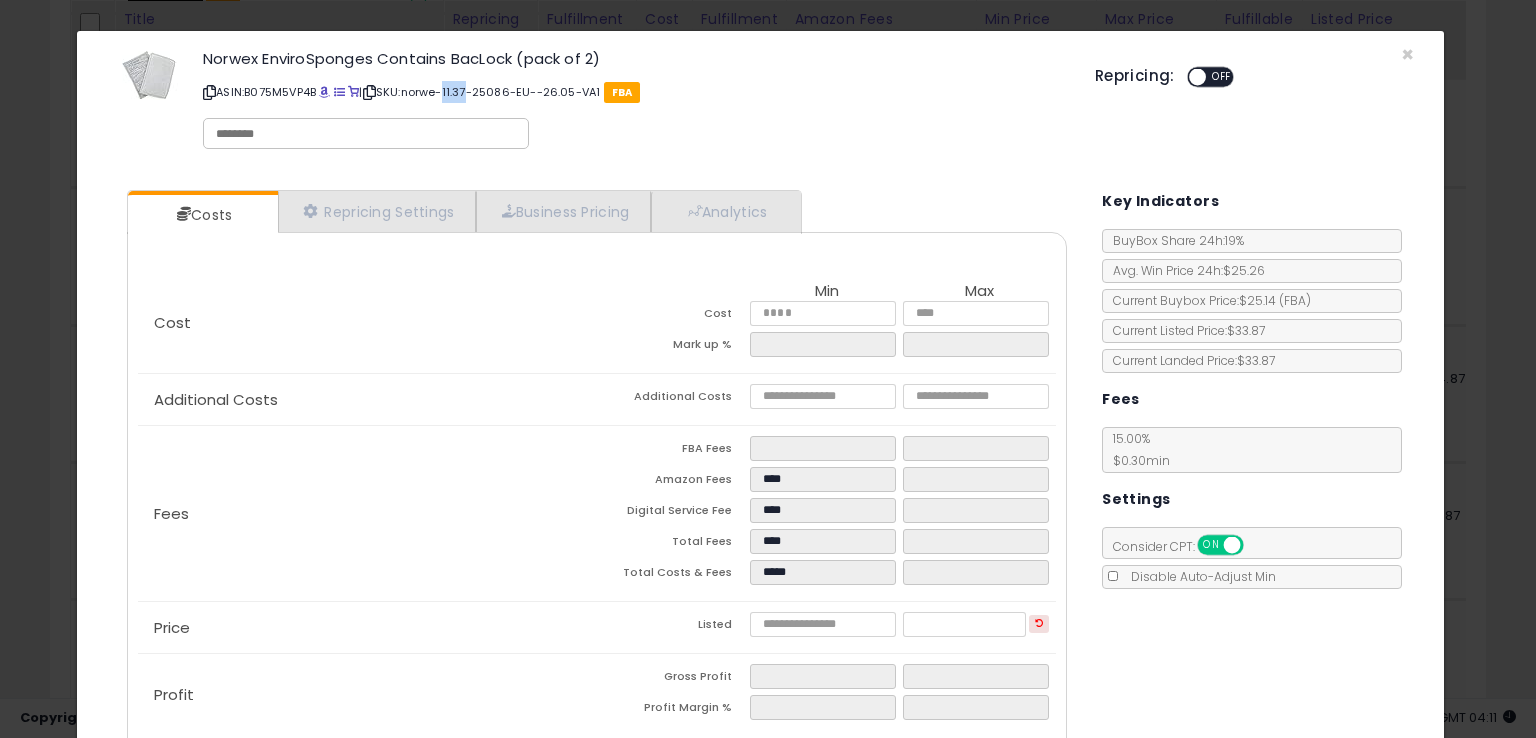 click on "ASIN:  B075M5VP4B
|
SKU:  norwe-11.37-25086-EU--26.05-VA1
FBA" at bounding box center [634, 92] 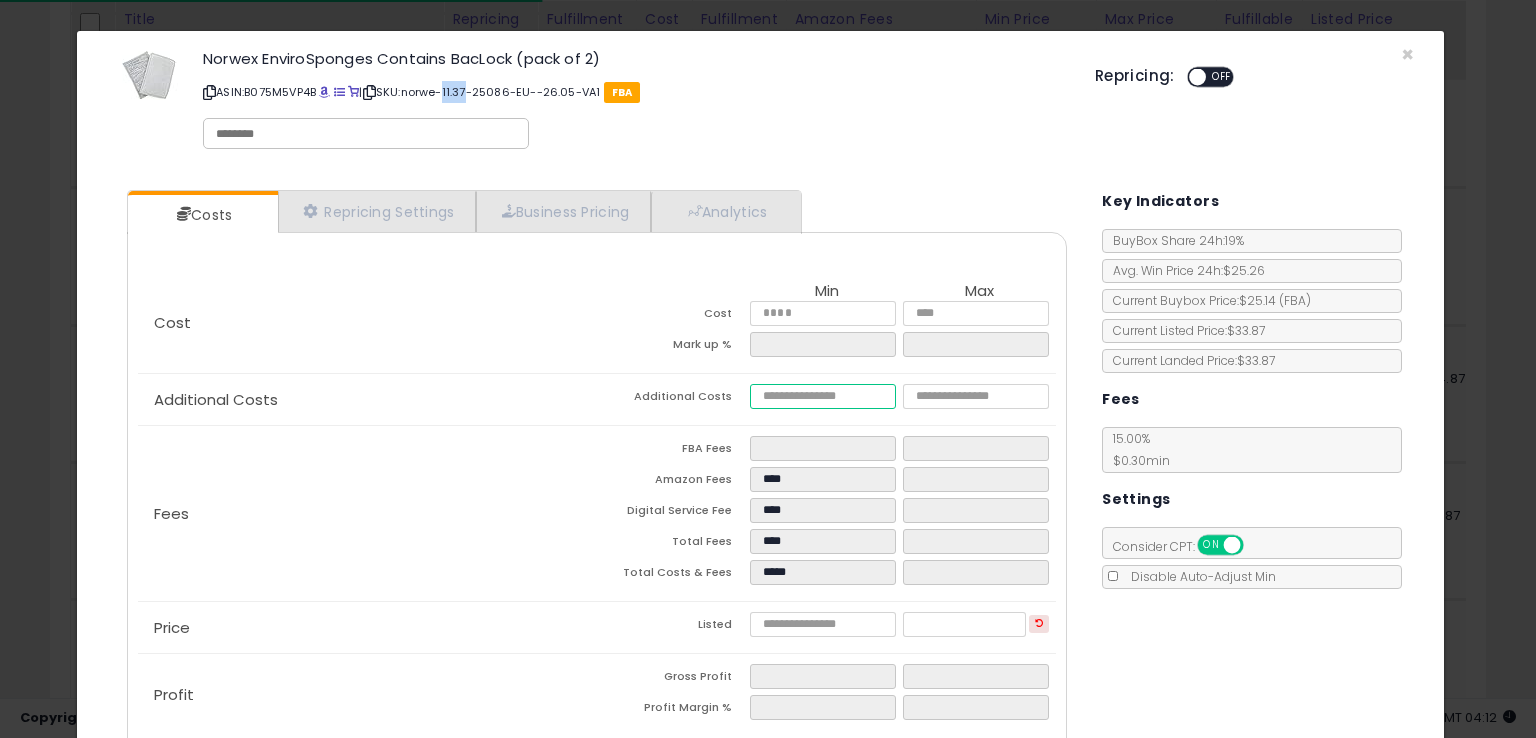click at bounding box center [822, 396] 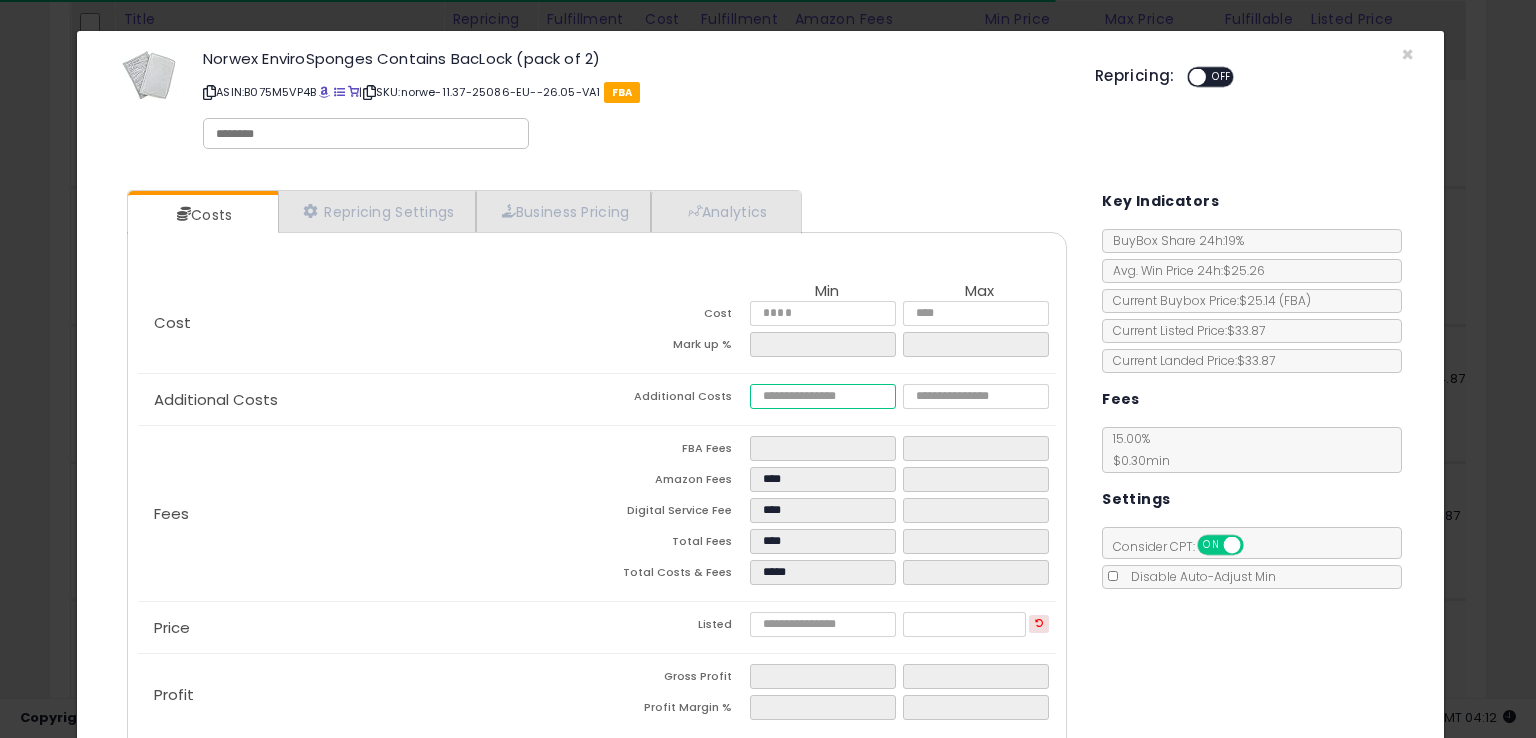 type on "*" 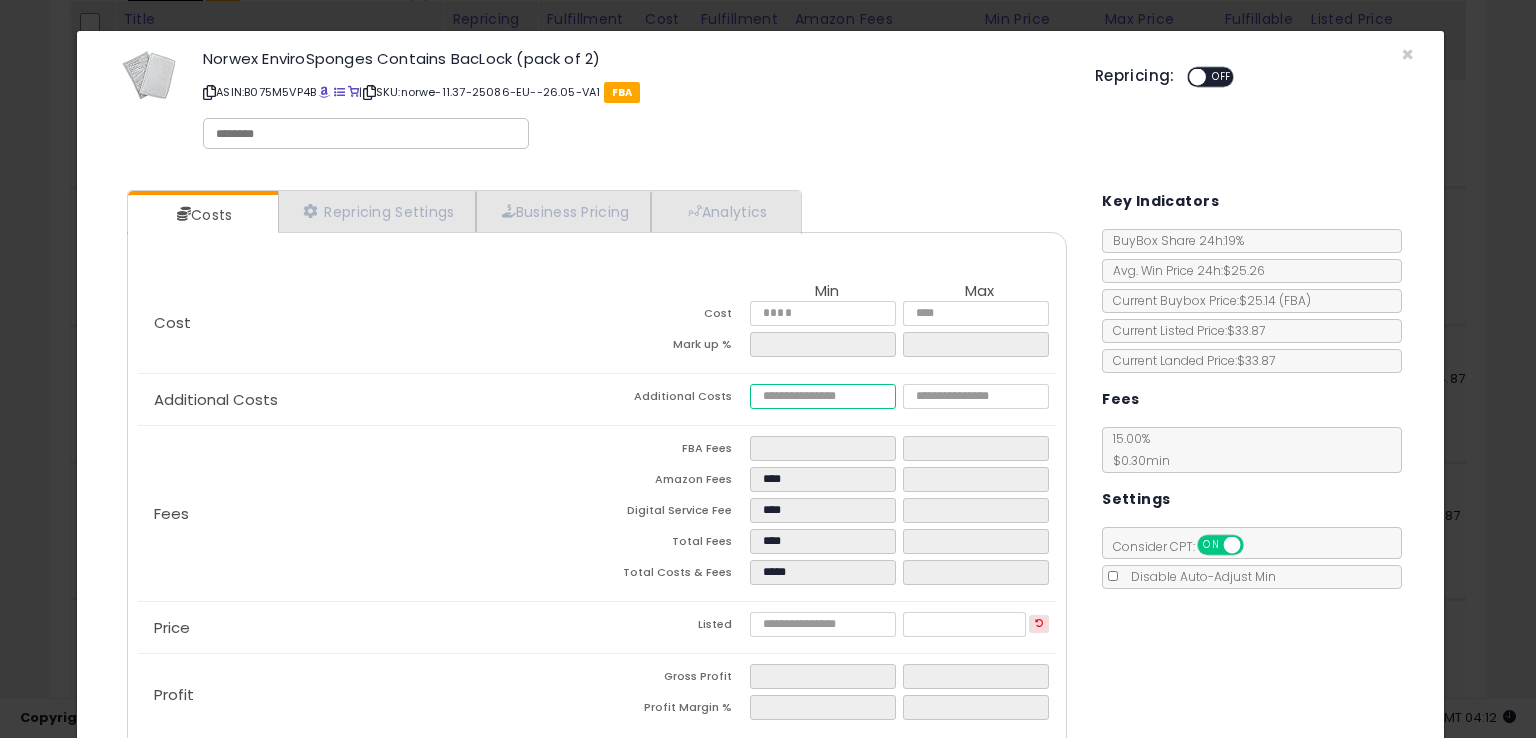 type on "***" 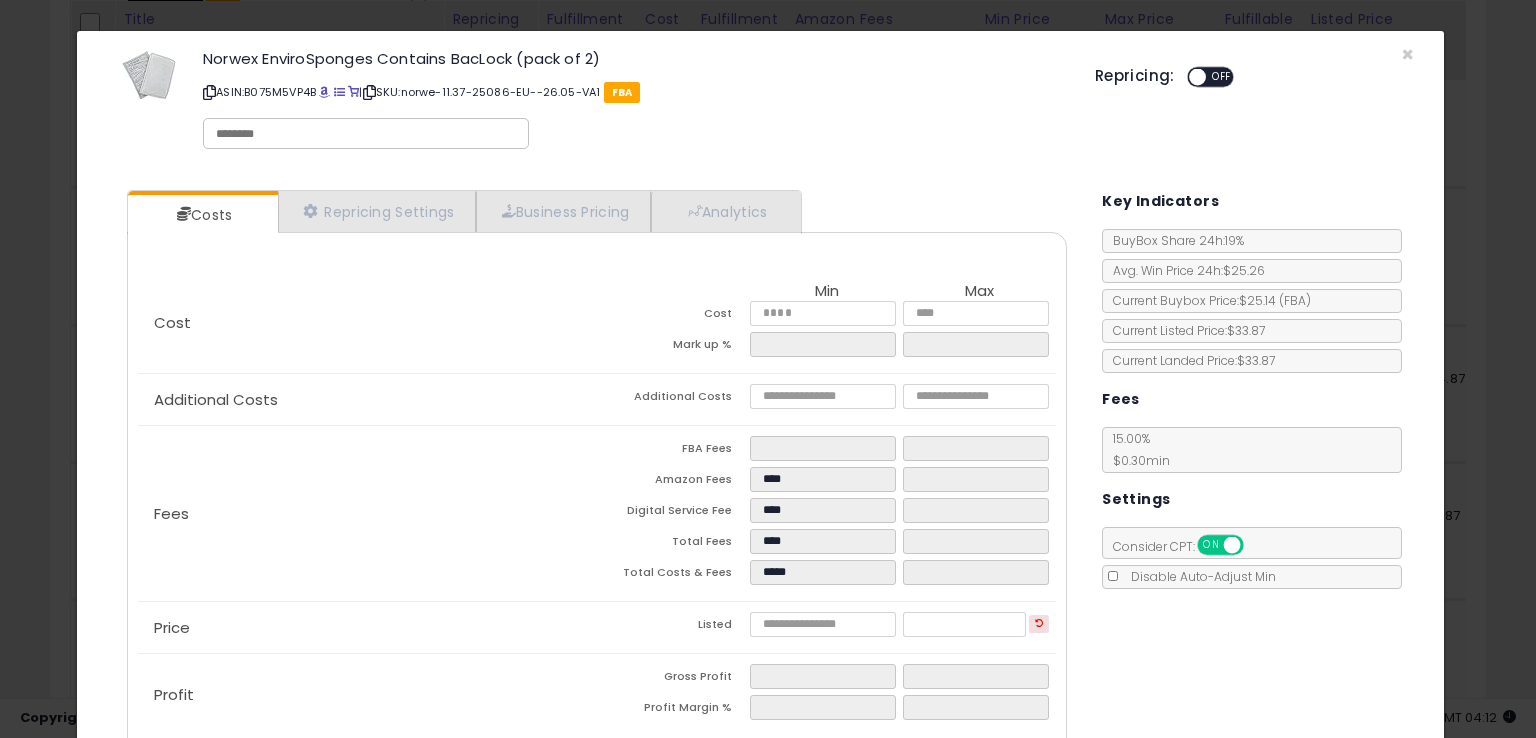 type on "******" 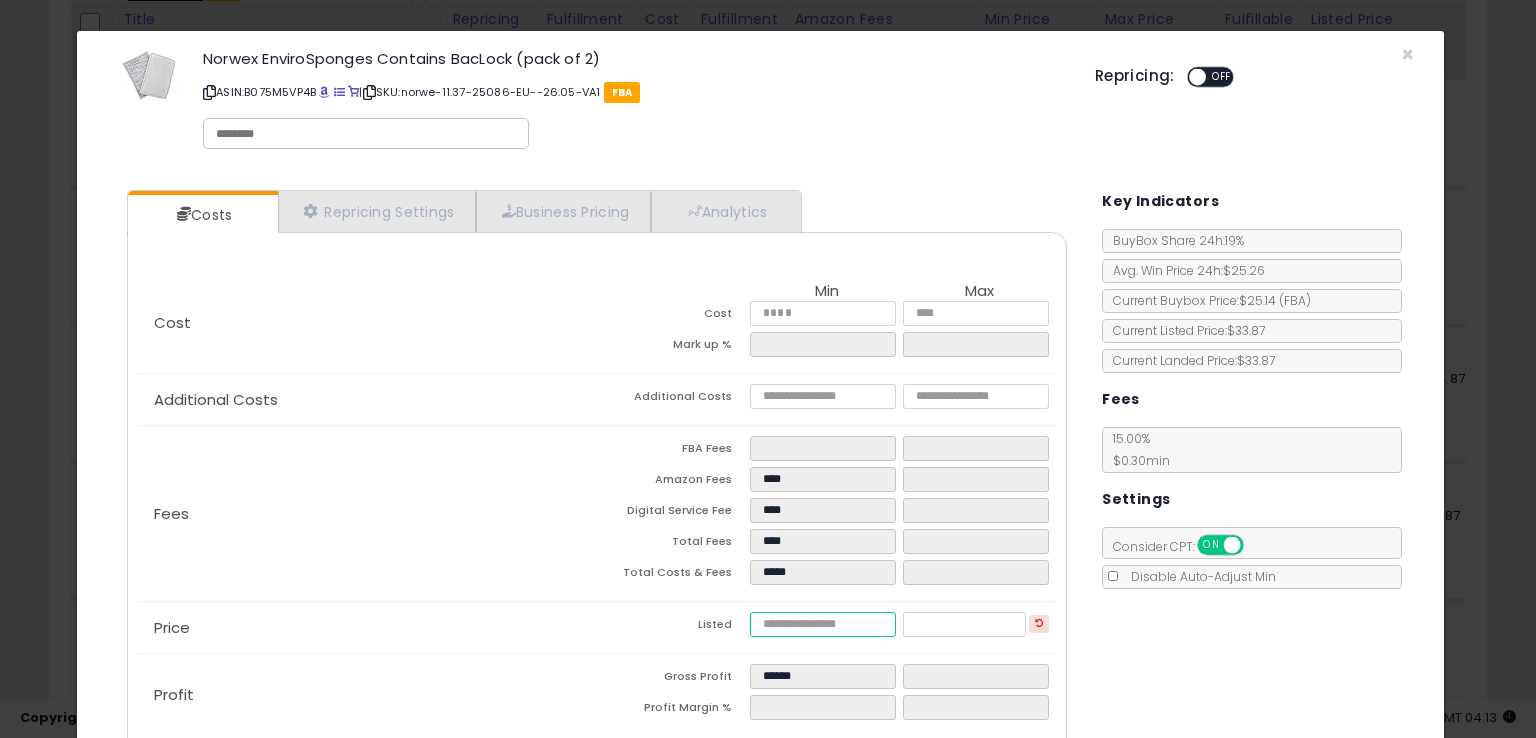 drag, startPoint x: 796, startPoint y: 626, endPoint x: 737, endPoint y: 618, distance: 59.5399 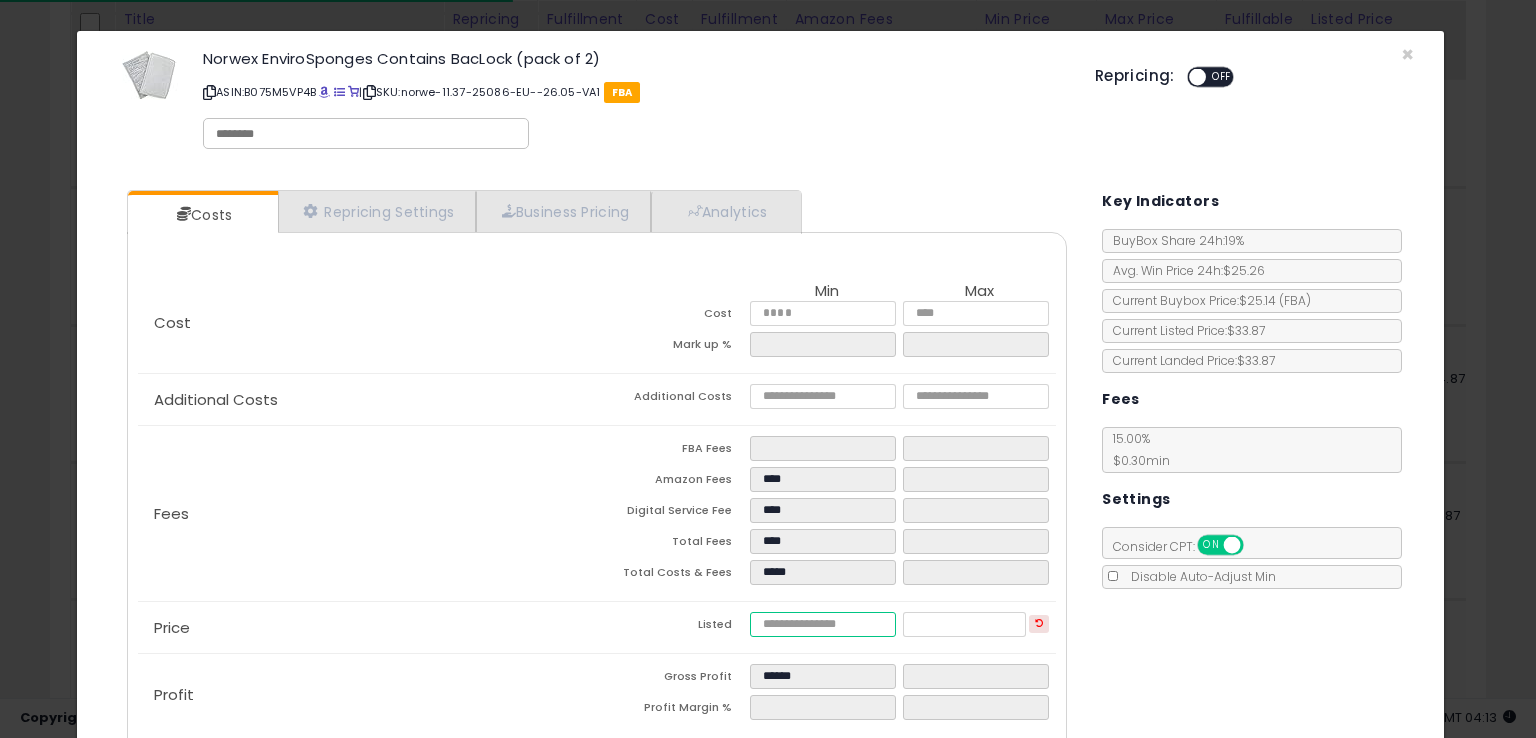 paste on "*" 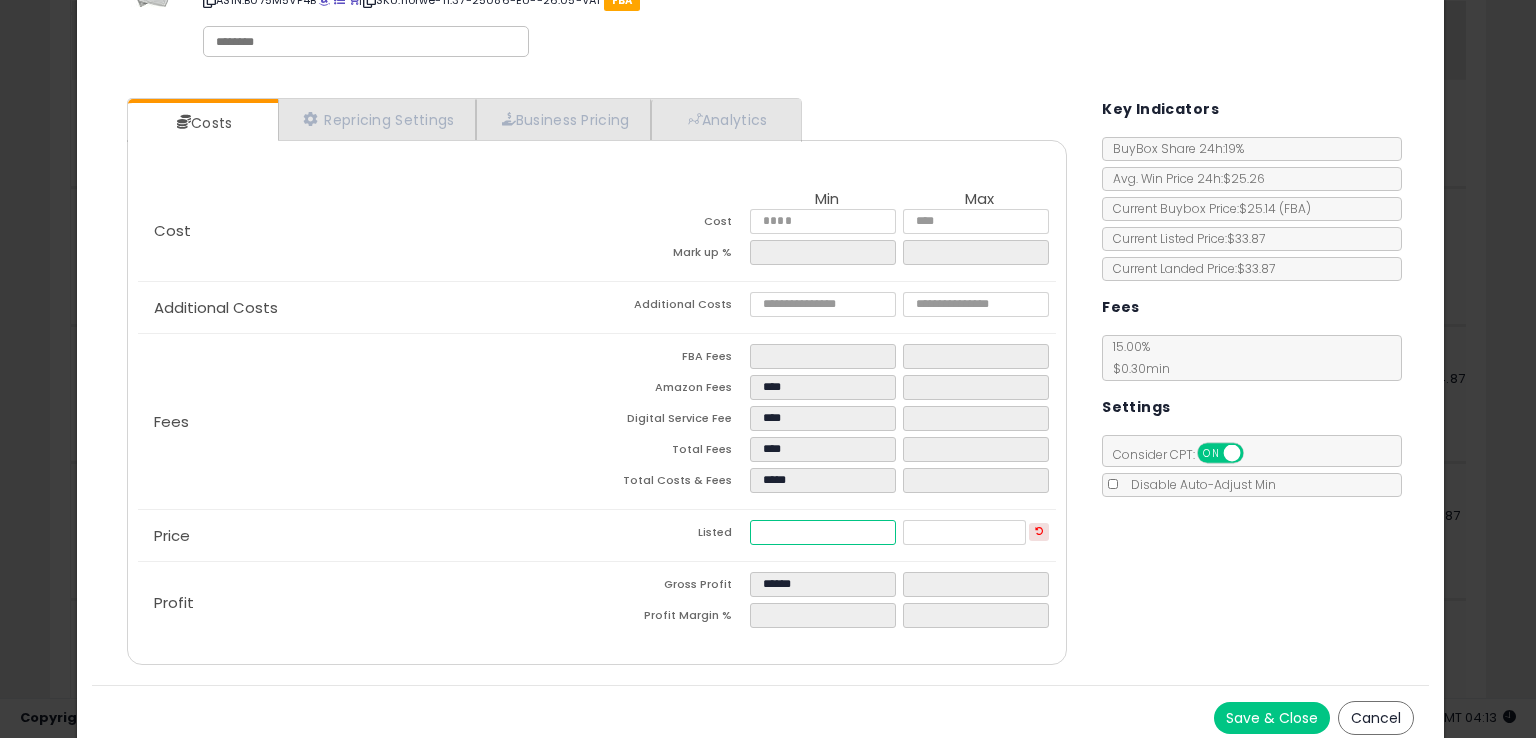 scroll, scrollTop: 102, scrollLeft: 0, axis: vertical 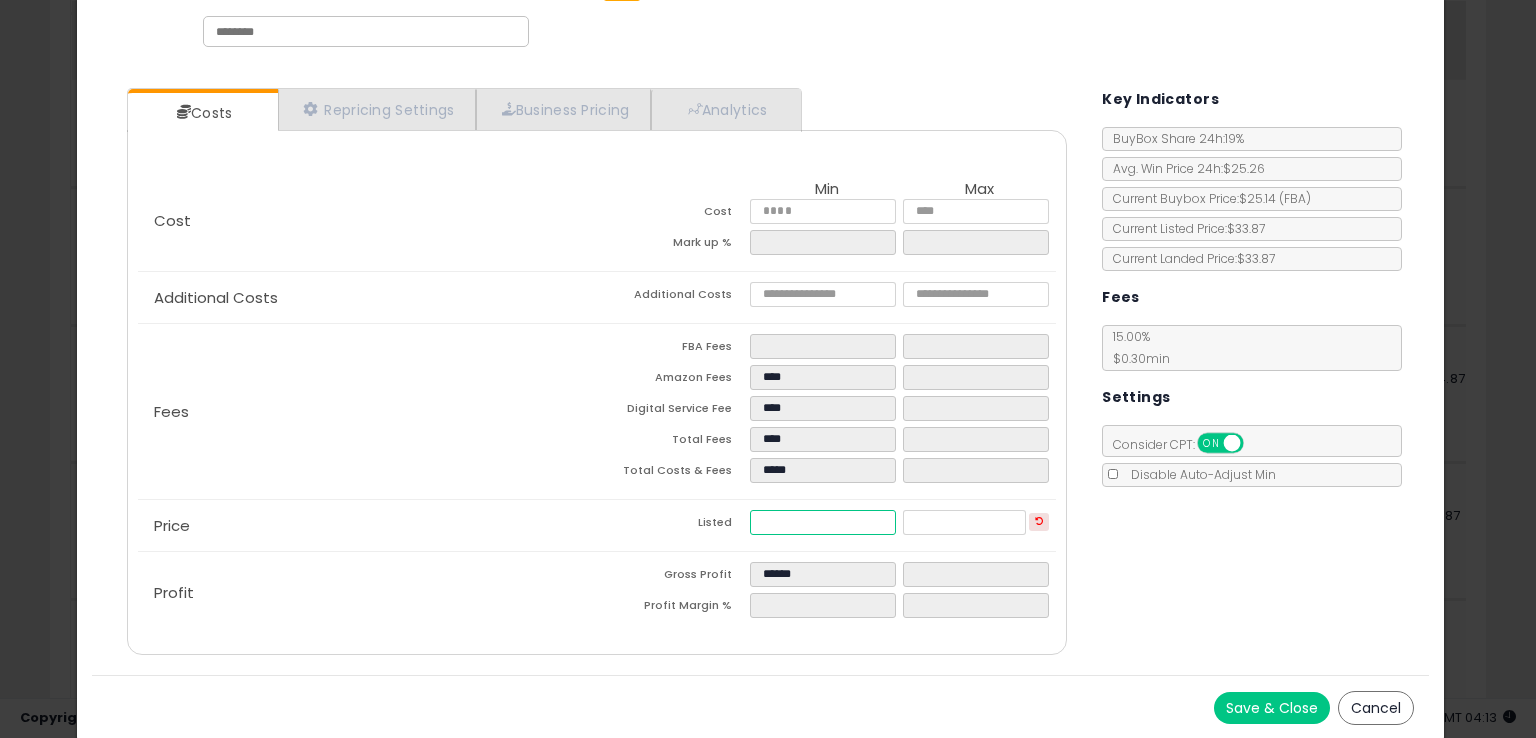 type on "*****" 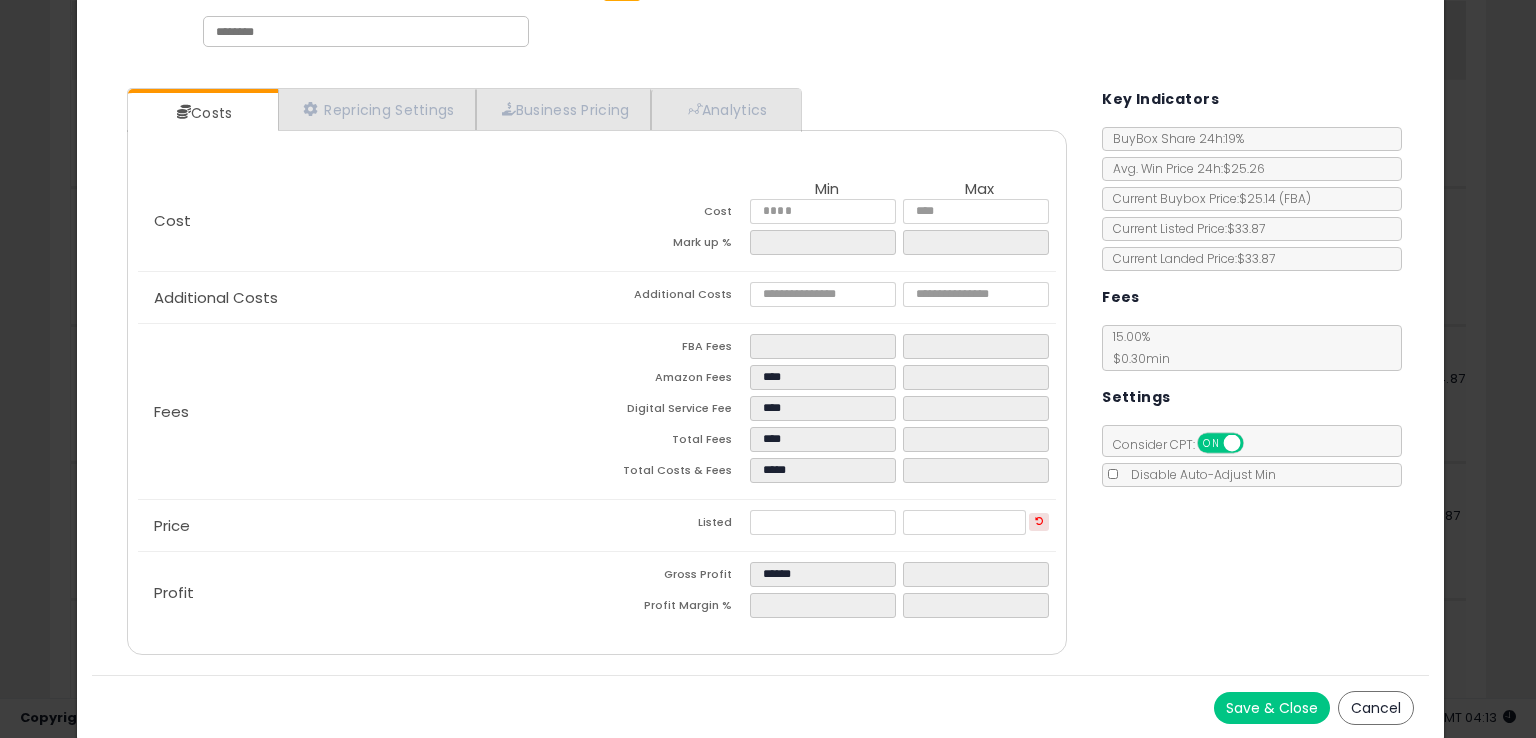 type on "*****" 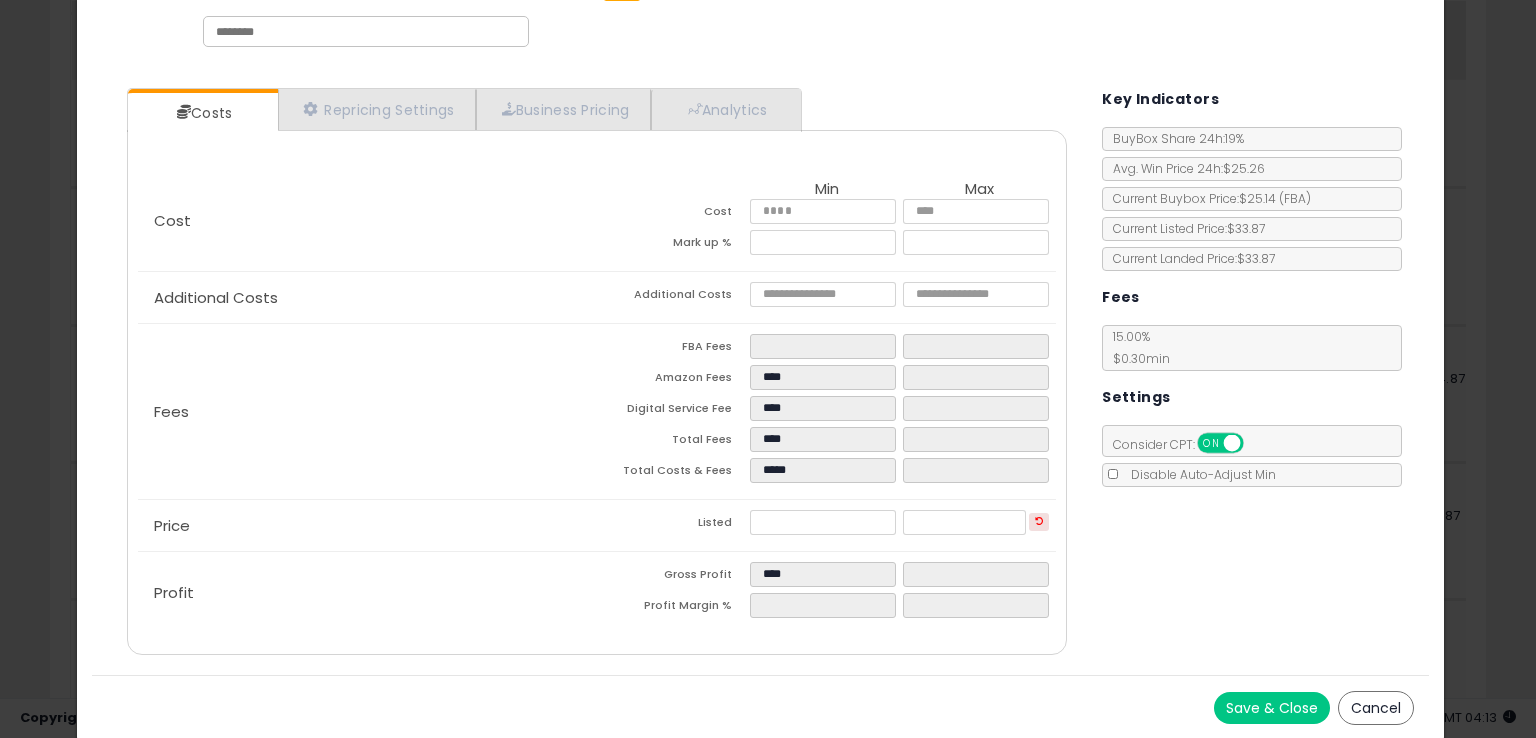 click on "Save & Close" at bounding box center (1272, 708) 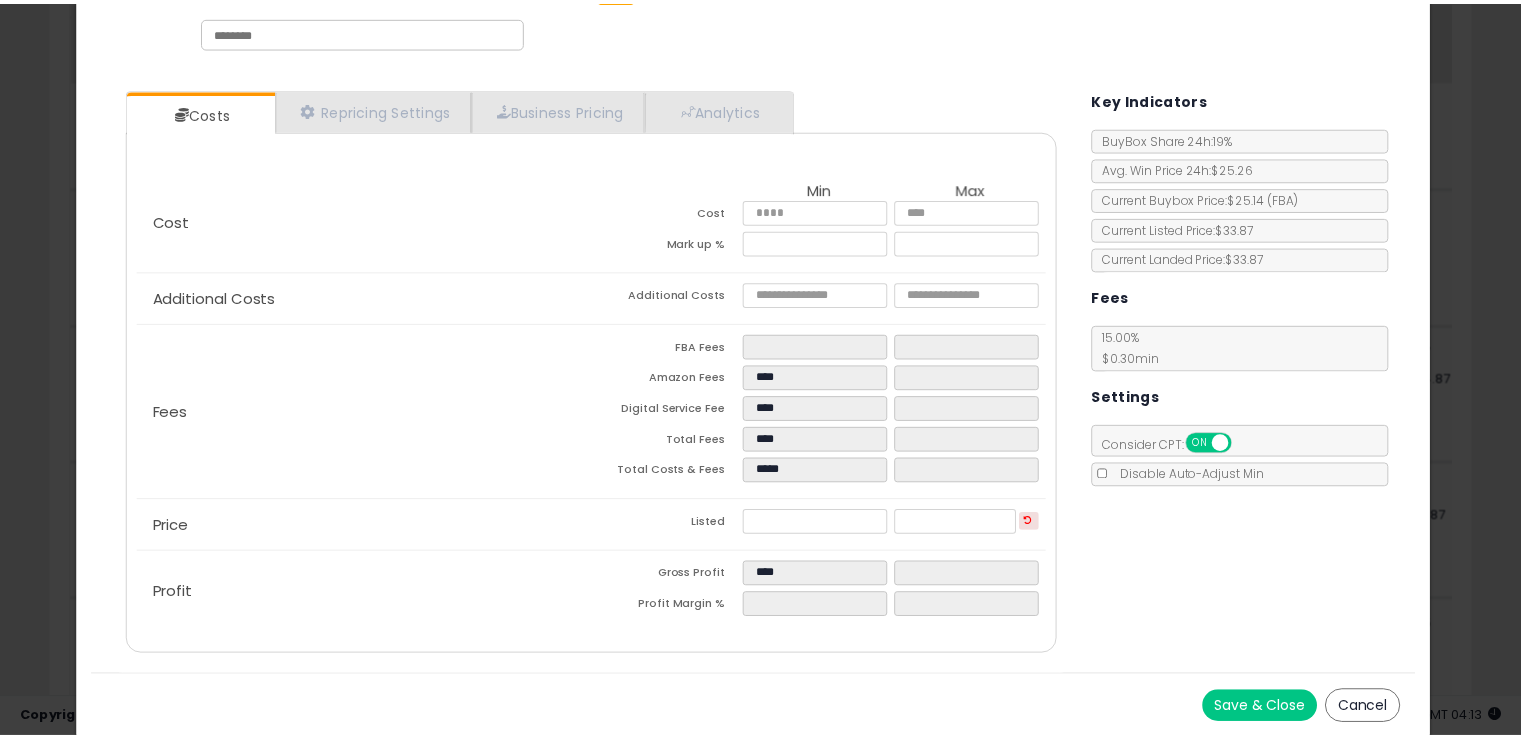scroll, scrollTop: 0, scrollLeft: 0, axis: both 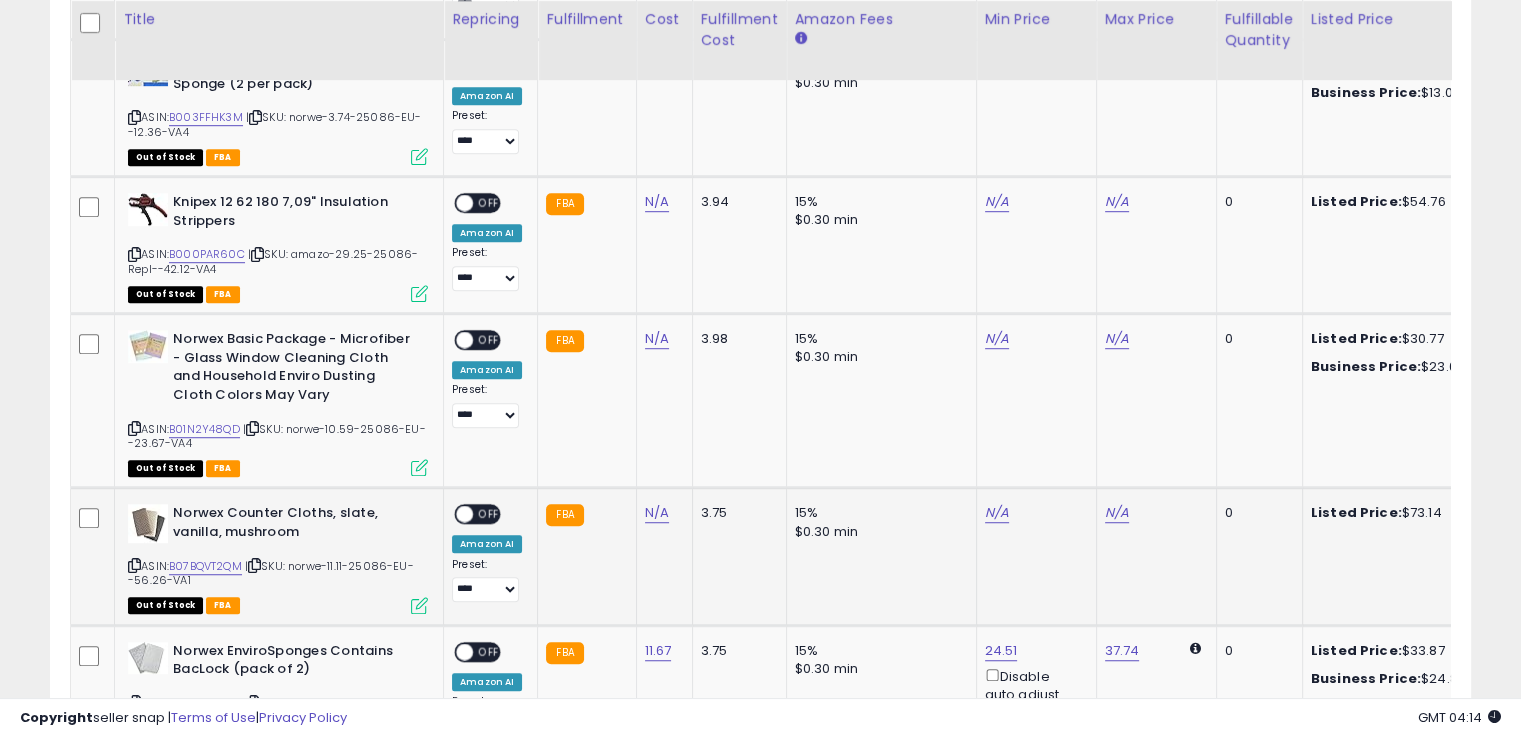 click at bounding box center (419, 605) 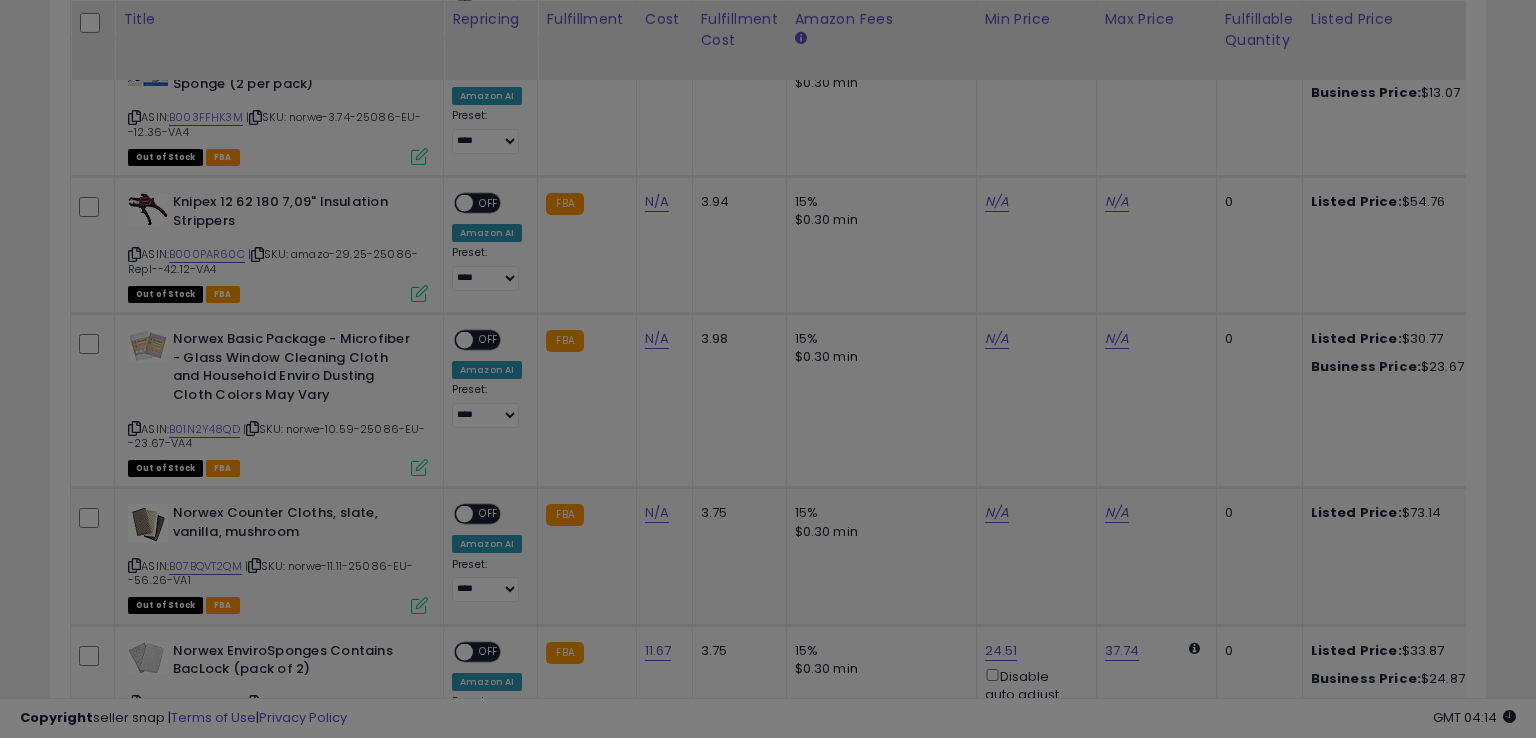 scroll, scrollTop: 999589, scrollLeft: 999168, axis: both 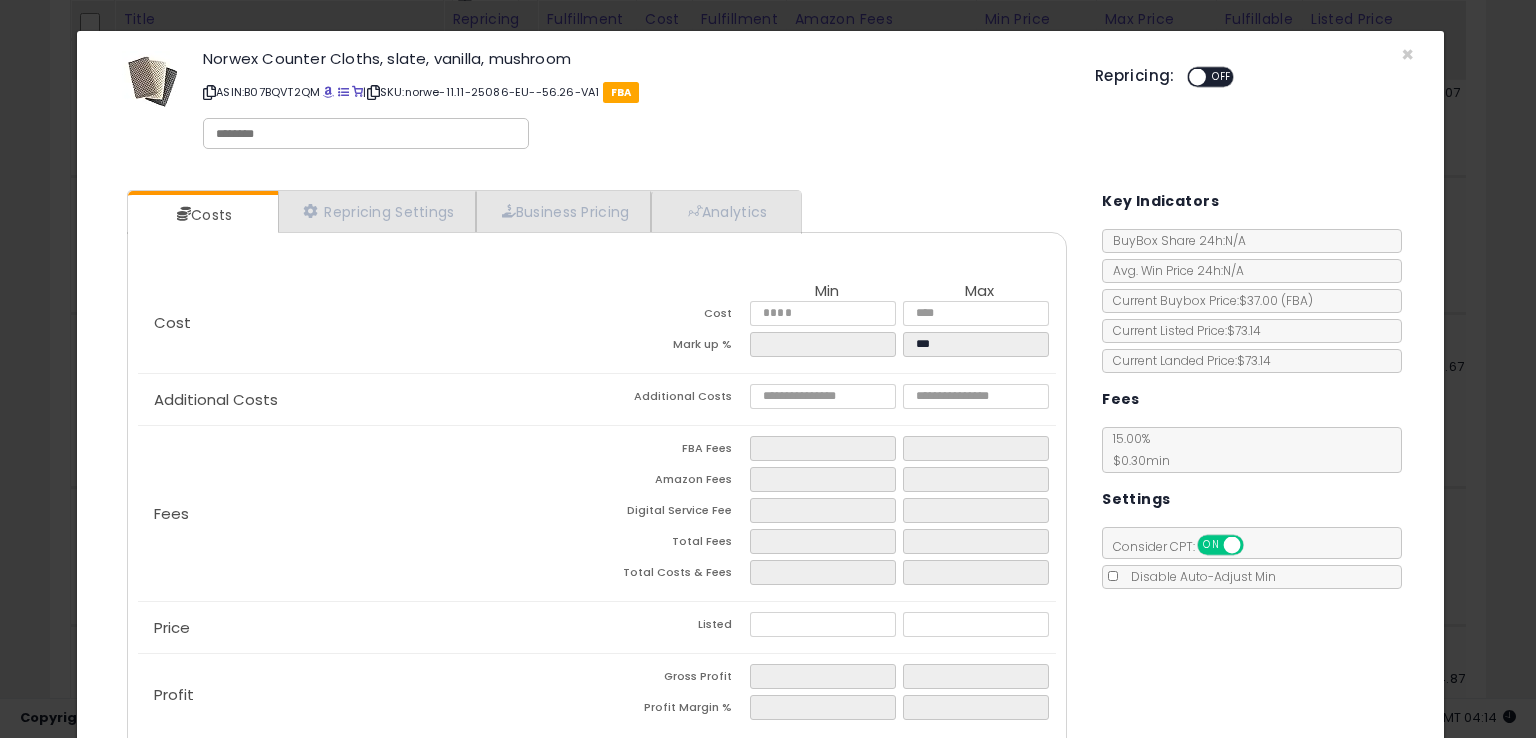 click on "ASIN:  B07BQVT2QM
|
SKU:  norwe-11.11-25086-EU--56.26-VA1
FBA" at bounding box center (634, 92) 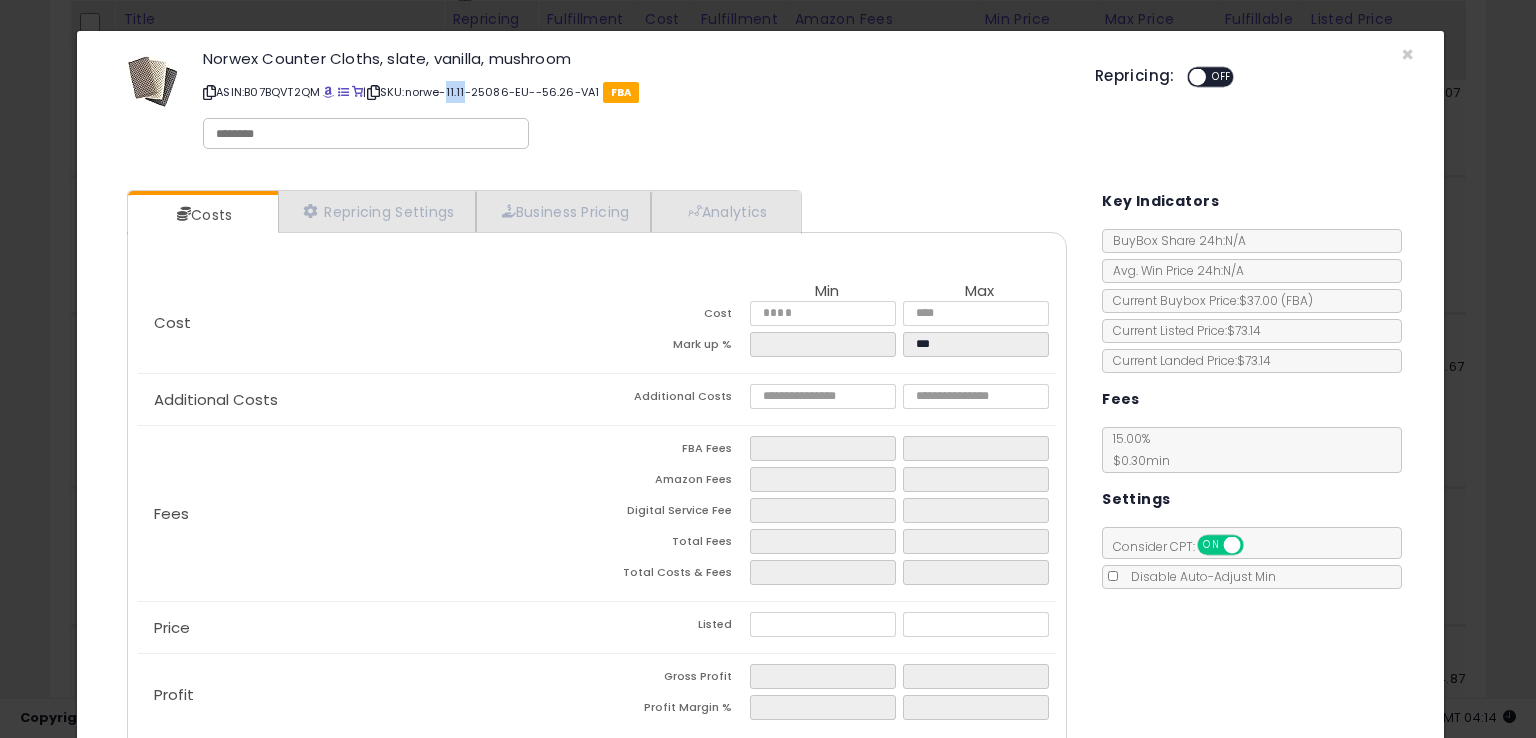 click on "ASIN:  B07BQVT2QM
|
SKU:  norwe-11.11-25086-EU--56.26-VA1
FBA" at bounding box center [634, 92] 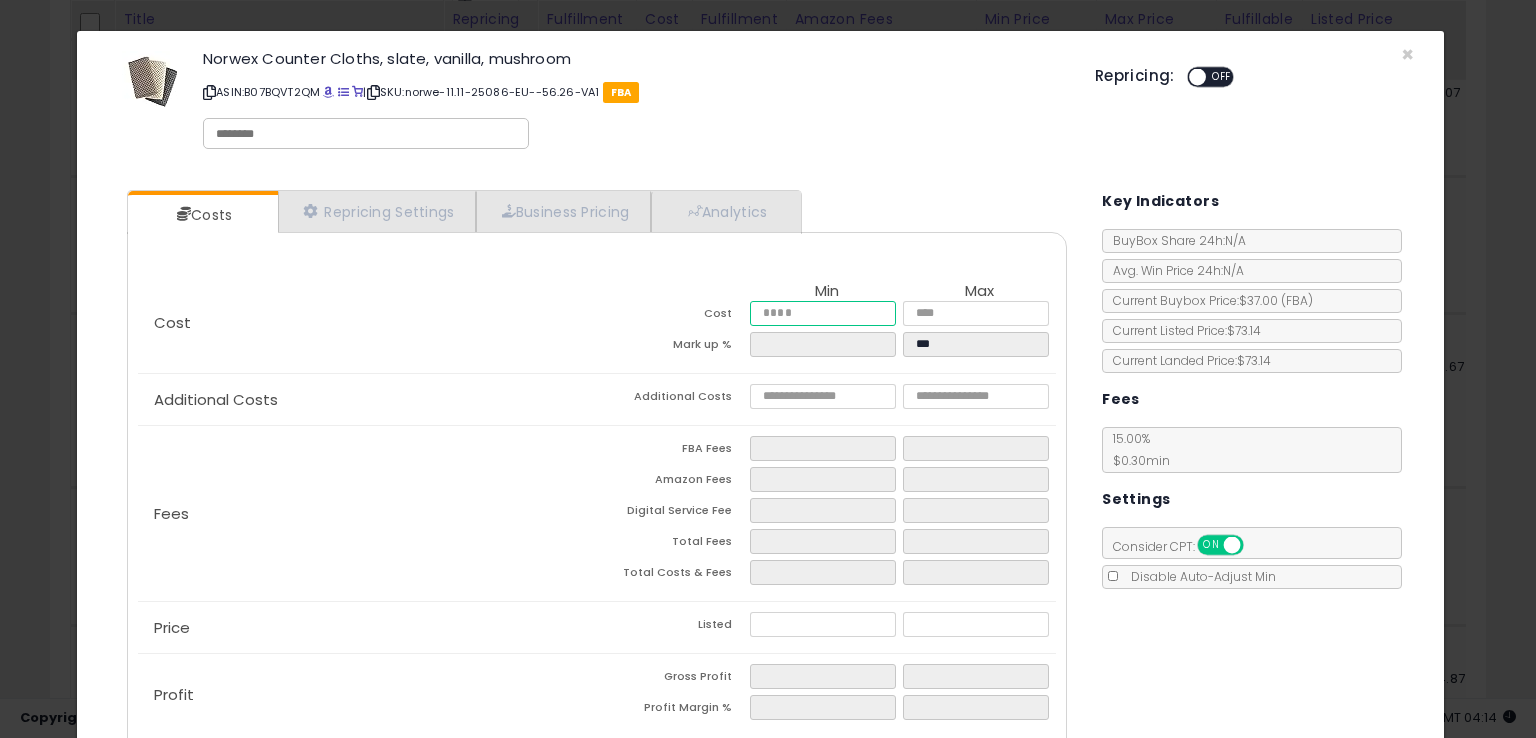 click at bounding box center (822, 313) 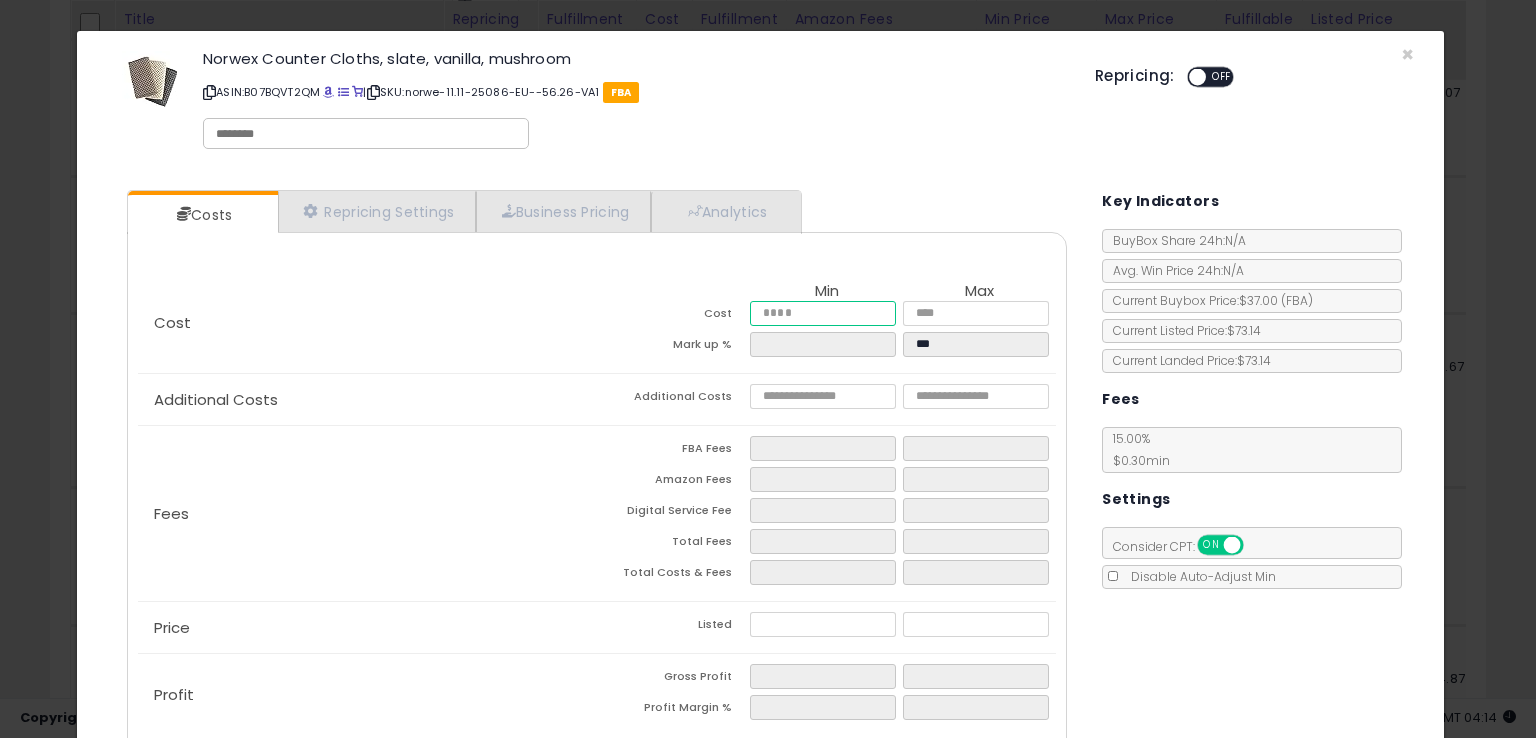 type on "*****" 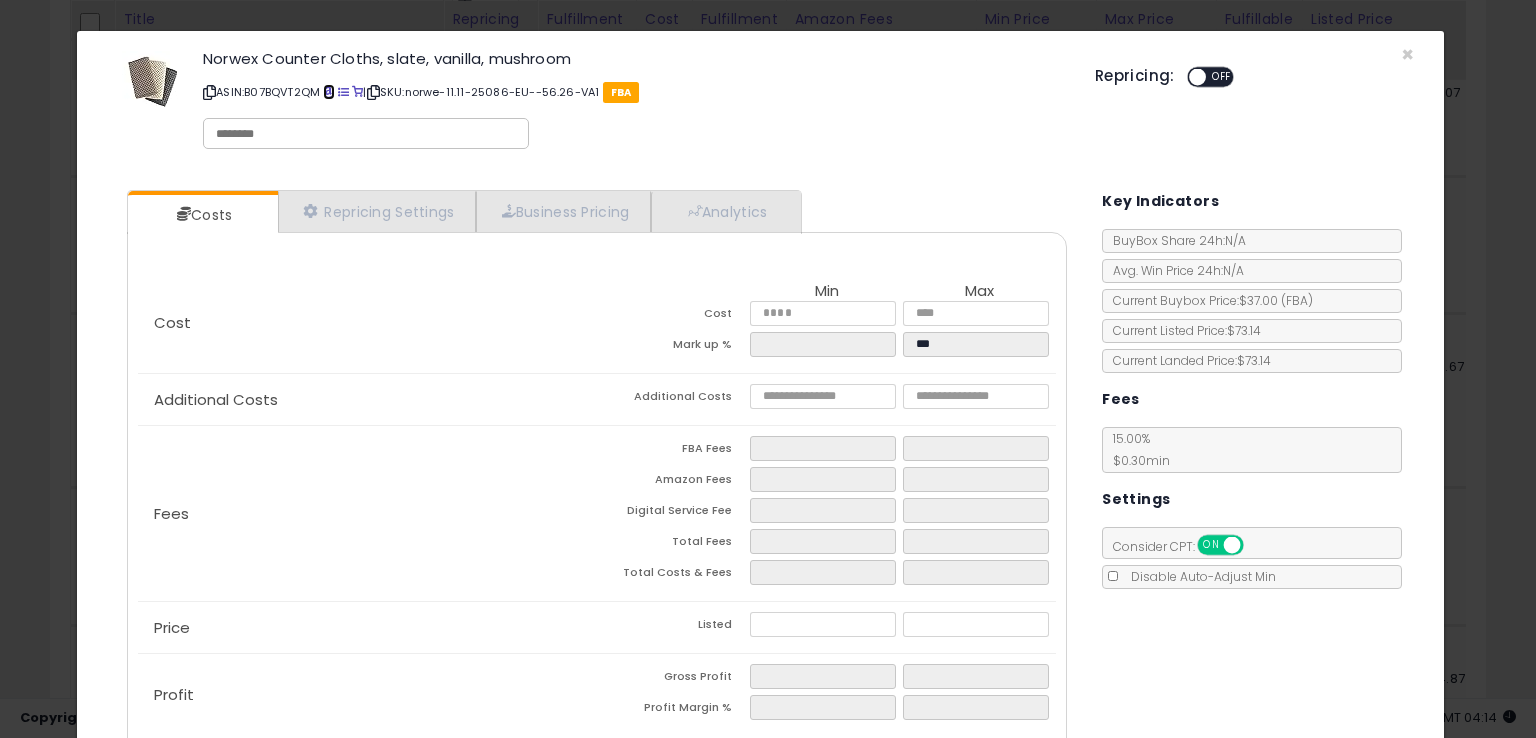 type 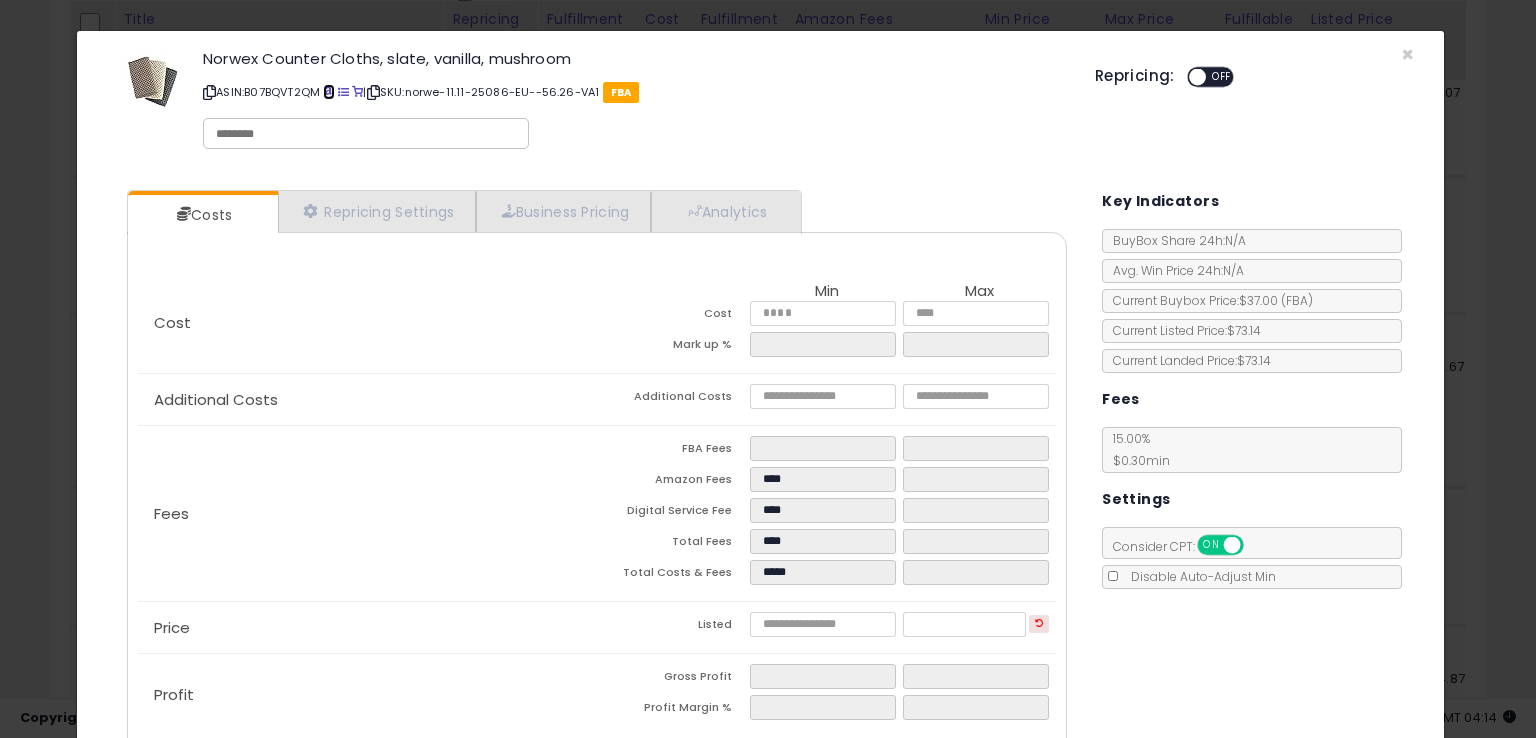 click at bounding box center (328, 92) 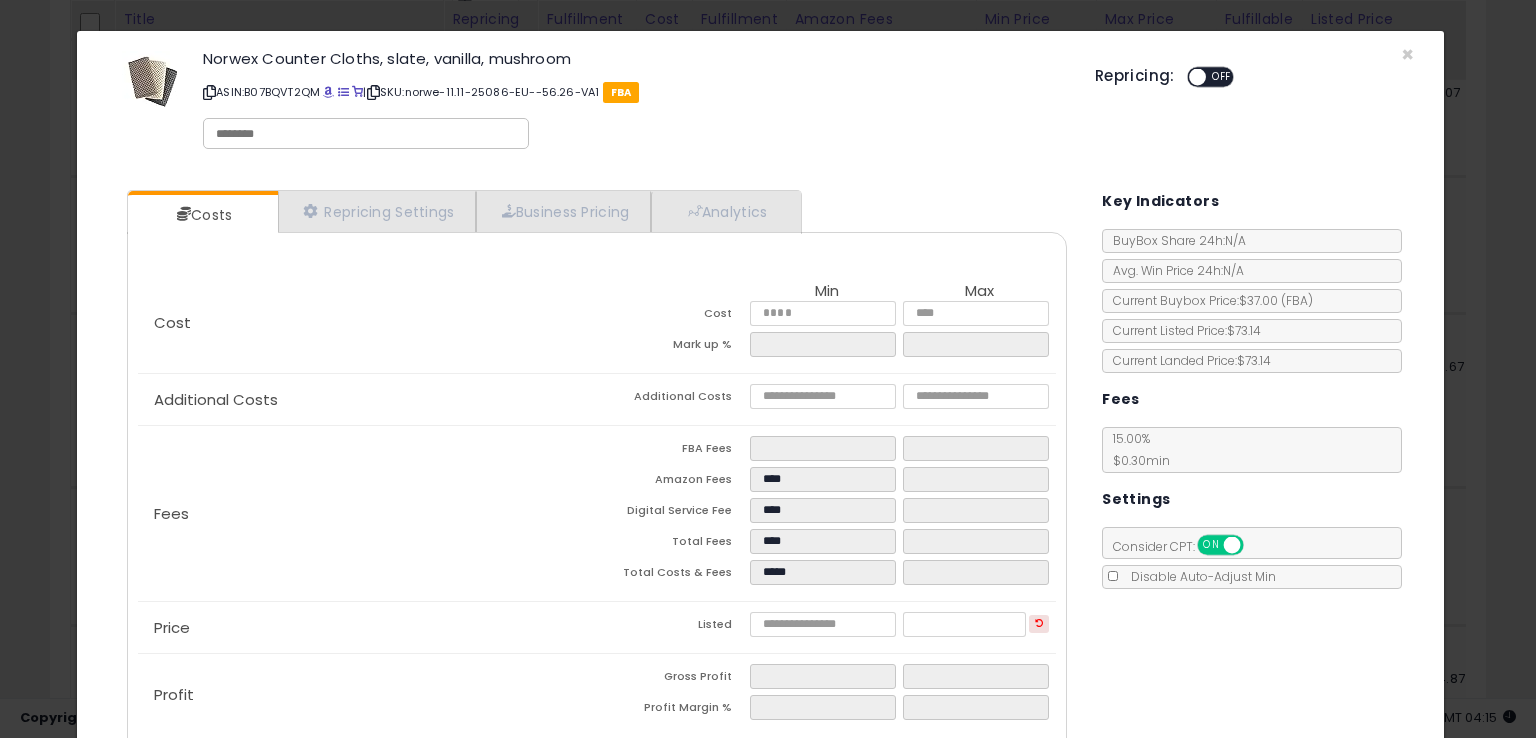 click on "ASIN:  B07BQVT2QM
|
SKU:  norwe-11.11-25086-EU--56.26-VA1
FBA" at bounding box center [634, 92] 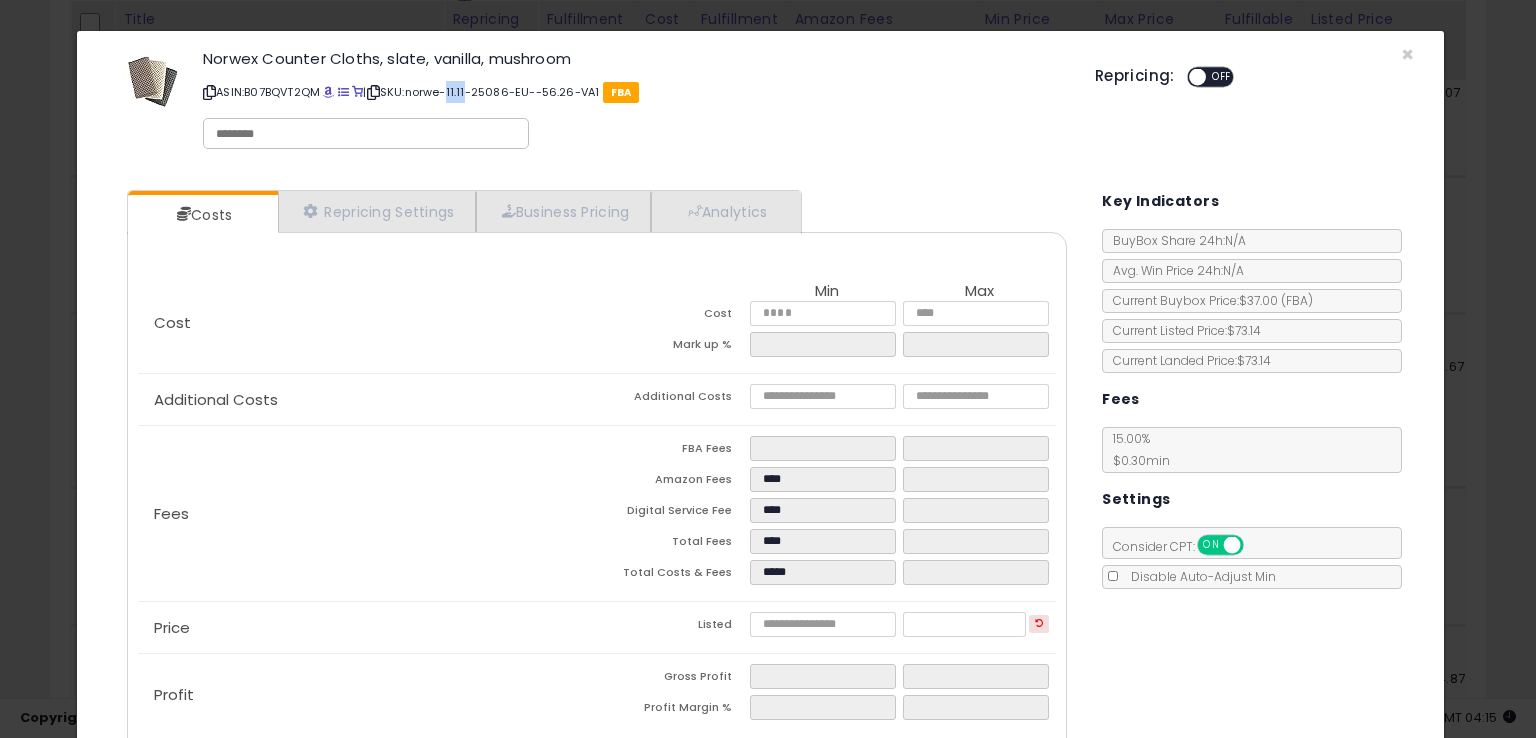 click on "ASIN:  B07BQVT2QM
|
SKU:  norwe-11.11-25086-EU--56.26-VA1
FBA" at bounding box center (634, 92) 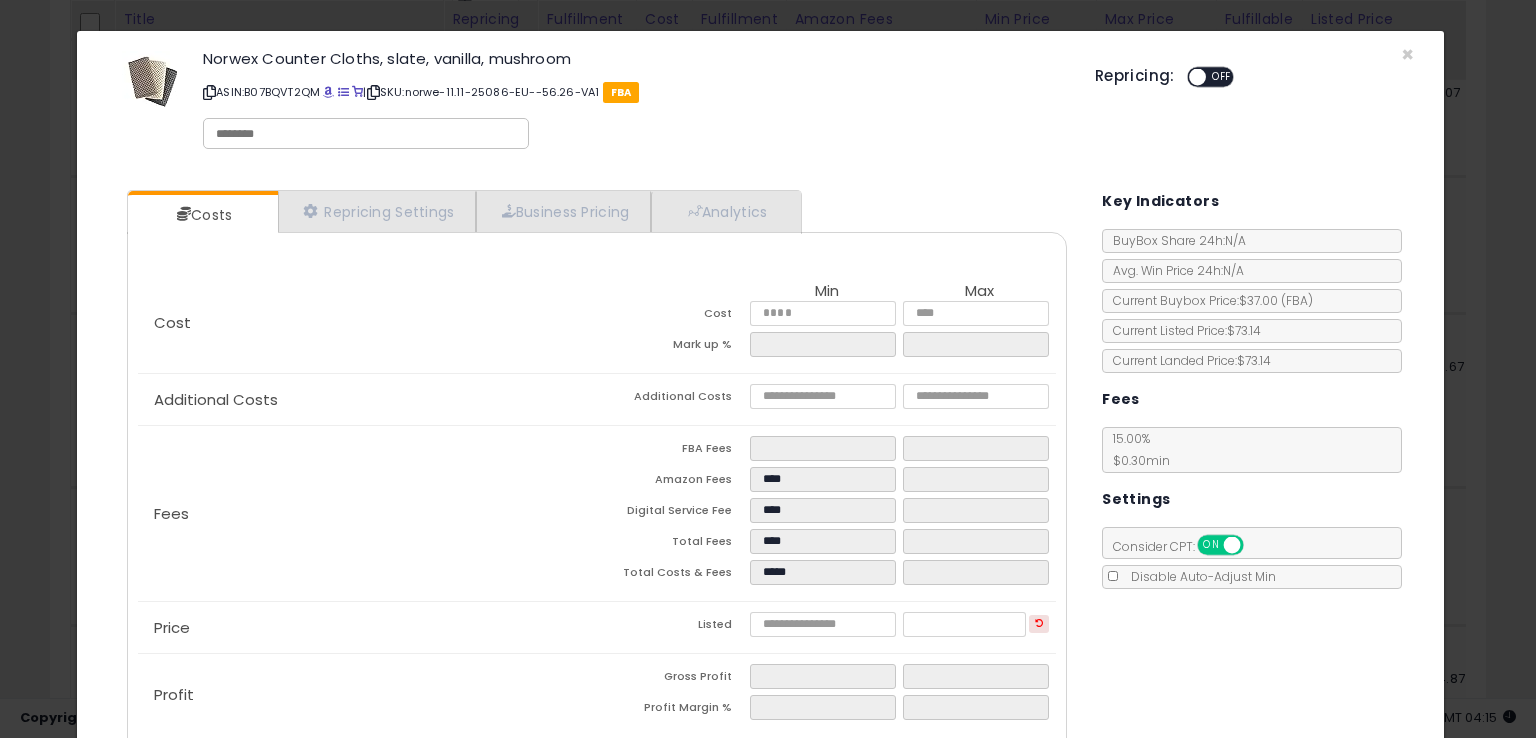 click on "ASIN:  B07BQVT2QM
|
SKU:  norwe-11.11-25086-EU--56.26-VA1
FBA" at bounding box center (634, 92) 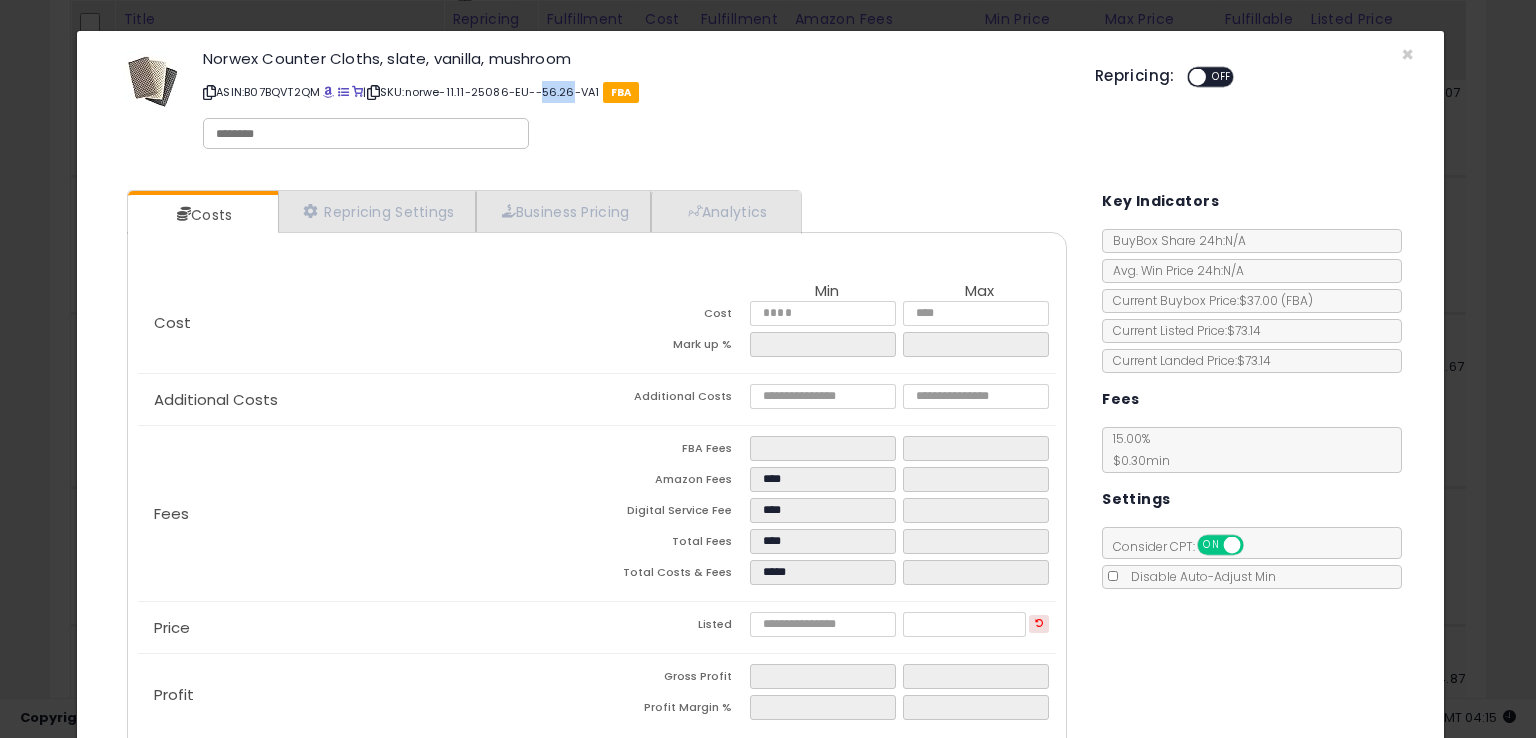 click on "ASIN:  B07BQVT2QM
|
SKU:  norwe-11.11-25086-EU--56.26-VA1
FBA" at bounding box center [634, 92] 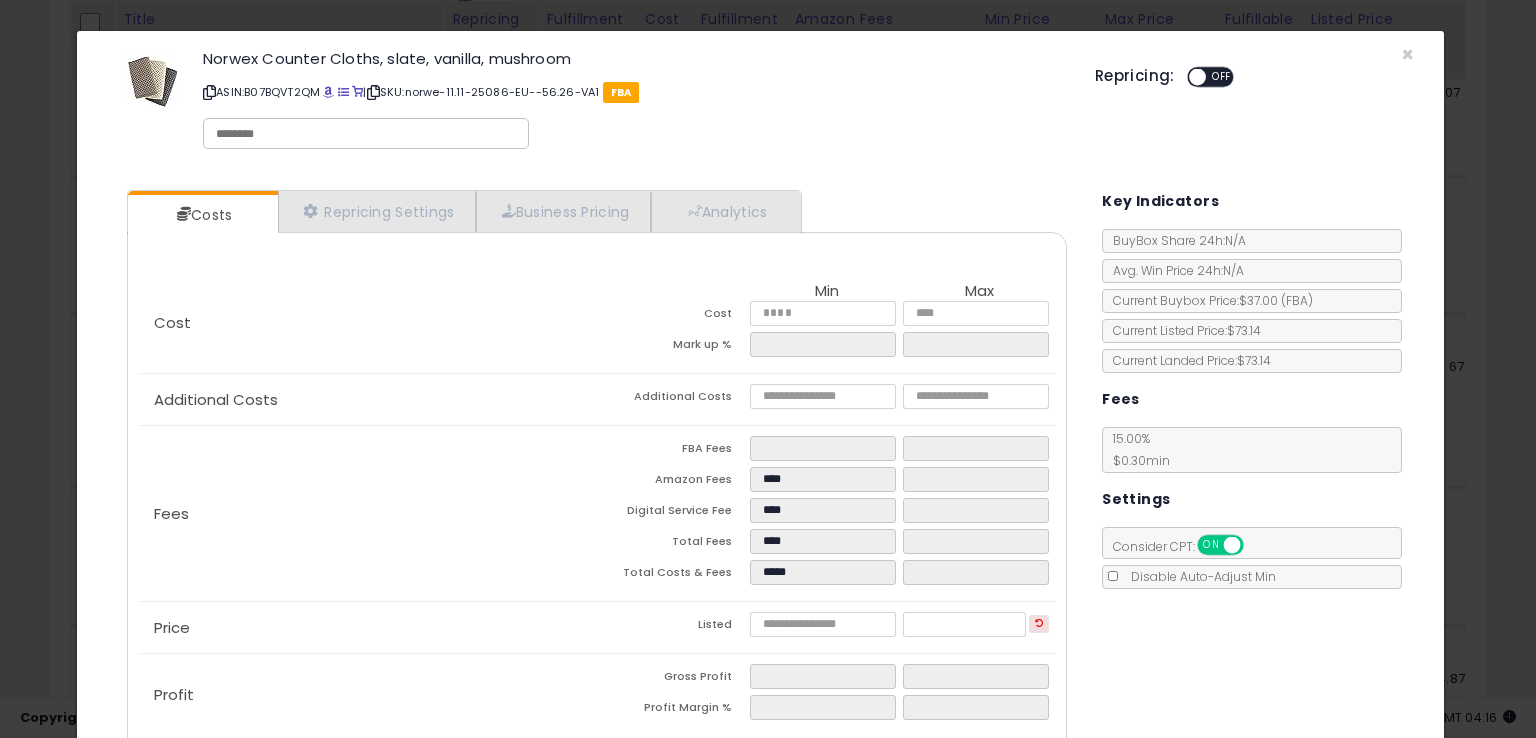 click on "Additional Costs
Additional Costs" 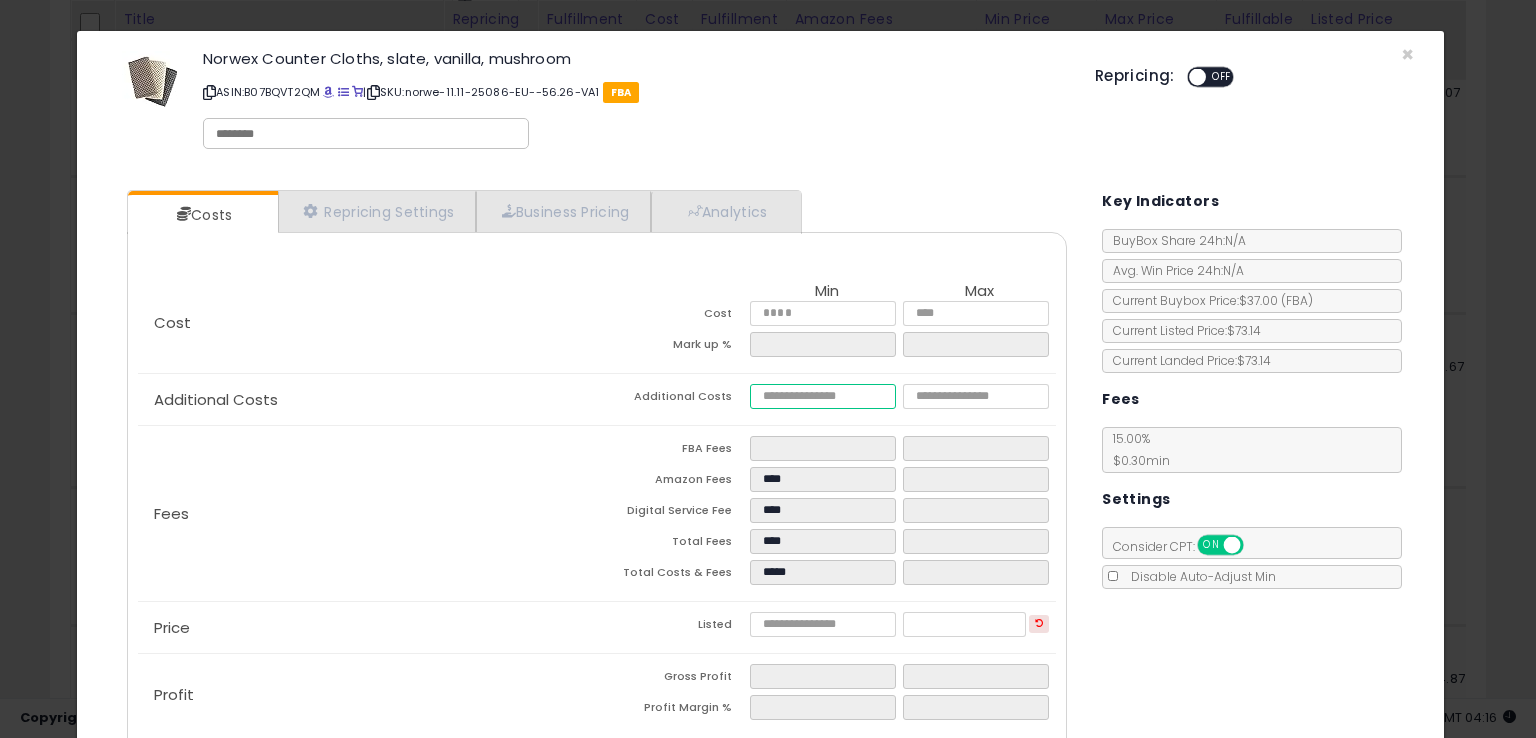 click at bounding box center [822, 396] 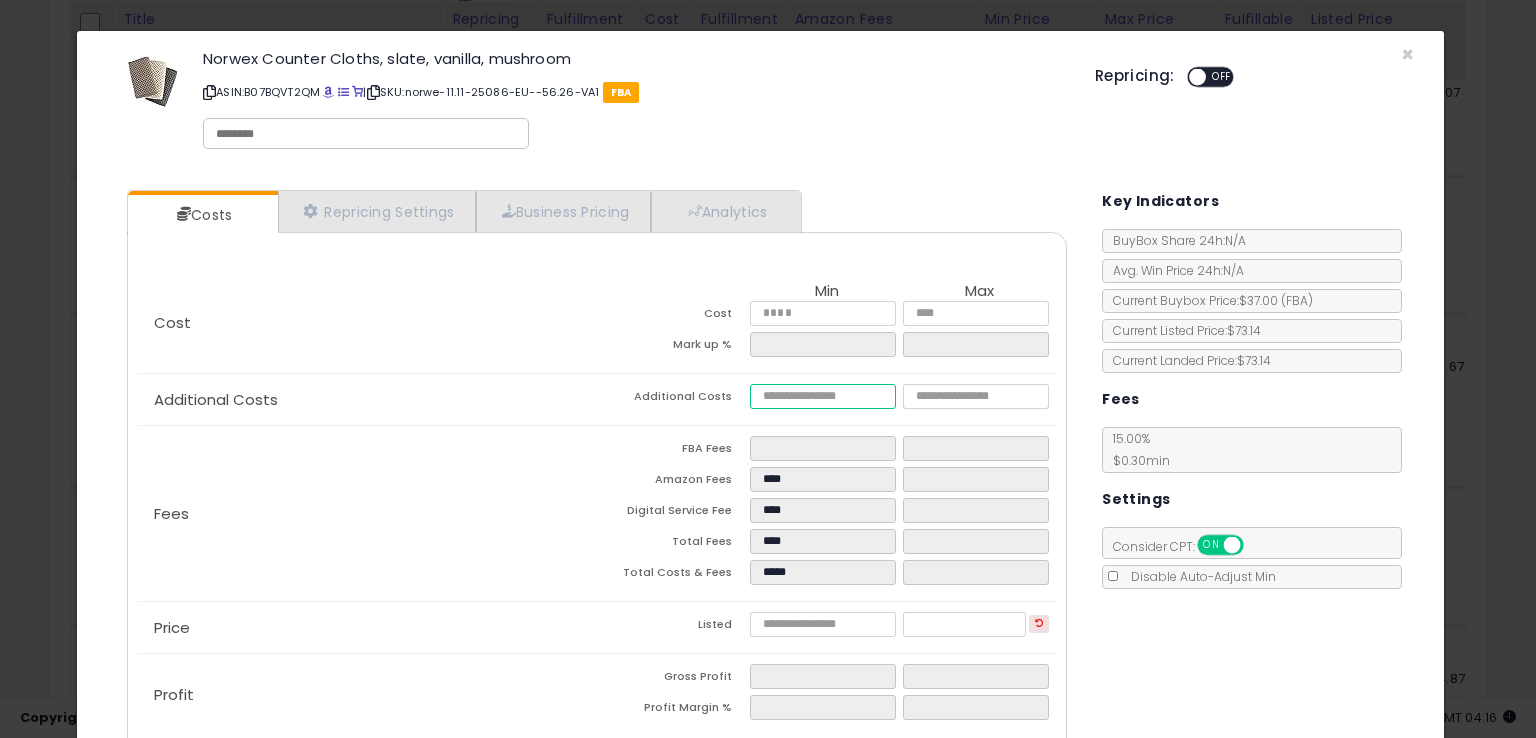 type on "***" 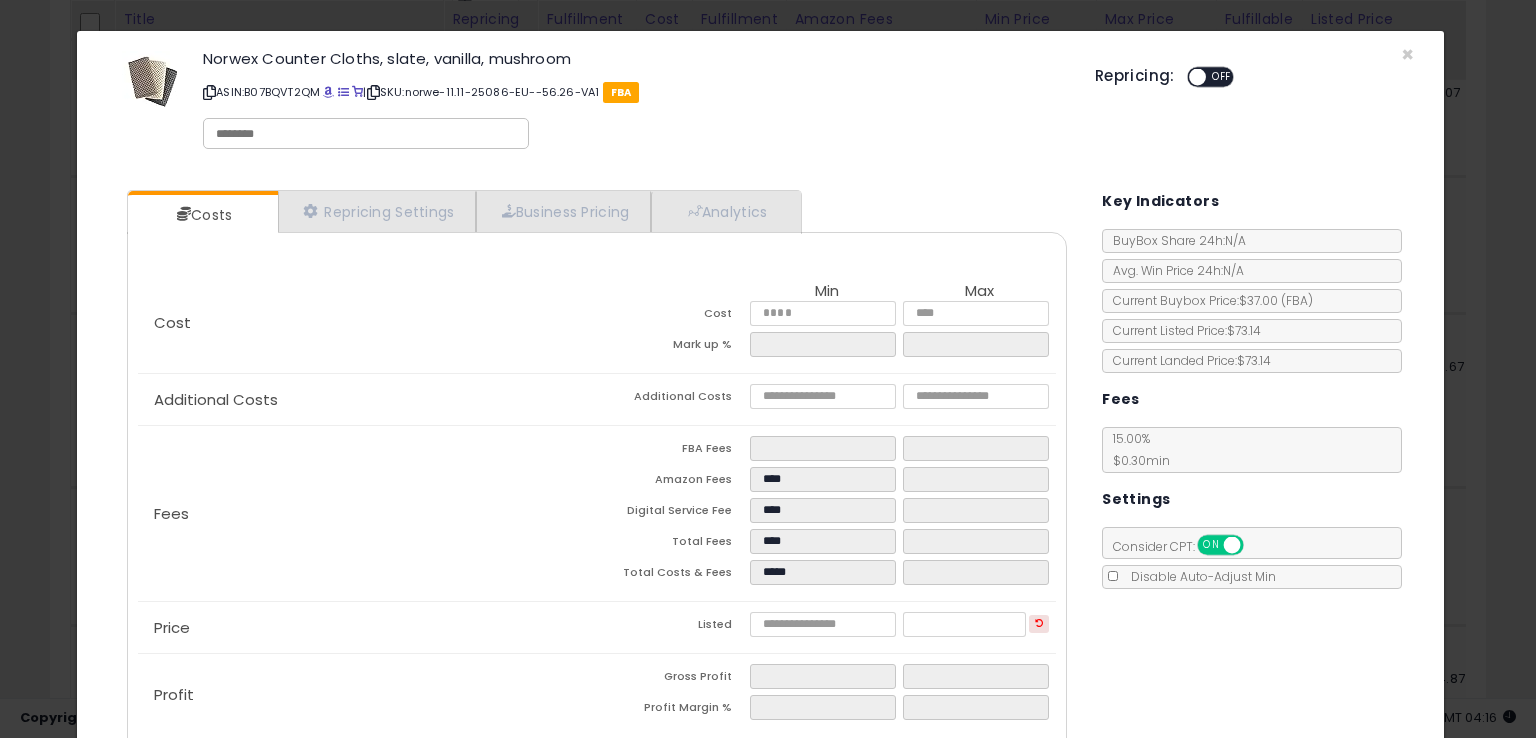 type on "****" 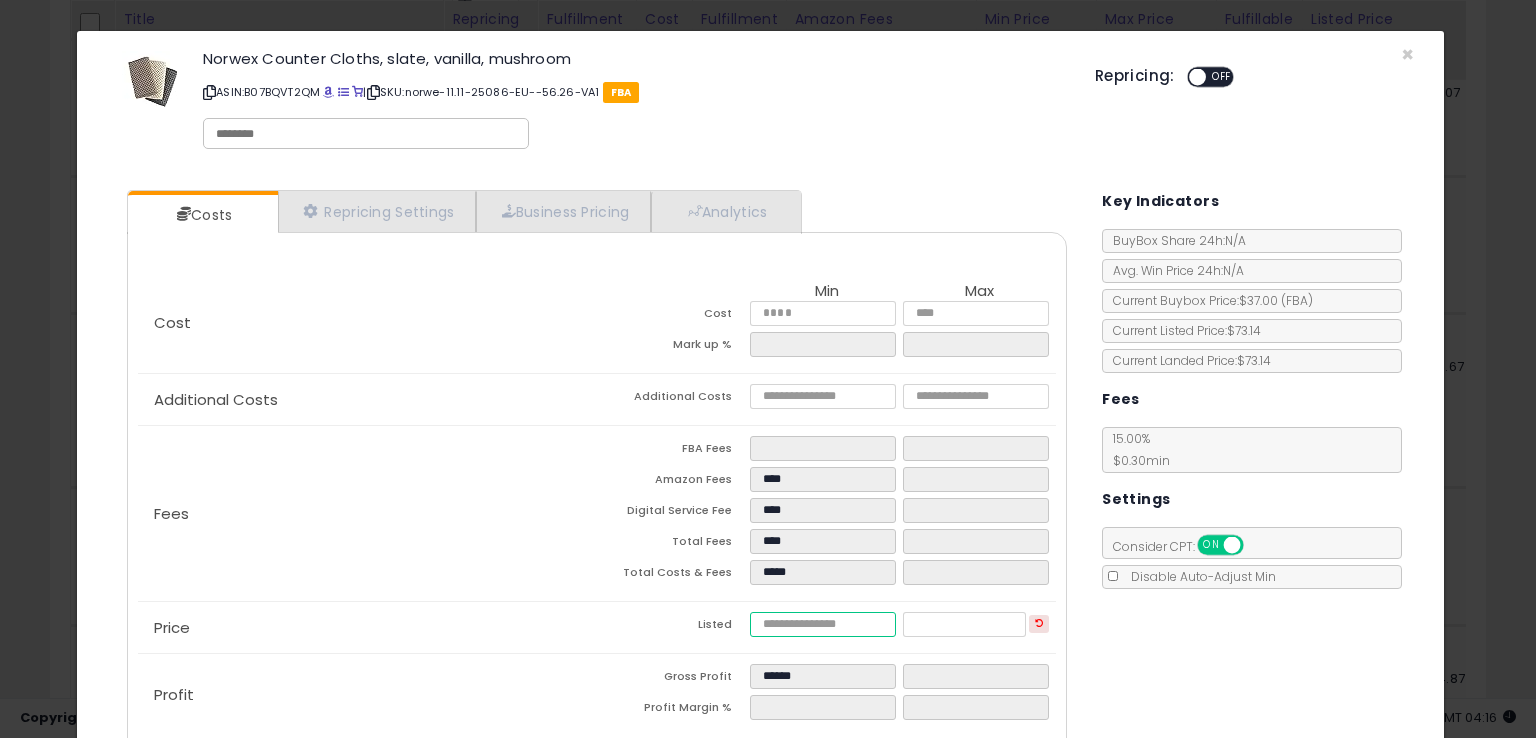 drag, startPoint x: 807, startPoint y: 626, endPoint x: 736, endPoint y: 621, distance: 71.17584 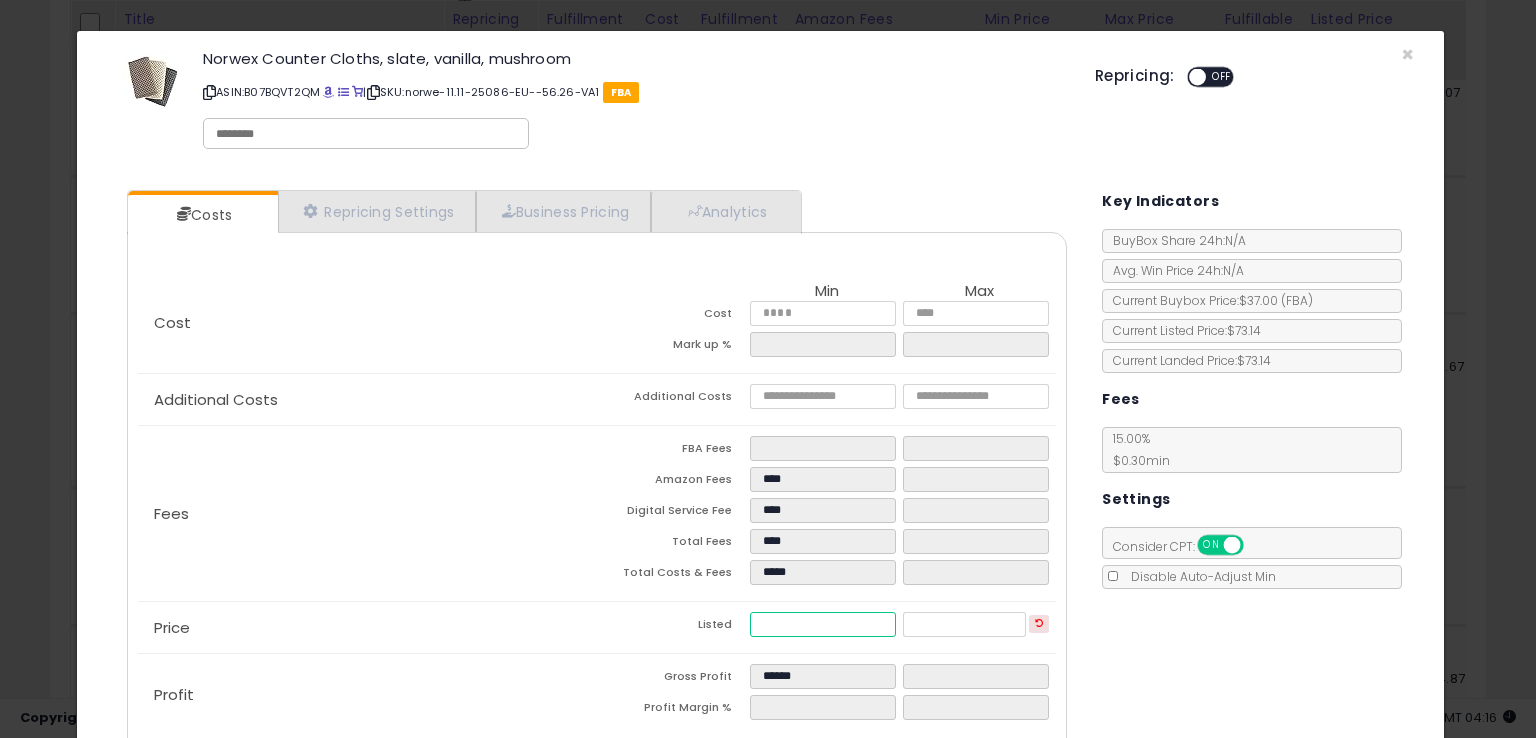 type on "*****" 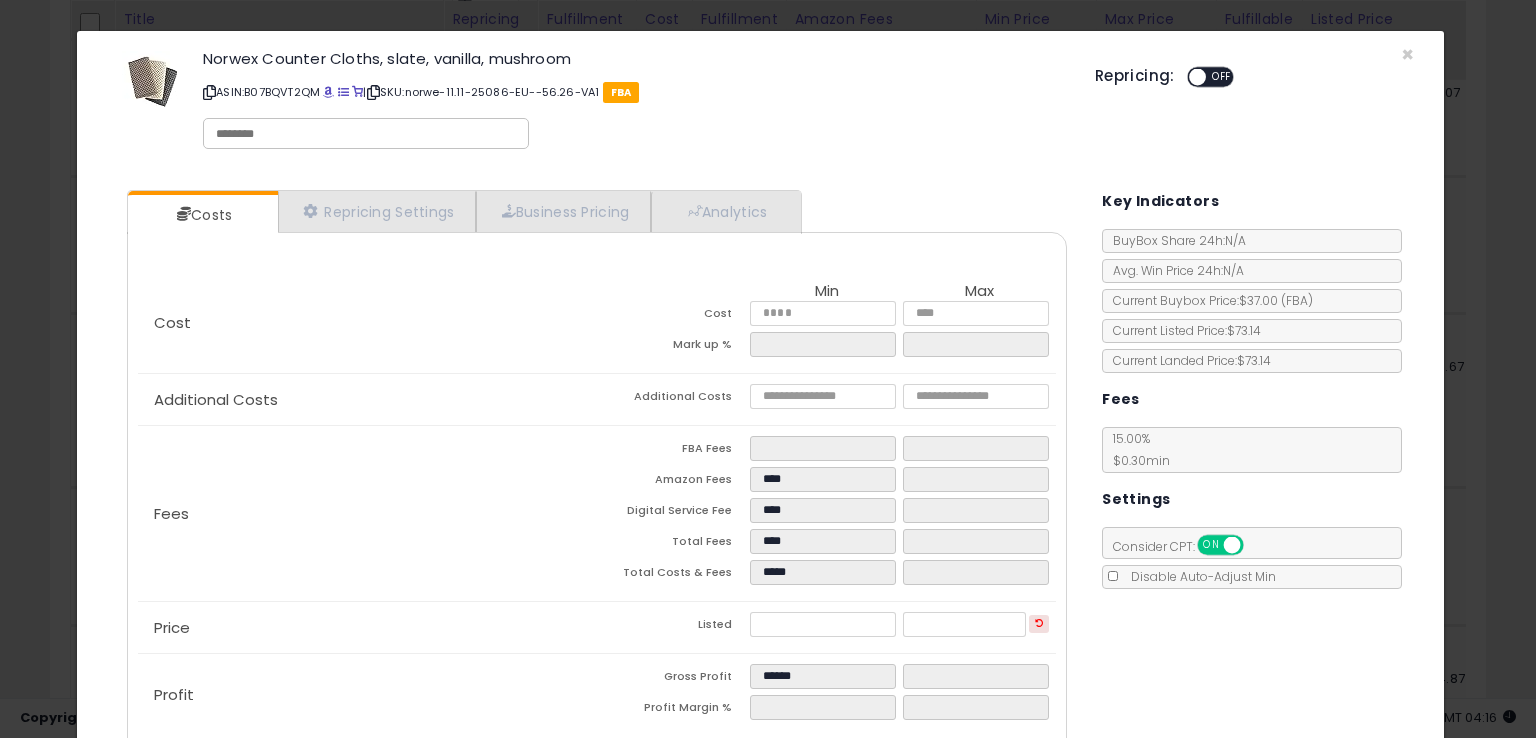 type on "*****" 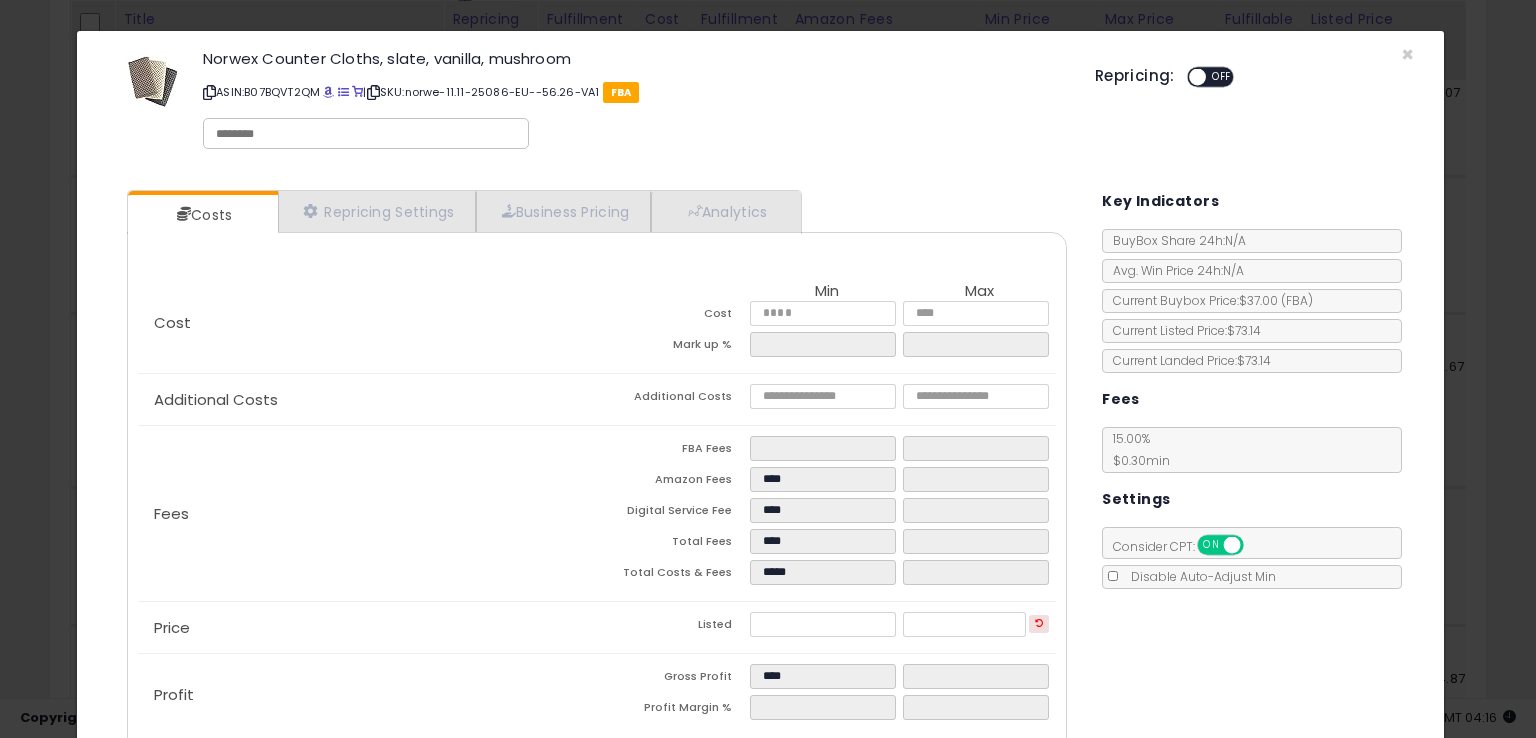 click on "Costs
Repricing Settings
Business Pricing
Analytics
Cost" at bounding box center [760, 476] 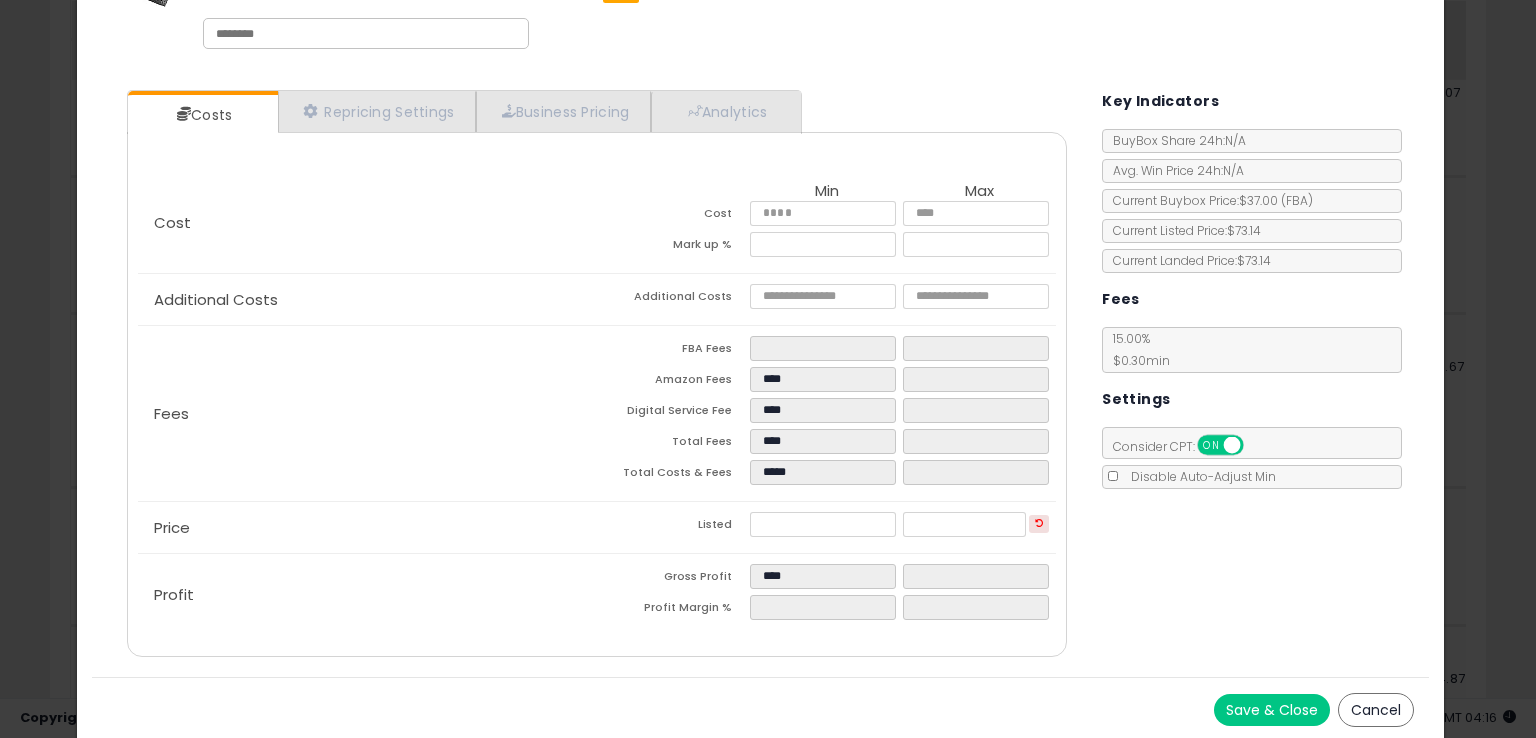 scroll, scrollTop: 102, scrollLeft: 0, axis: vertical 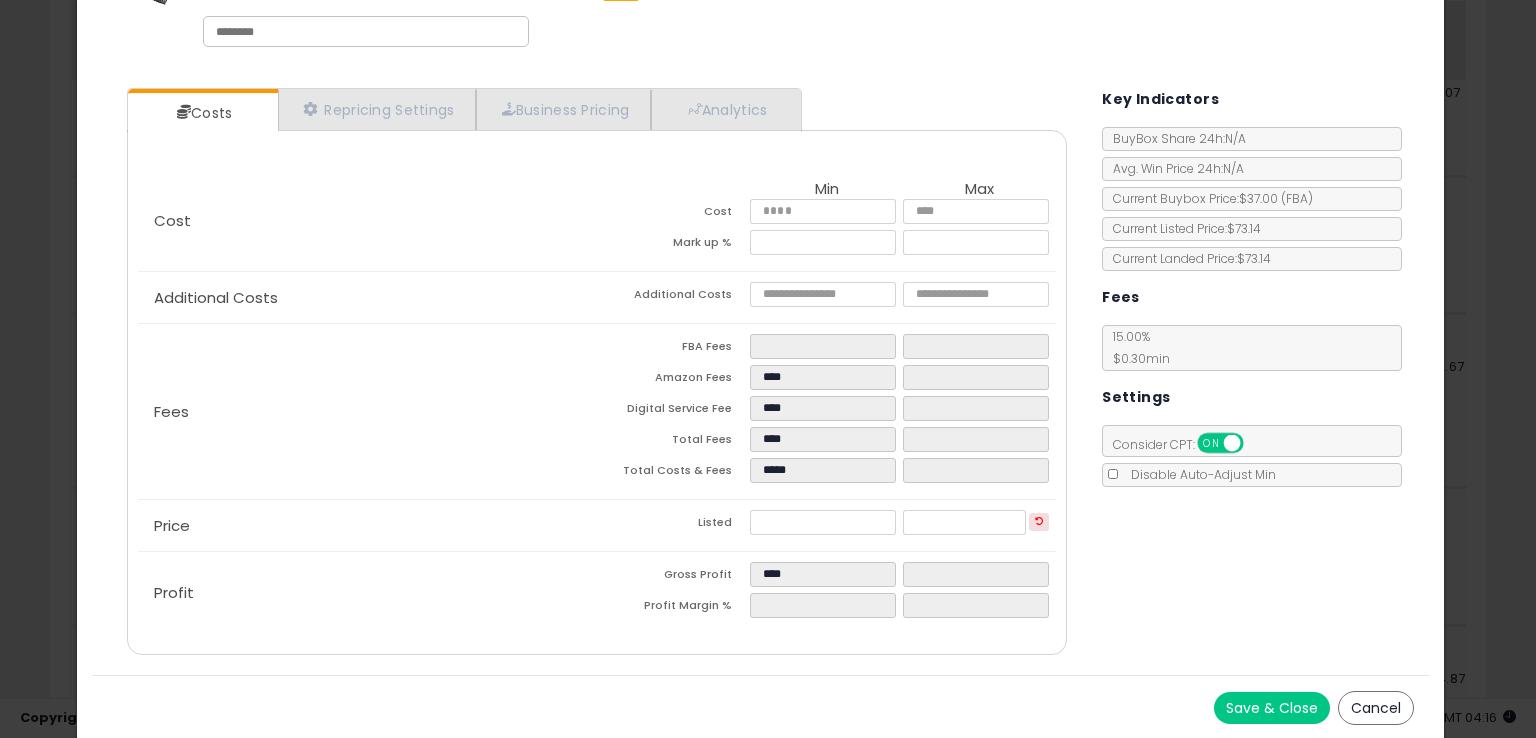 click on "Save & Close" at bounding box center (1272, 708) 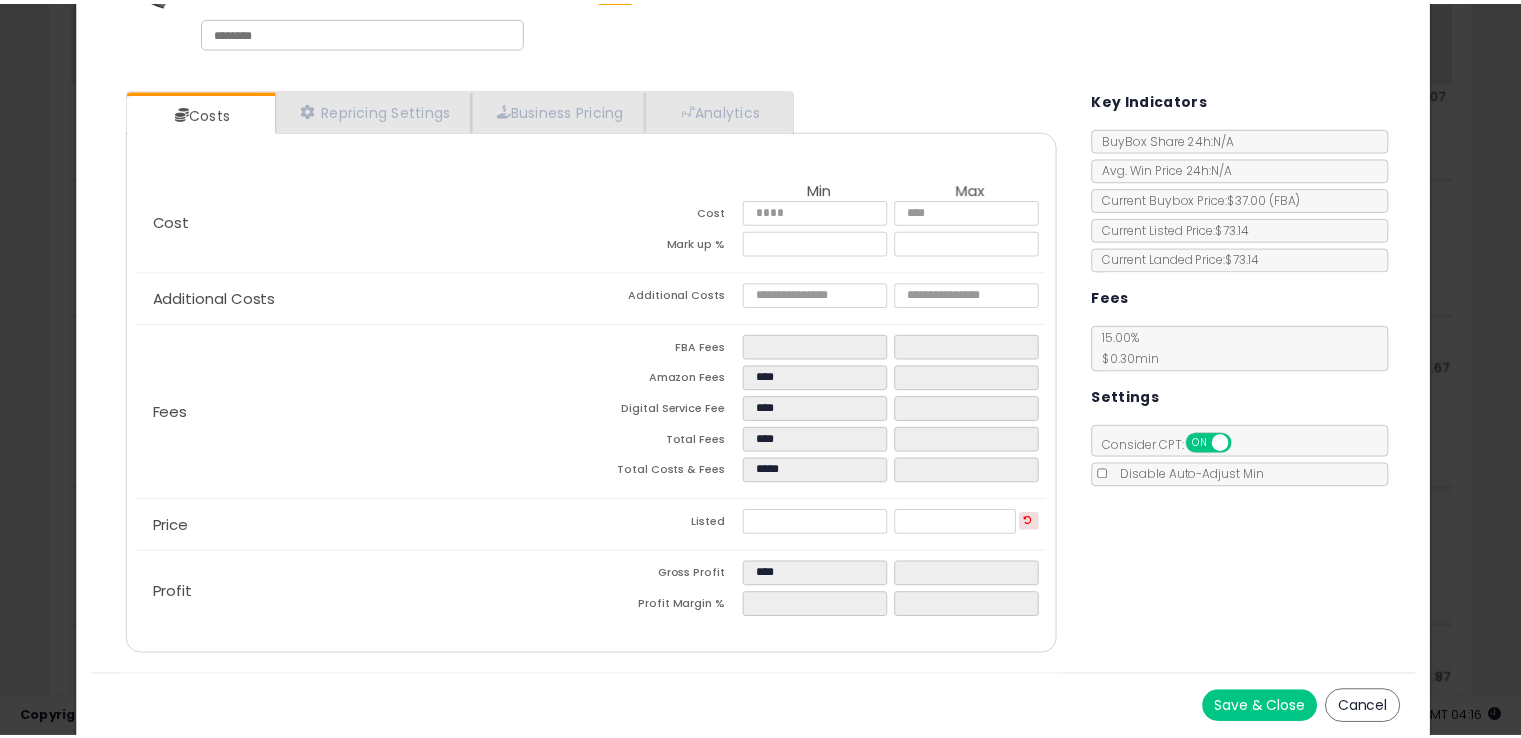 scroll, scrollTop: 0, scrollLeft: 0, axis: both 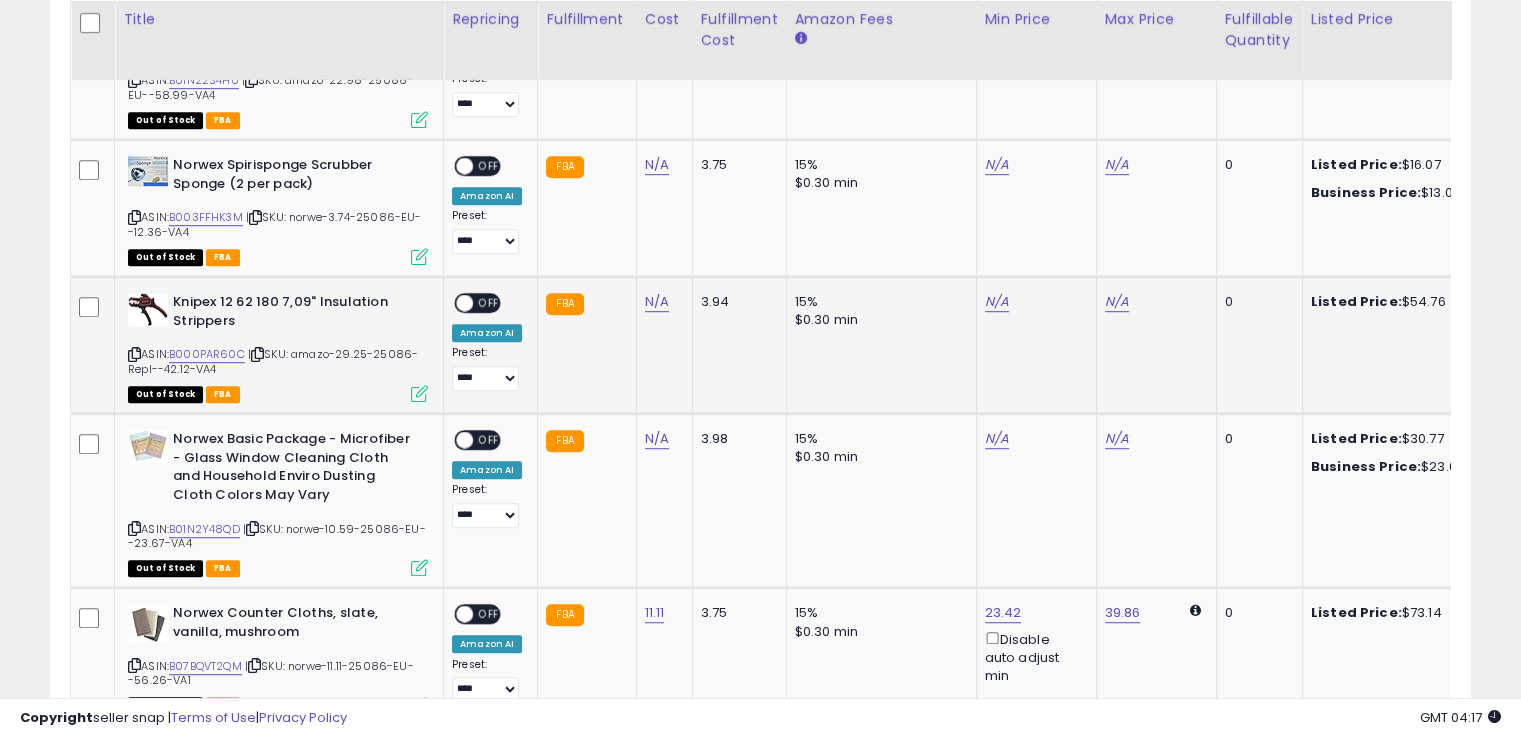 click at bounding box center [419, 393] 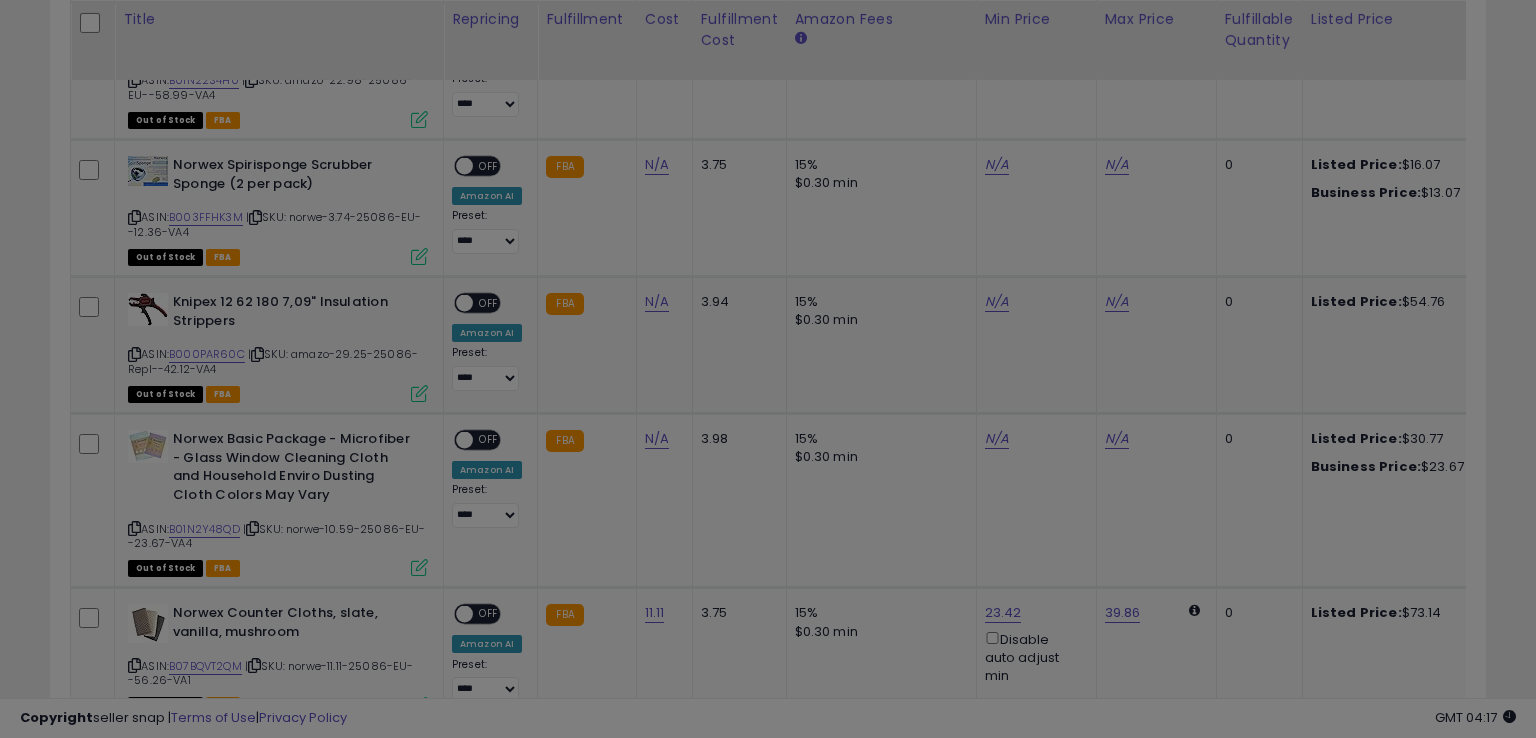 scroll, scrollTop: 999589, scrollLeft: 999168, axis: both 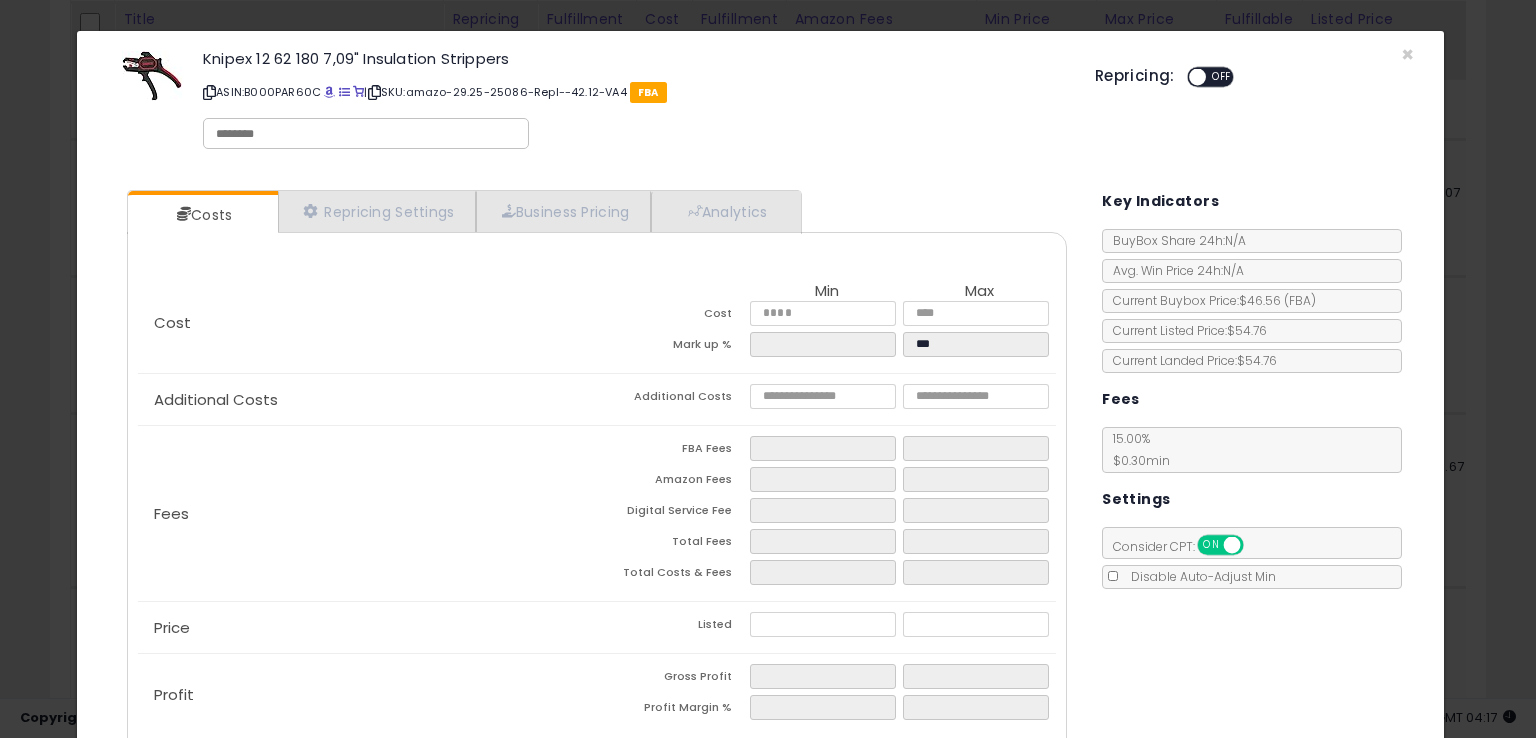 click on "ASIN:  B000PAR60C
|
SKU:  amazo-29.25-25086-Repl--42.12-VA4
FBA" at bounding box center [634, 92] 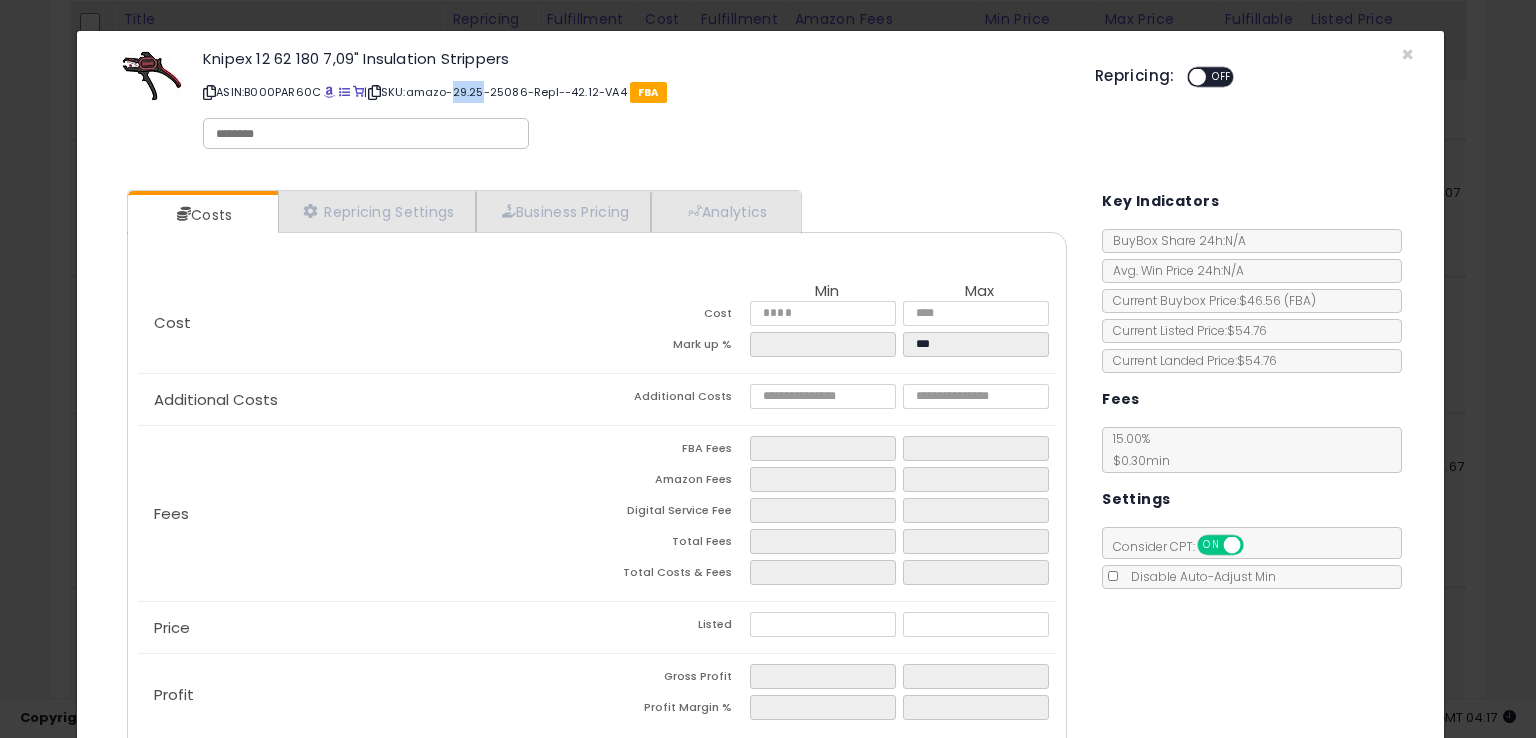 click on "ASIN:  B000PAR60C
|
SKU:  amazo-29.25-25086-Repl--42.12-VA4
FBA" at bounding box center [634, 92] 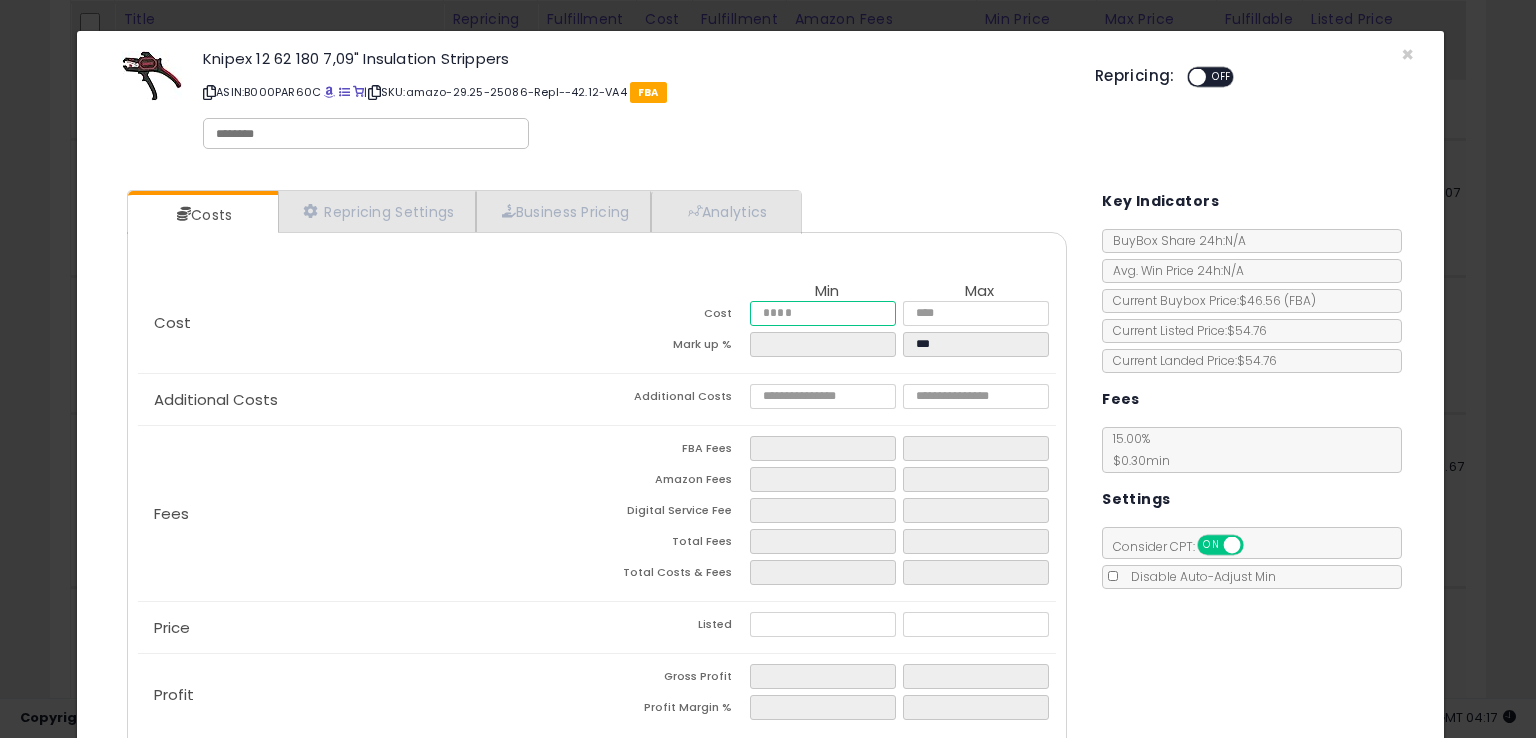 click at bounding box center [822, 313] 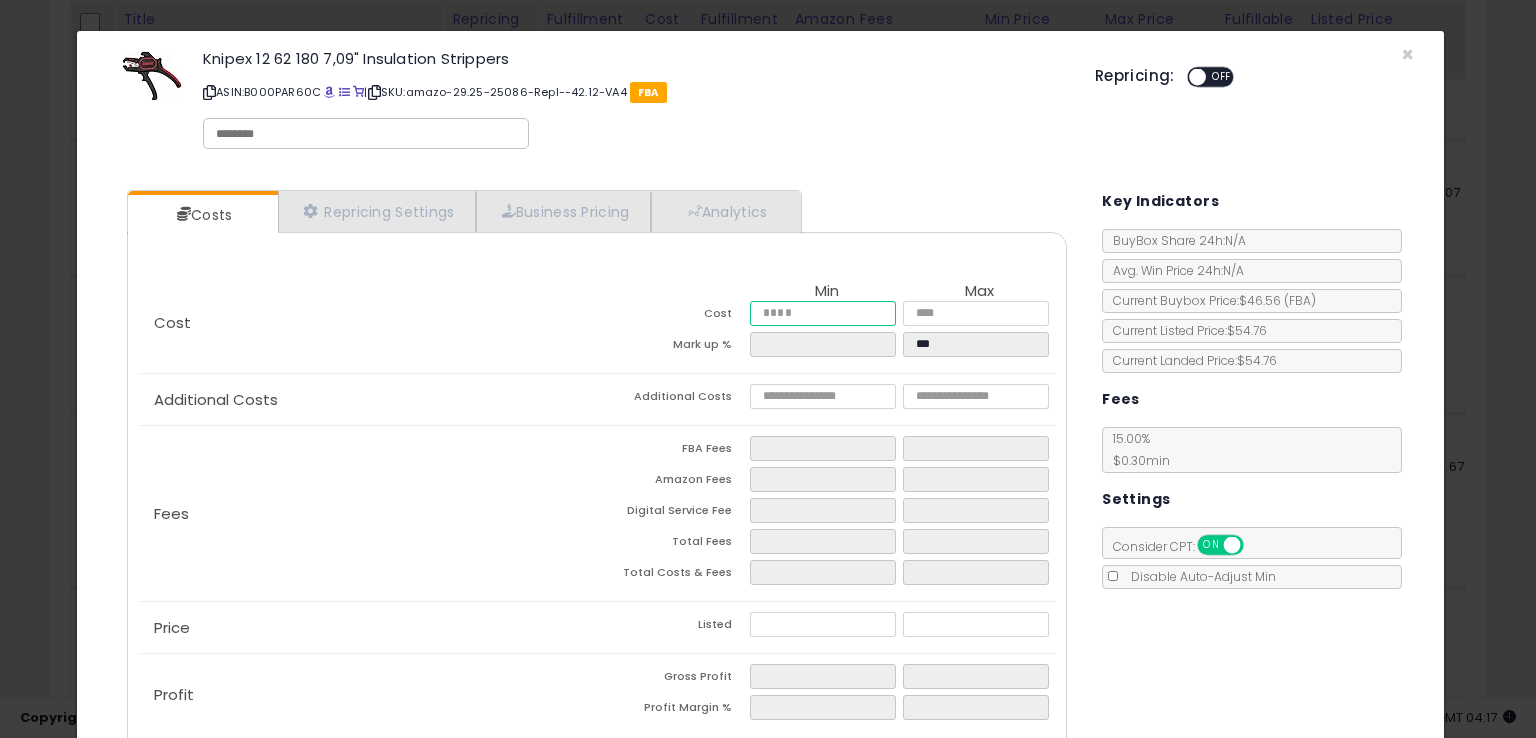 type on "*****" 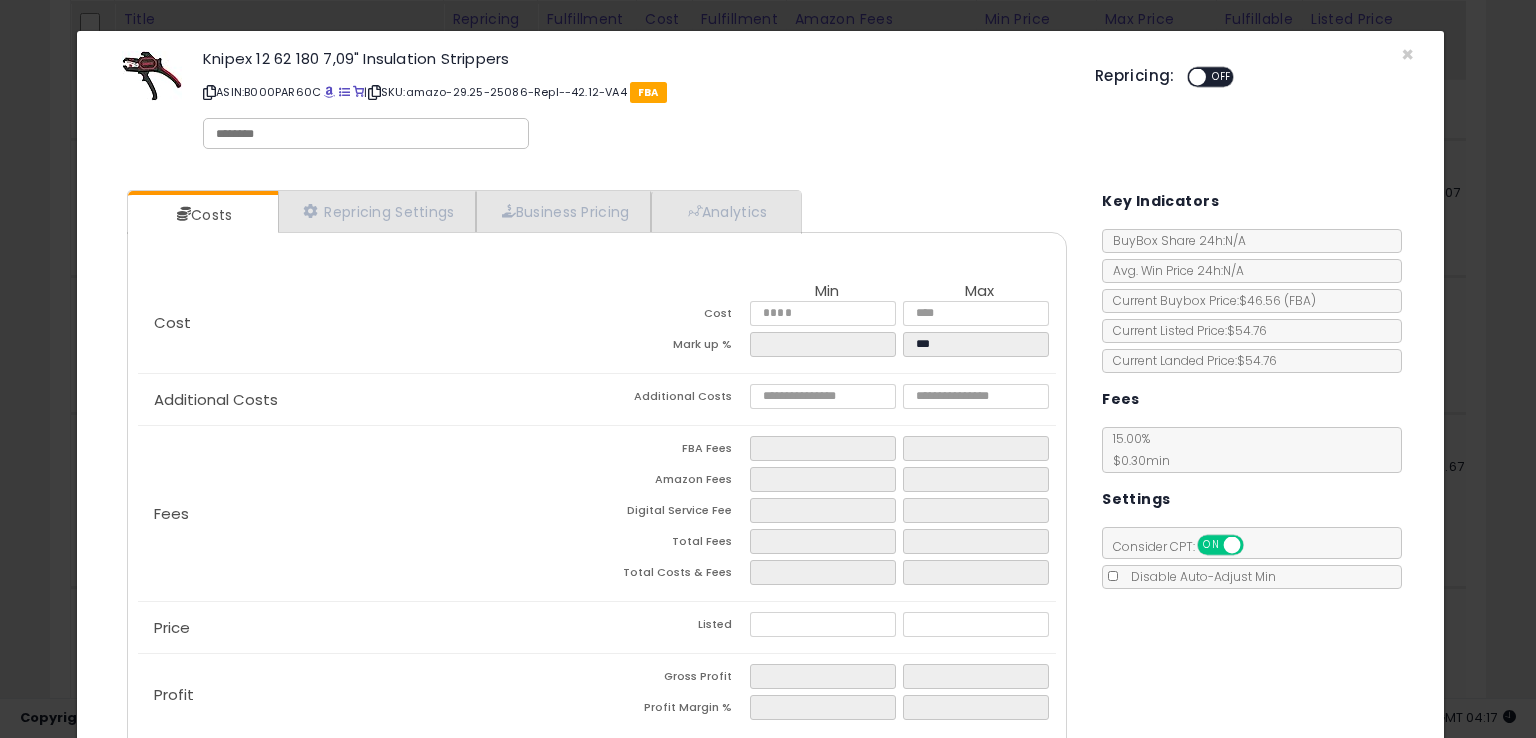 type 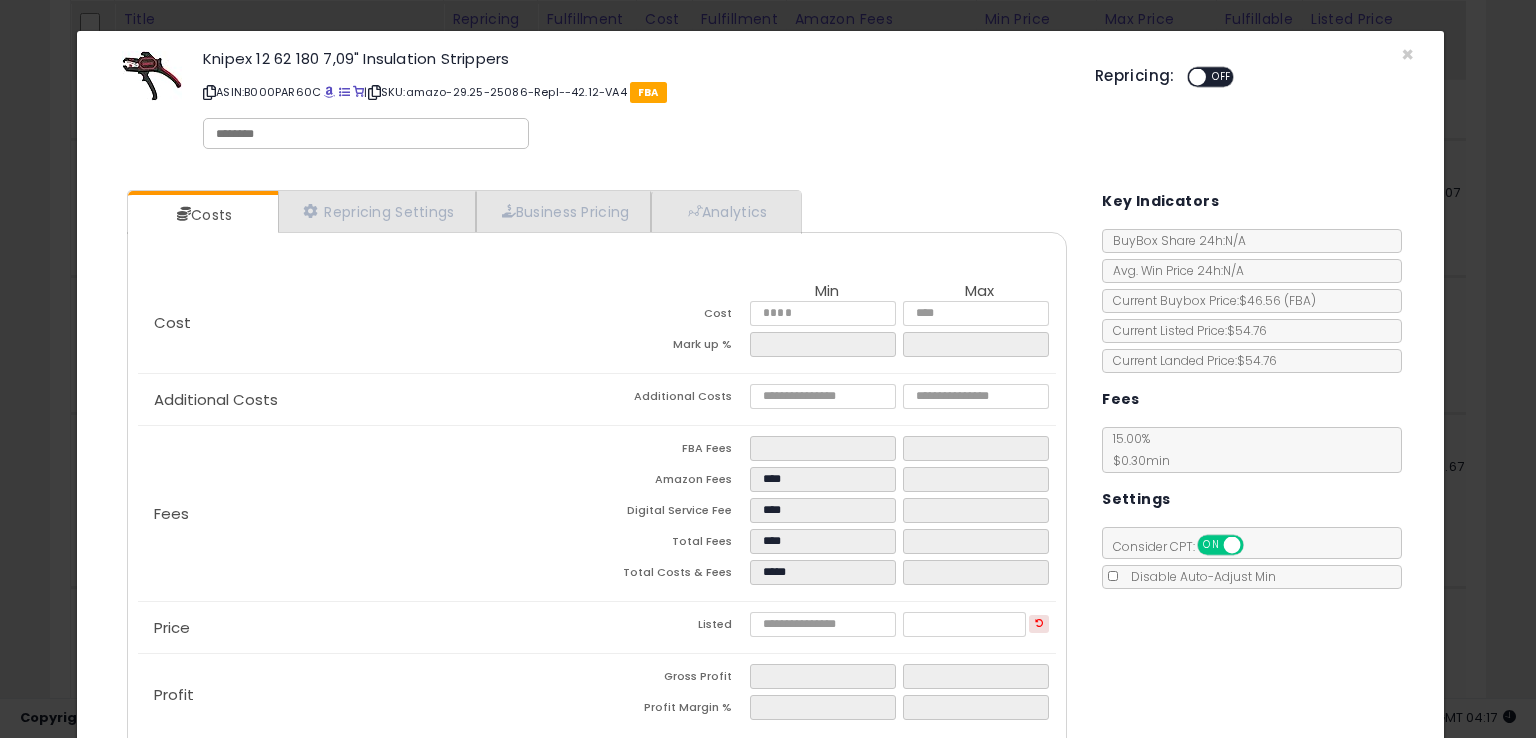 click on "ASIN:  B000PAR60C
|
SKU:  amazo-29.25-25086-Repl--42.12-VA4
FBA" at bounding box center (634, 92) 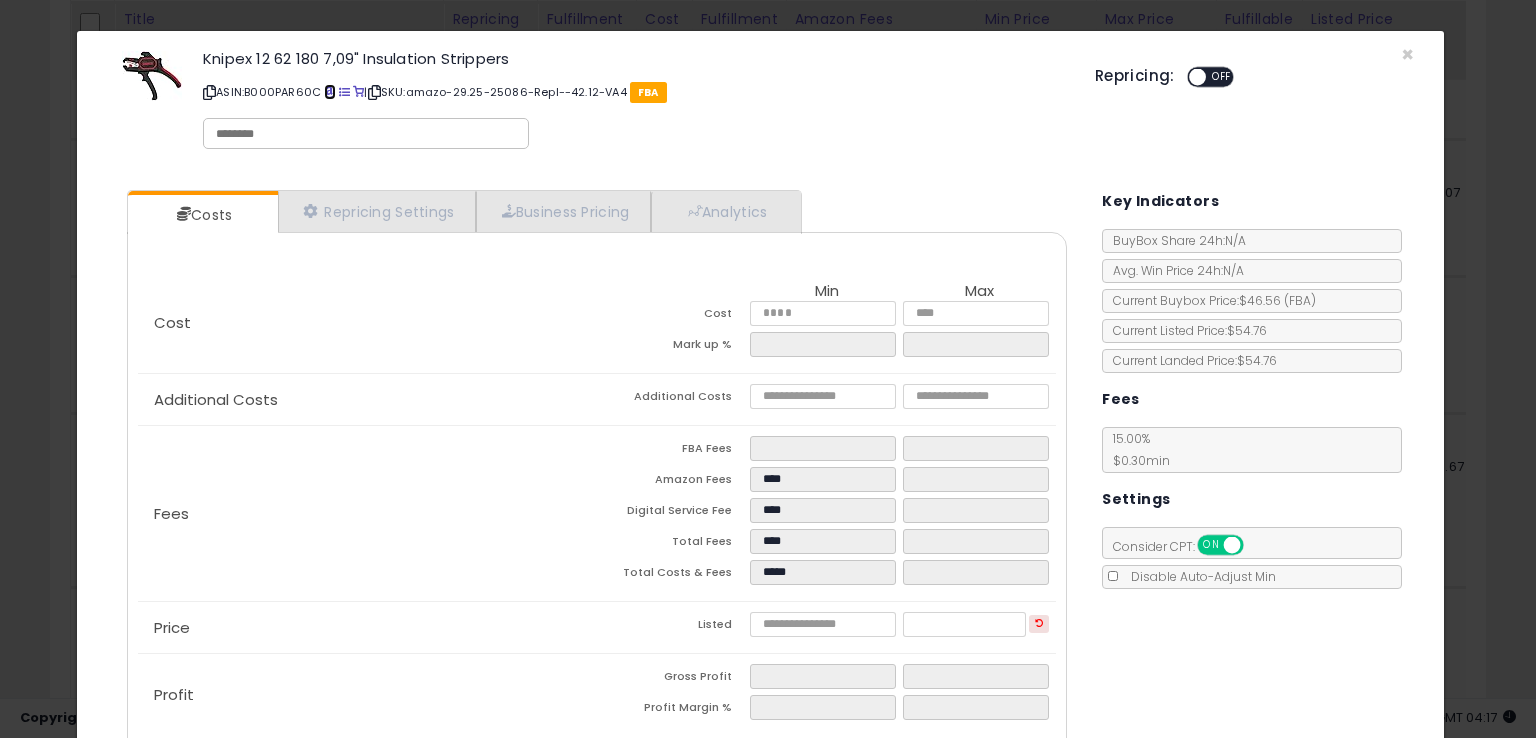 click at bounding box center [329, 92] 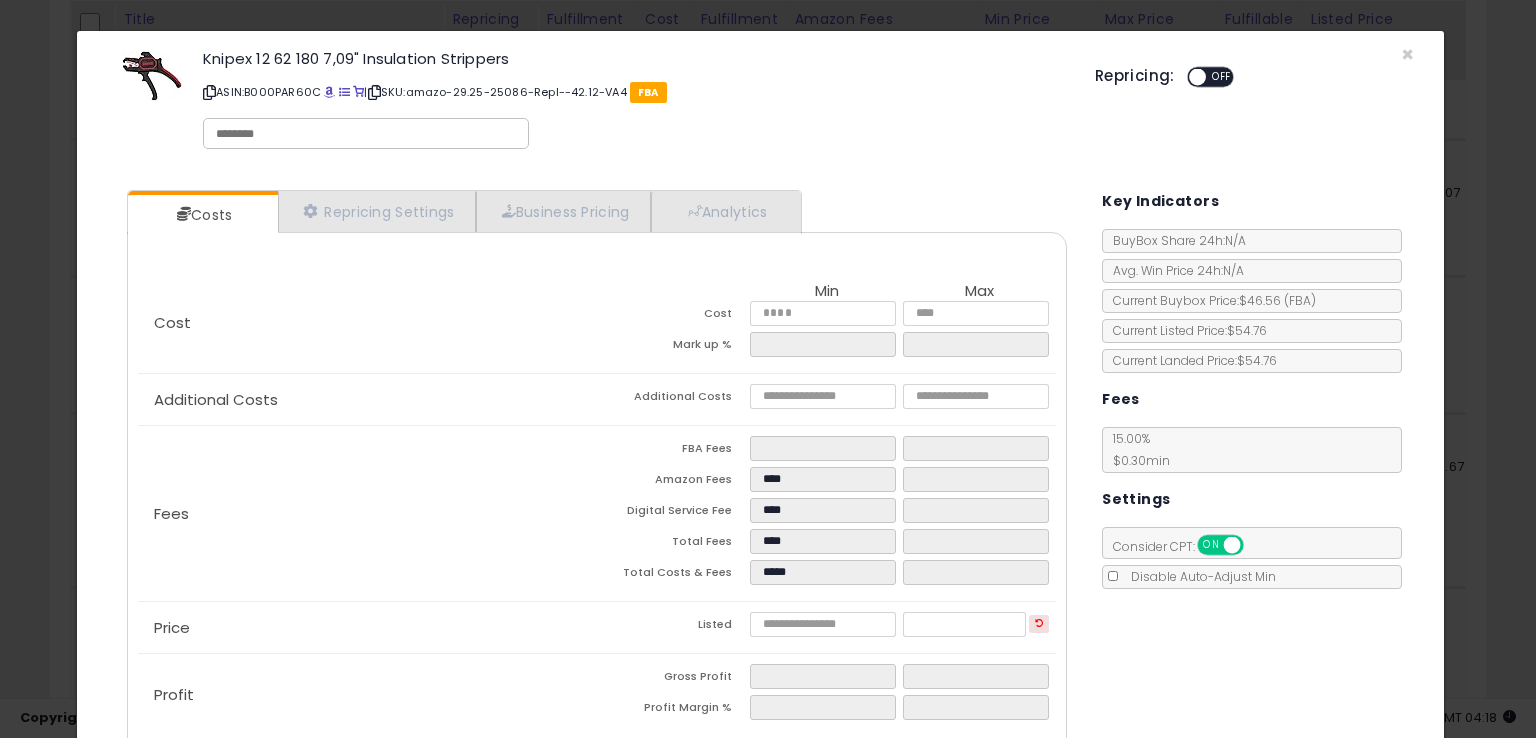 click on "ASIN:  B000PAR60C
|
SKU:  amazo-29.25-25086-Repl--42.12-VA4
FBA" at bounding box center [634, 92] 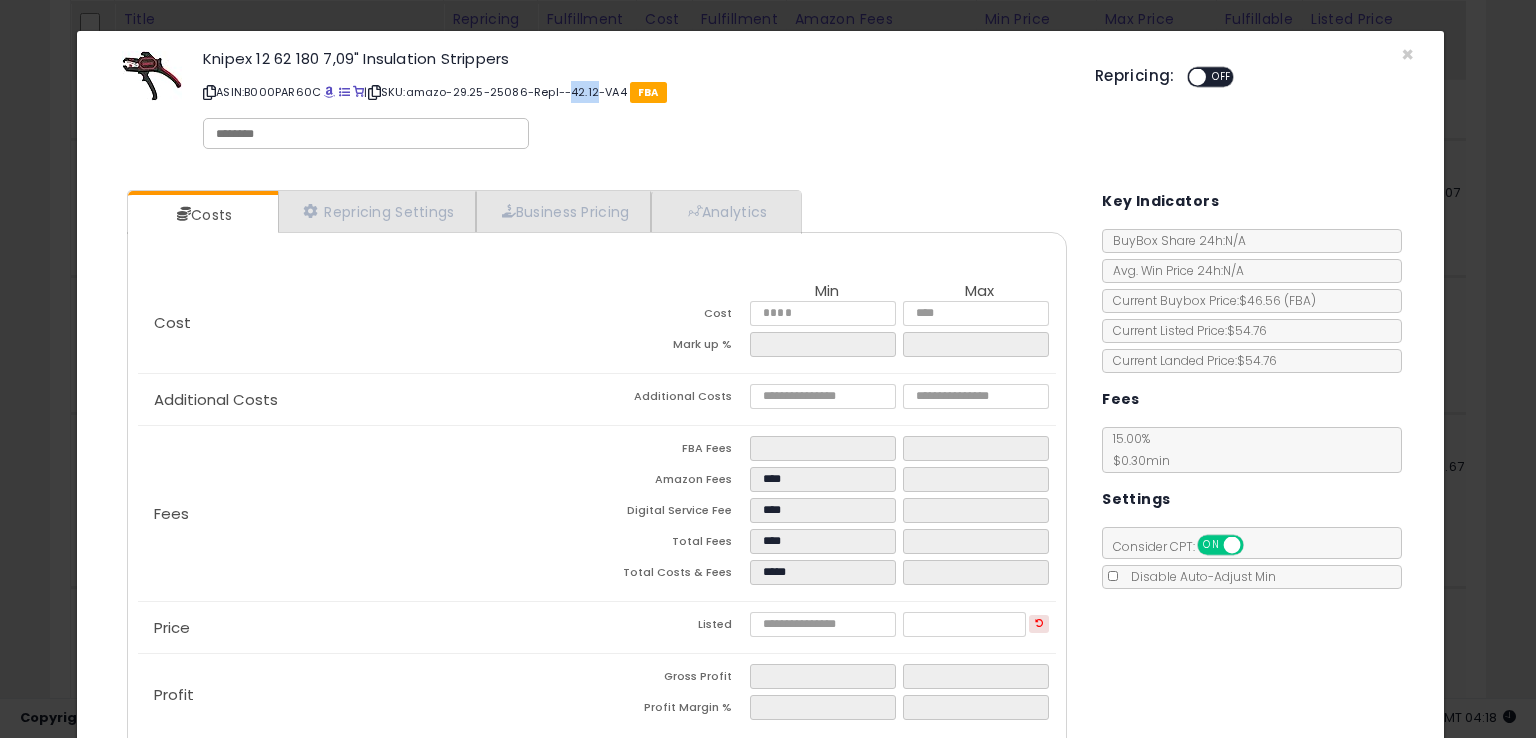 click on "ASIN:  B000PAR60C
|
SKU:  amazo-29.25-25086-Repl--42.12-VA4
FBA" at bounding box center [634, 92] 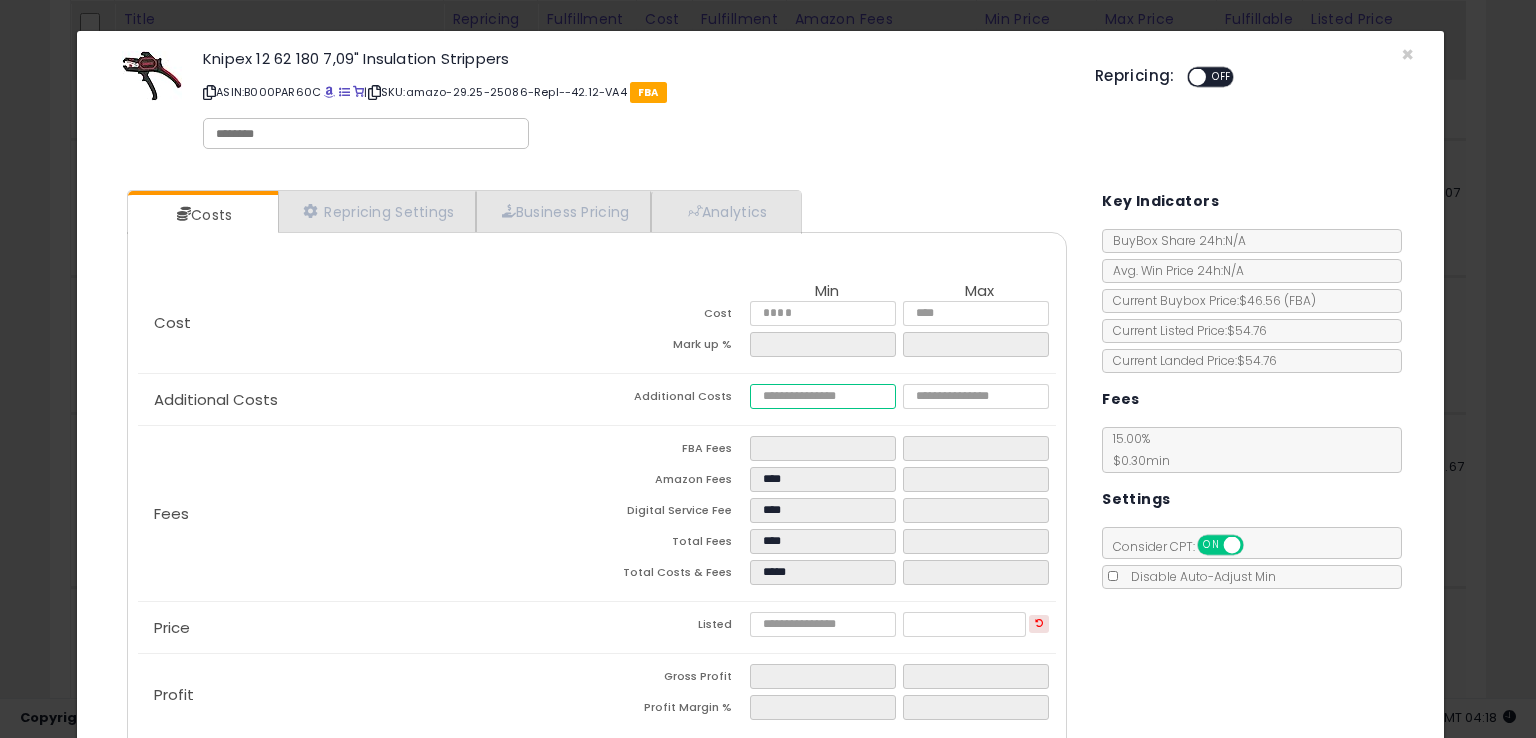 click at bounding box center (822, 396) 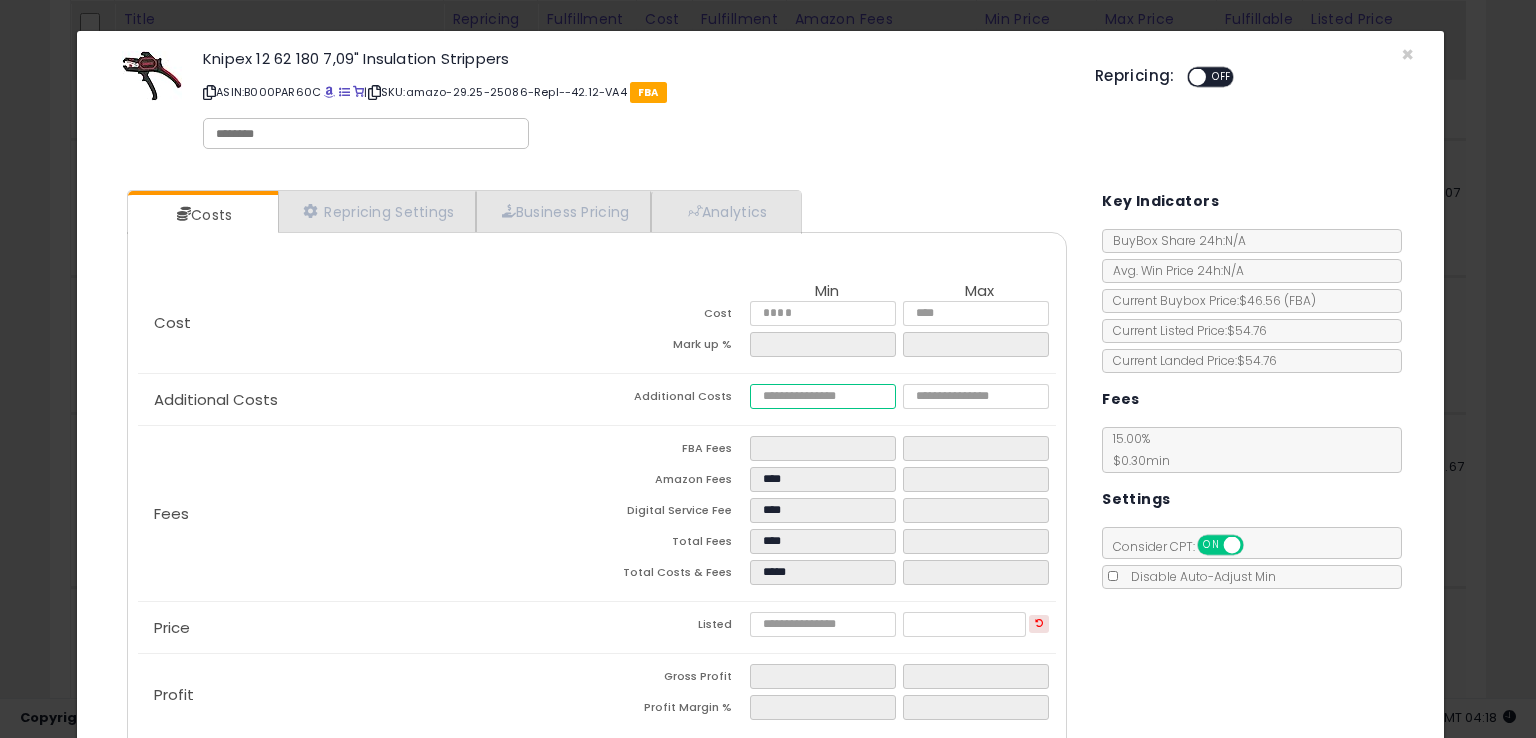 type on "***" 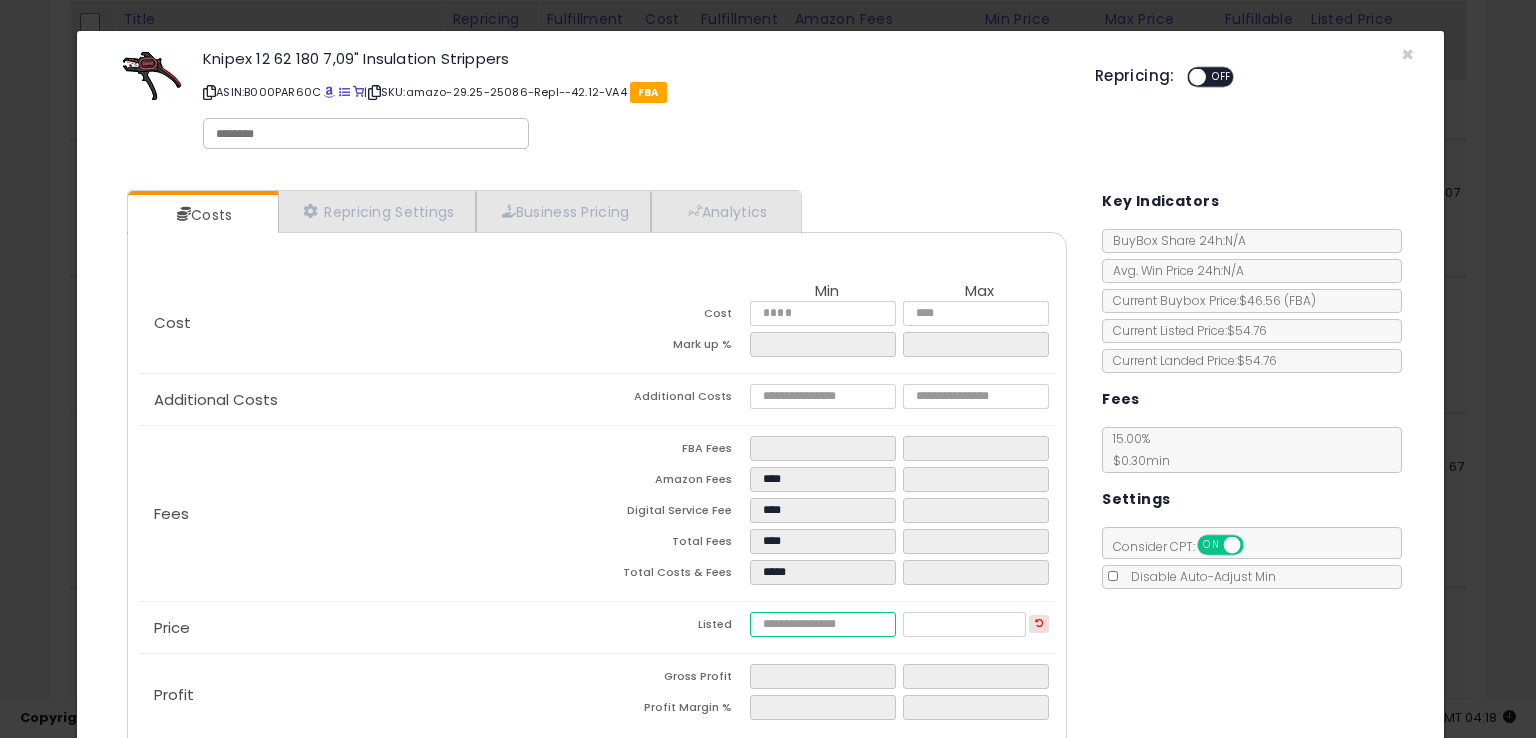 type on "******" 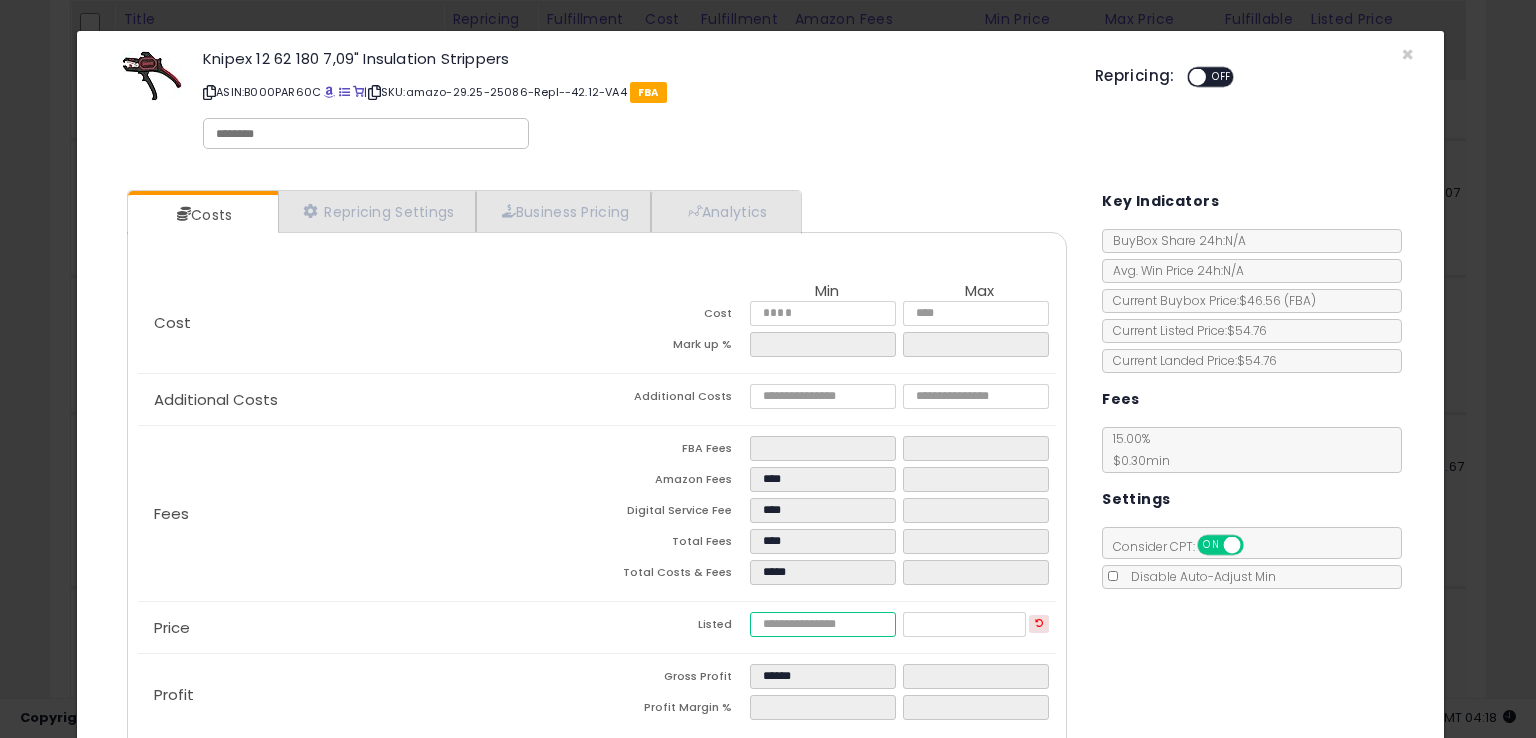 drag, startPoint x: 814, startPoint y: 622, endPoint x: 742, endPoint y: 611, distance: 72.835434 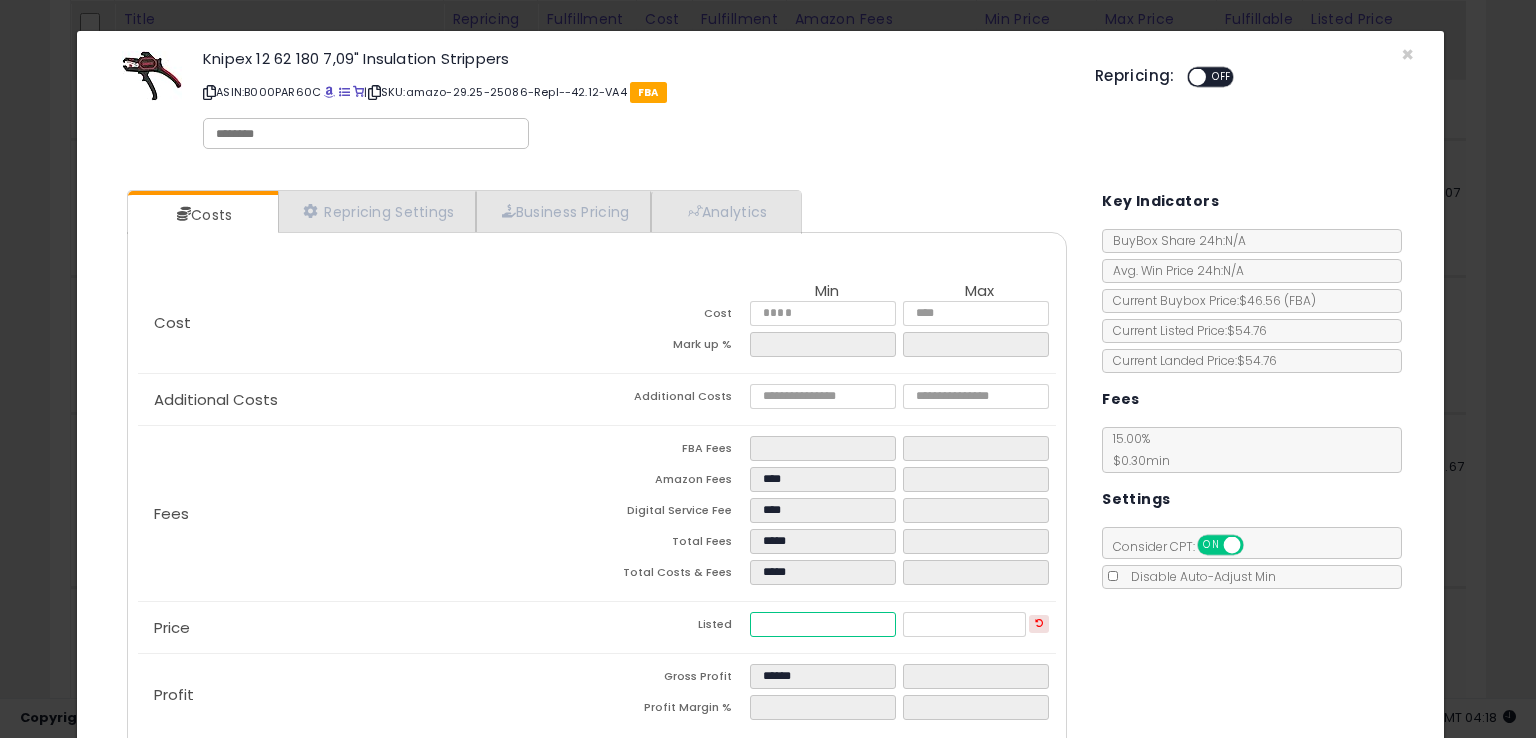 type on "*****" 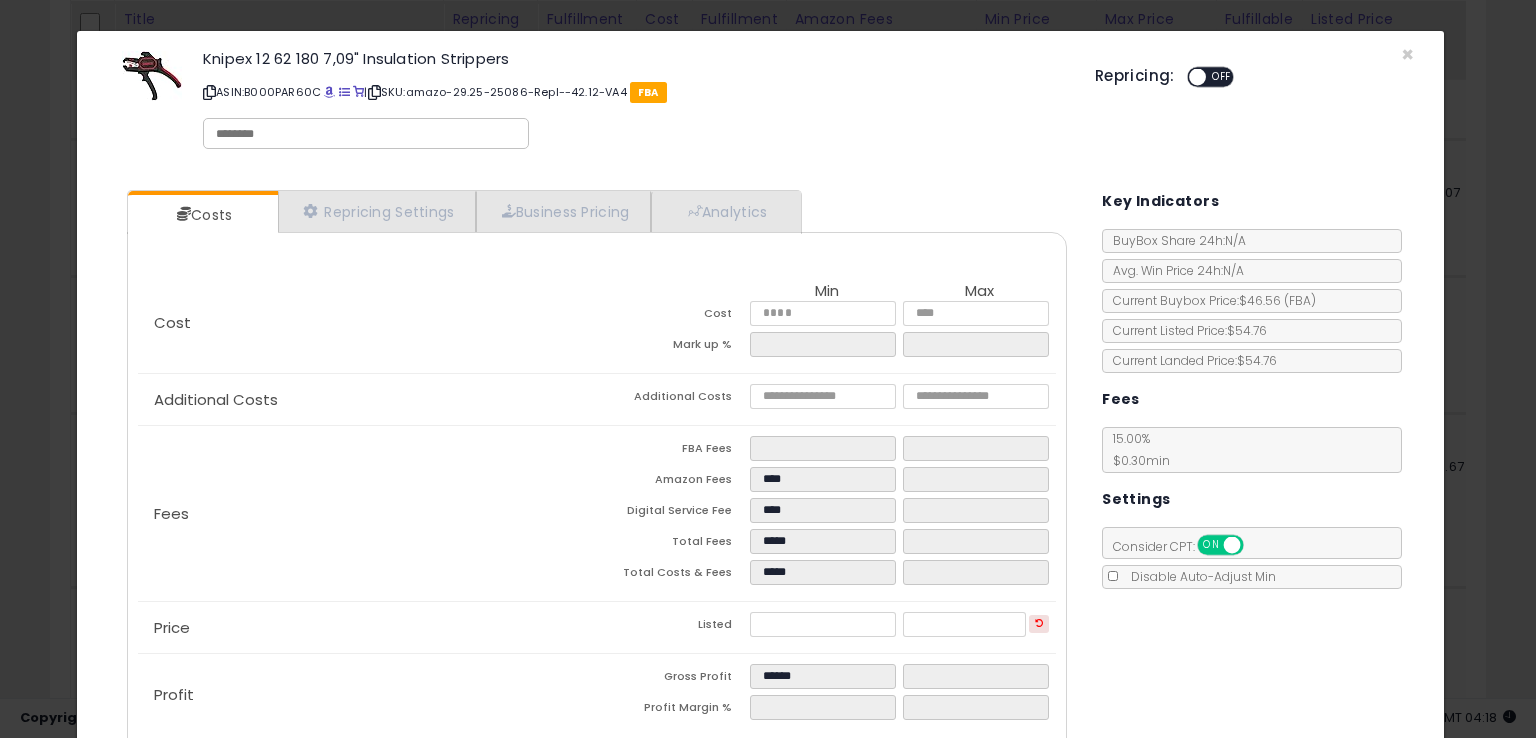 type on "*****" 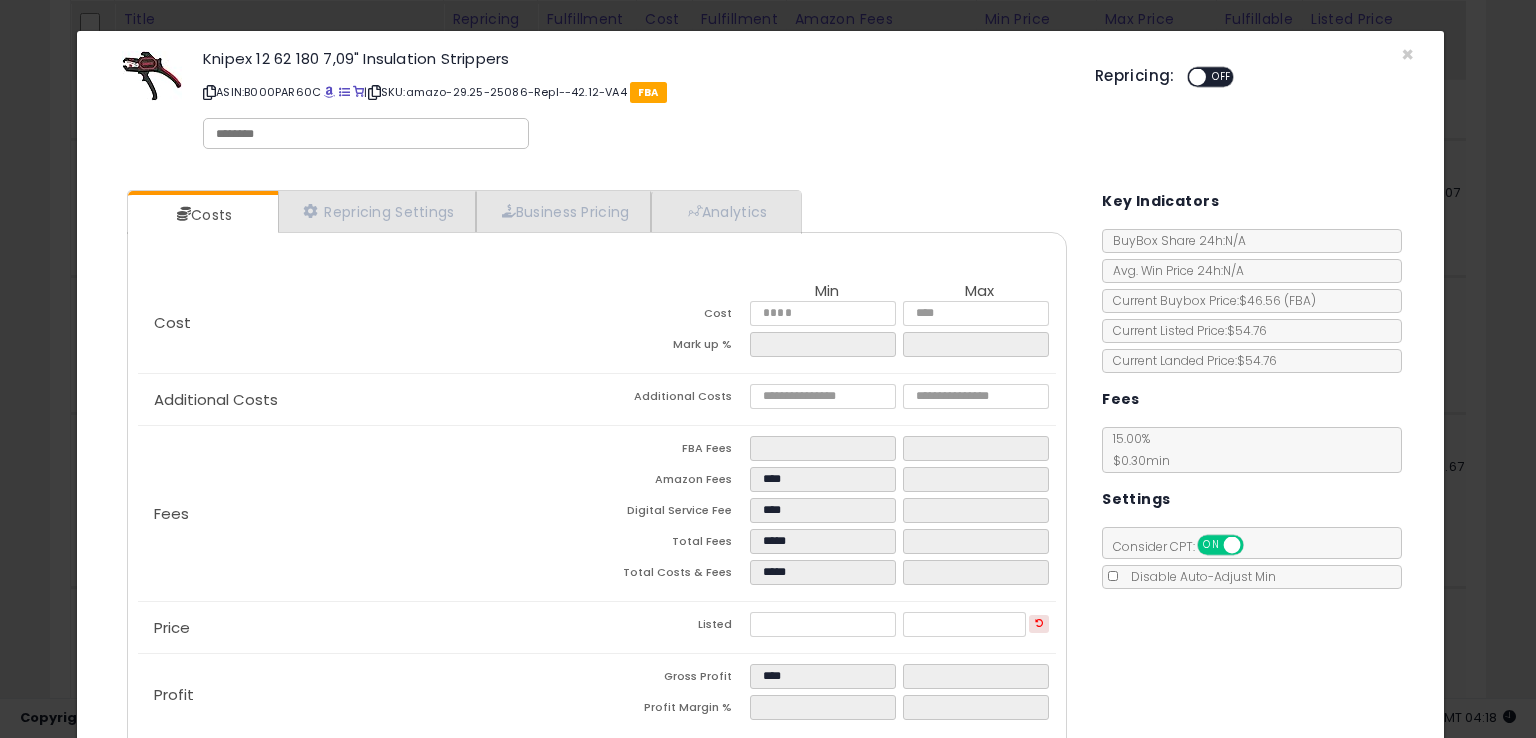 click on "Costs
Repricing Settings
Business Pricing
Analytics
Cost" at bounding box center [760, 476] 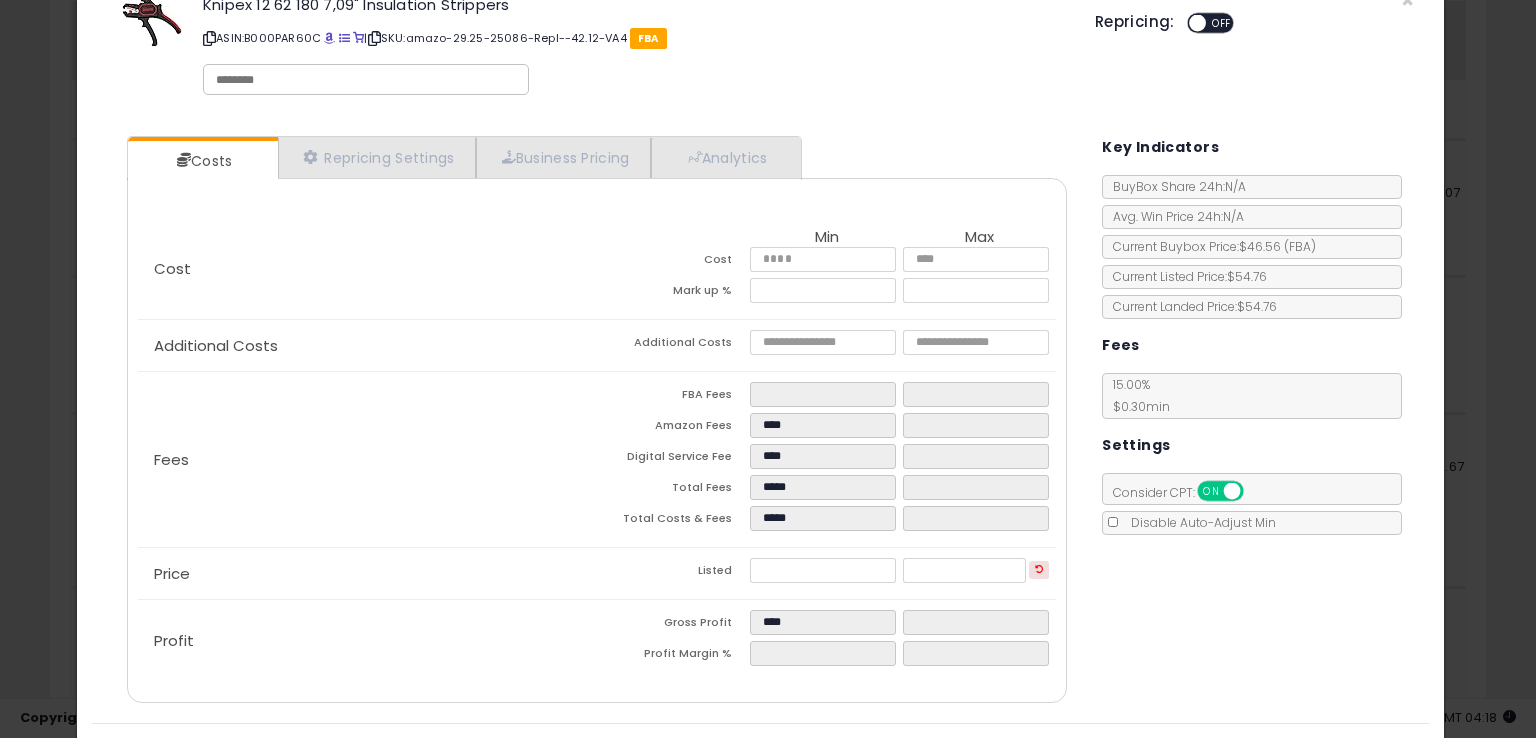 scroll, scrollTop: 102, scrollLeft: 0, axis: vertical 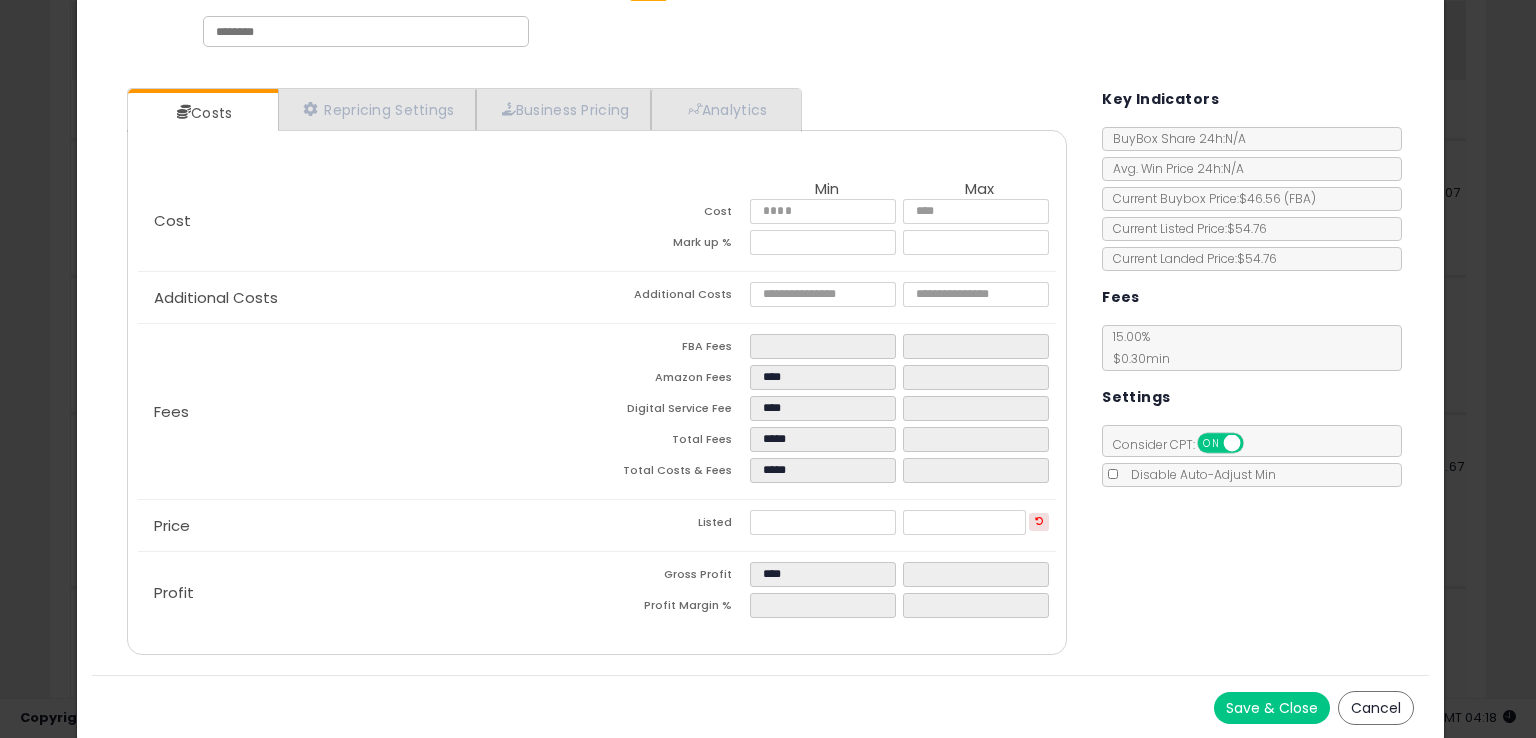click on "Save & Close" at bounding box center (1272, 708) 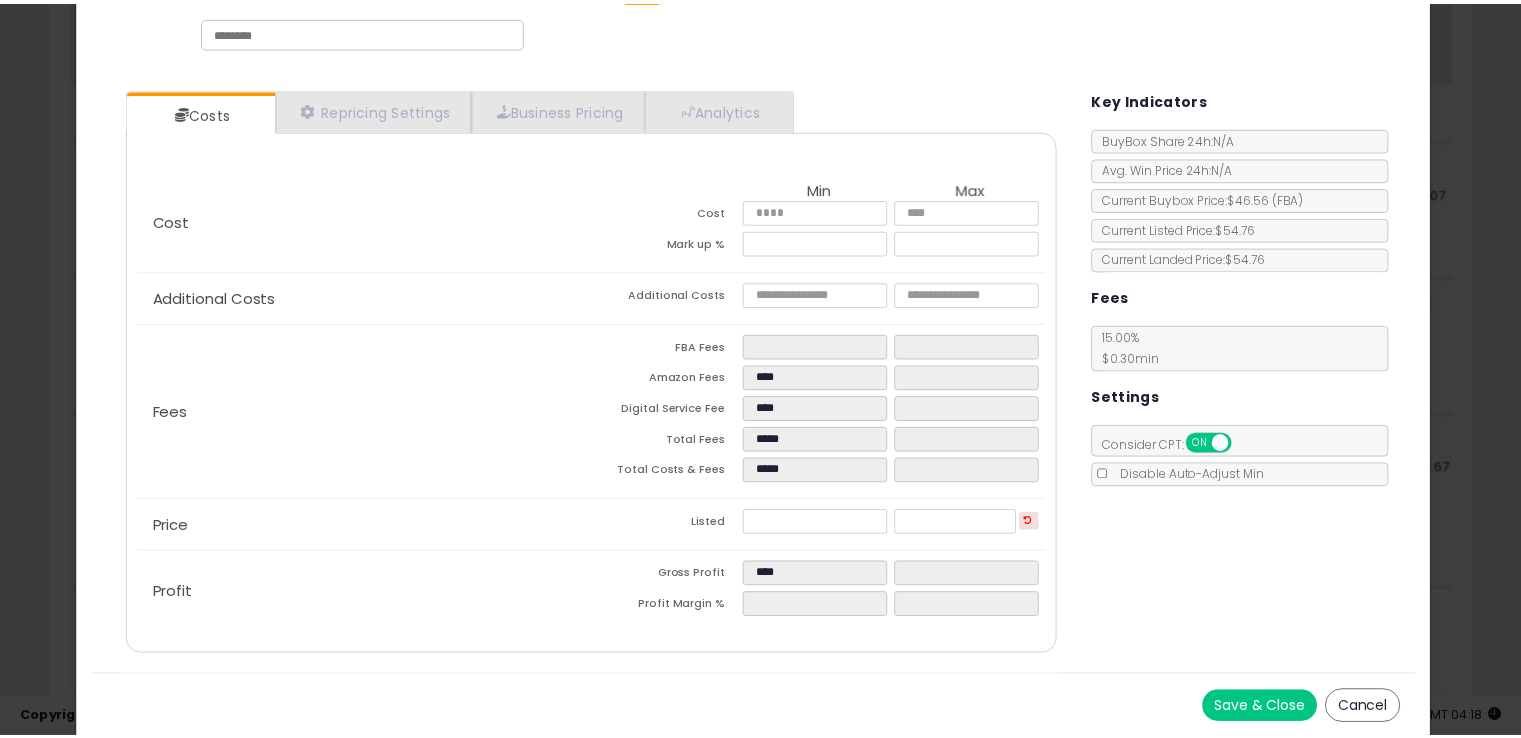 scroll, scrollTop: 0, scrollLeft: 0, axis: both 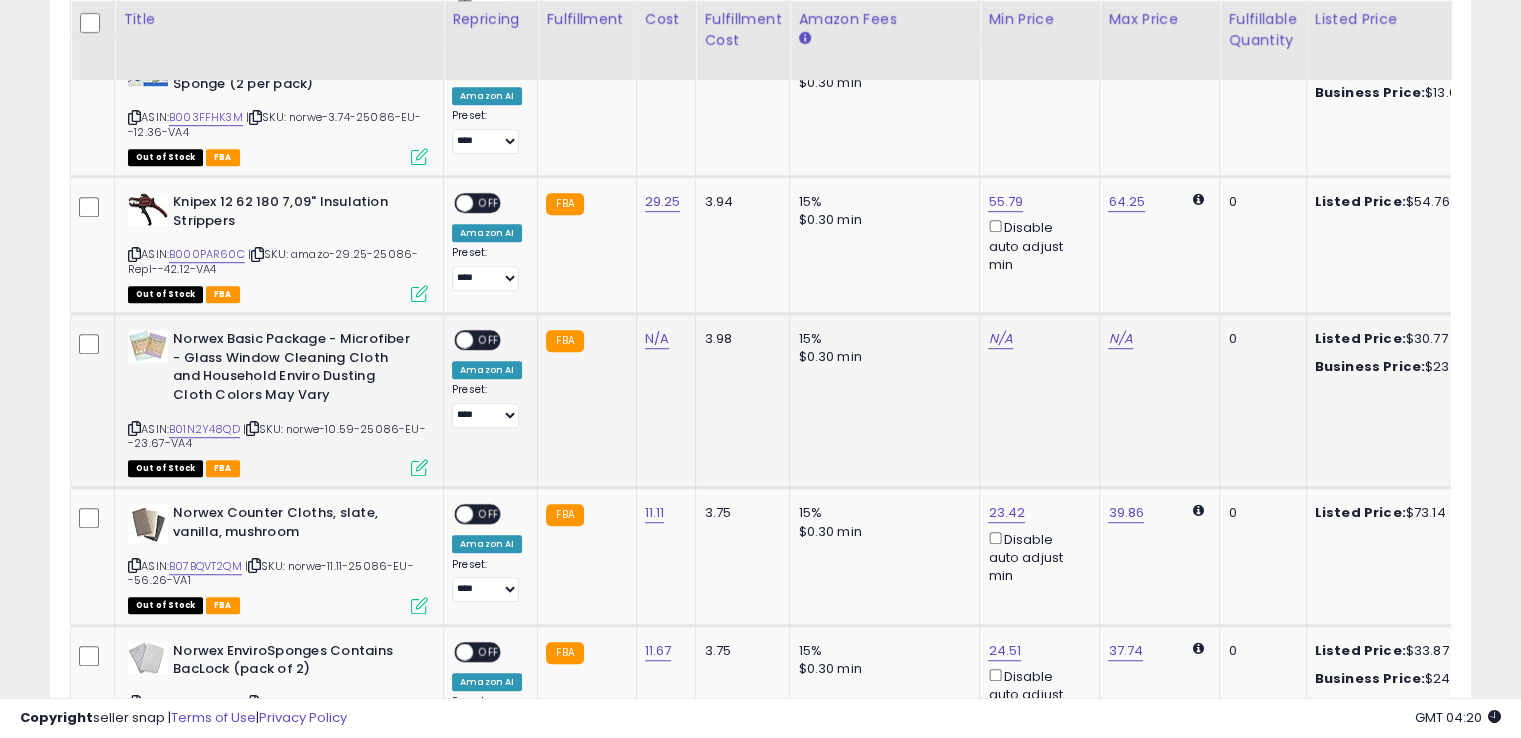 click at bounding box center (419, 467) 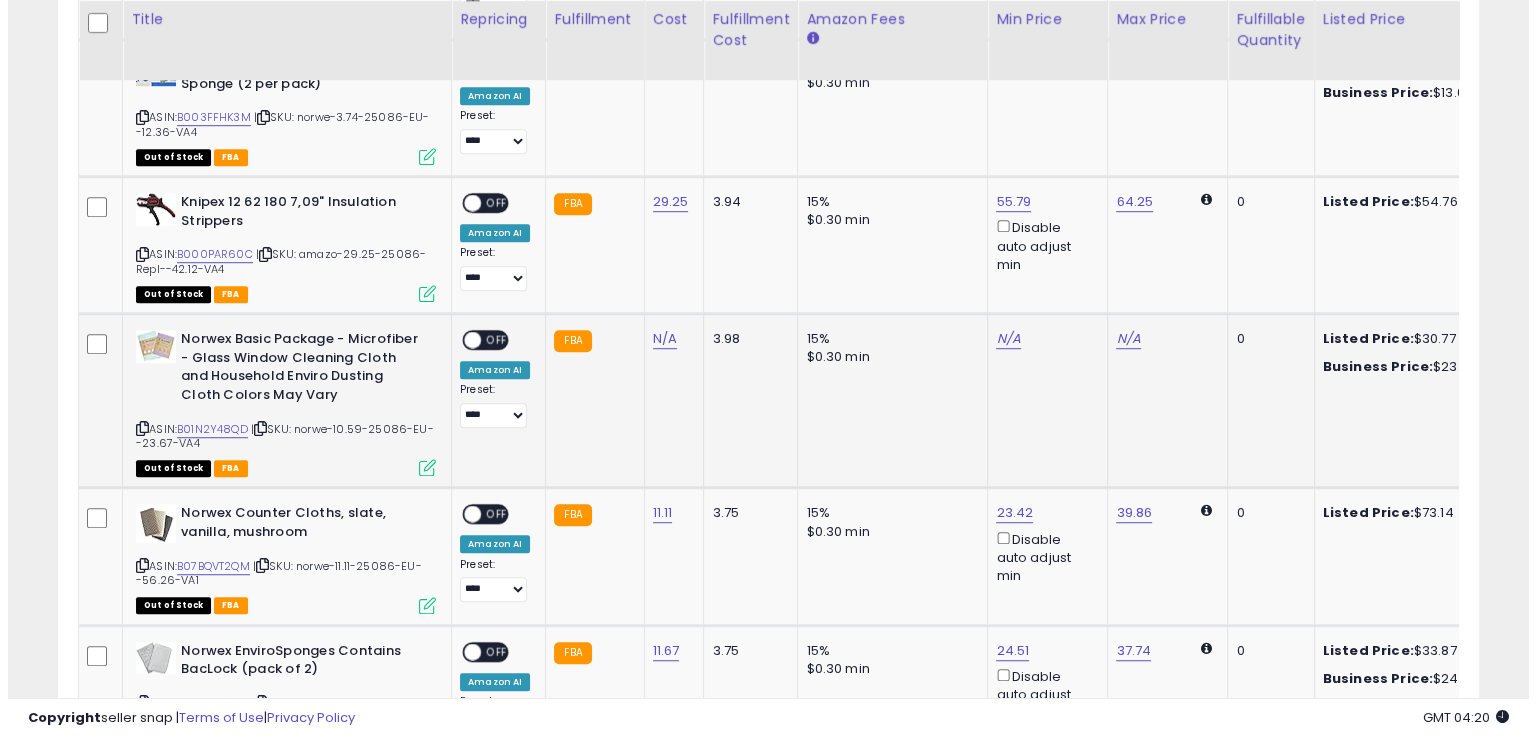 scroll, scrollTop: 999589, scrollLeft: 999168, axis: both 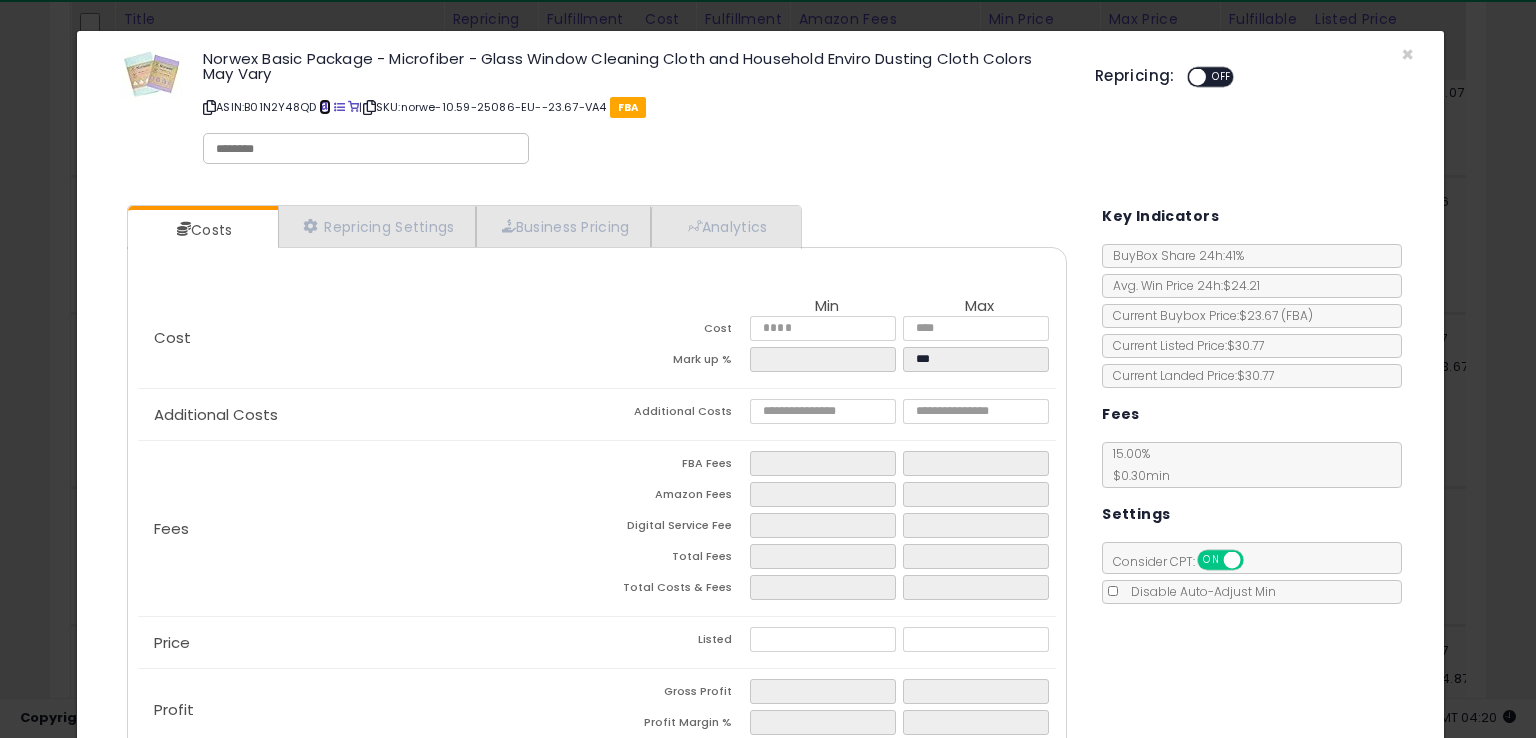 click at bounding box center (324, 107) 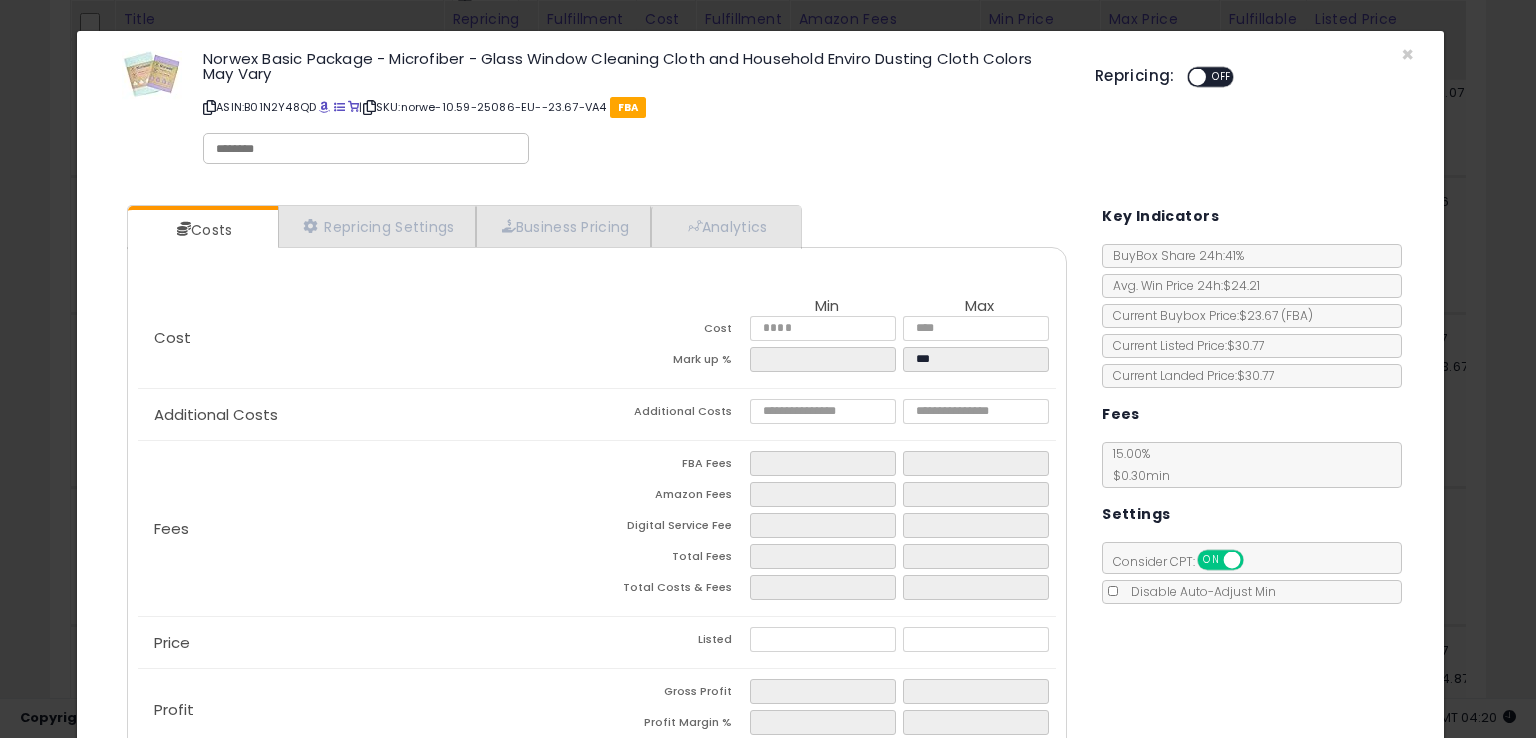 click on "ASIN:  B01N2Y48QD
|
SKU:  norwe-10.59-25086-EU--23.67-VA4
FBA" at bounding box center (634, 107) 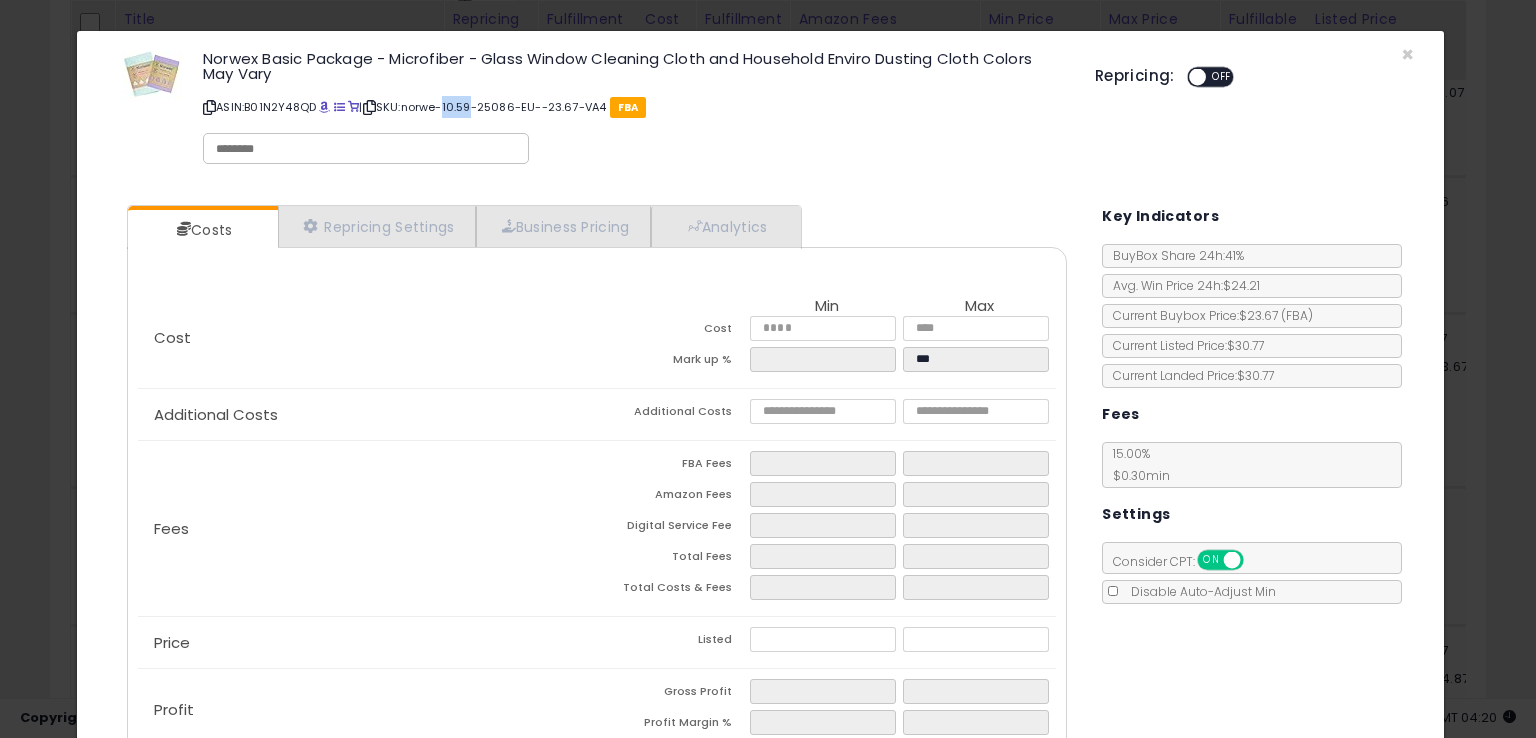 click on "ASIN:  B01N2Y48QD
|
SKU:  norwe-10.59-25086-EU--23.67-VA4
FBA" at bounding box center [634, 107] 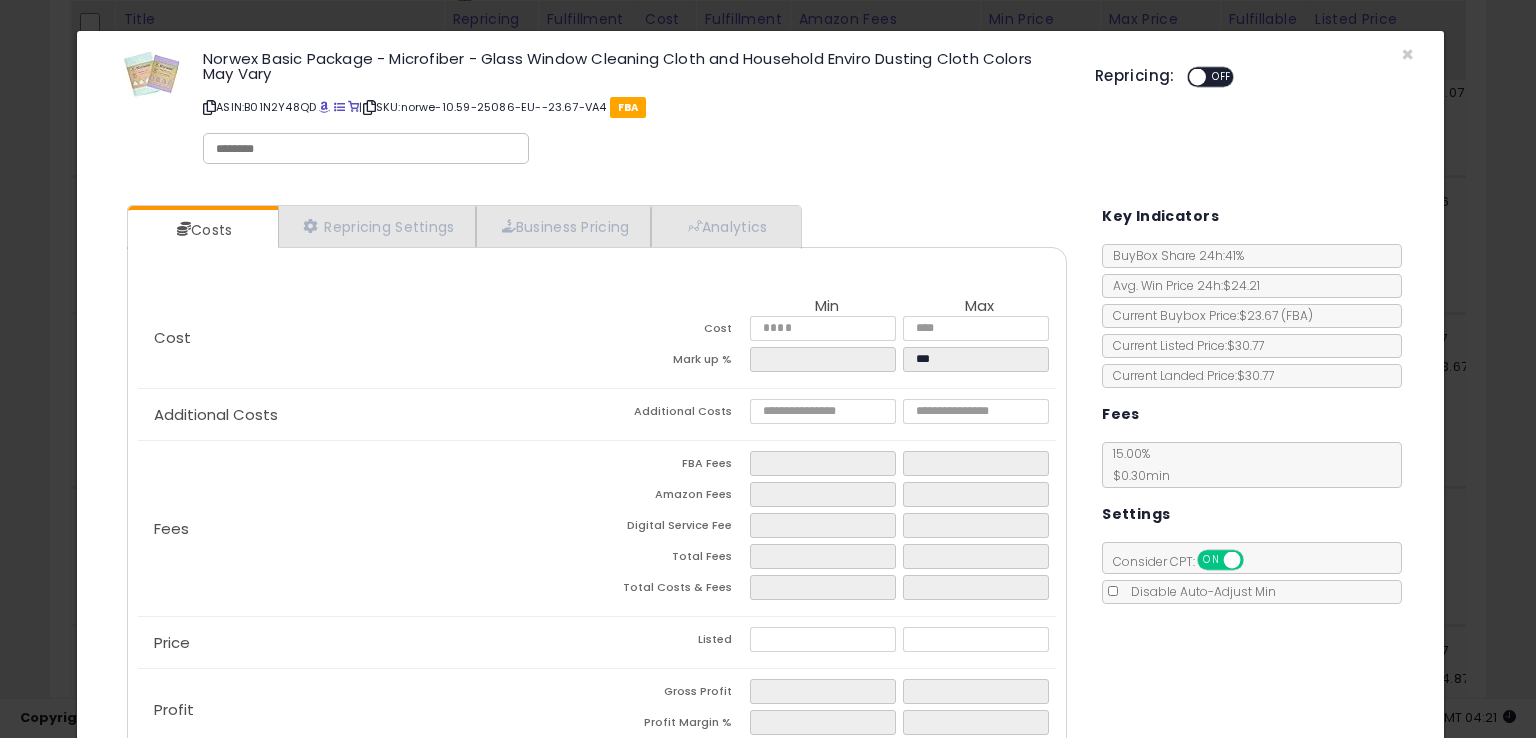click on "ASIN:  B01N2Y48QD
|
SKU:  norwe-10.59-25086-EU--23.67-VA4
FBA" at bounding box center [634, 107] 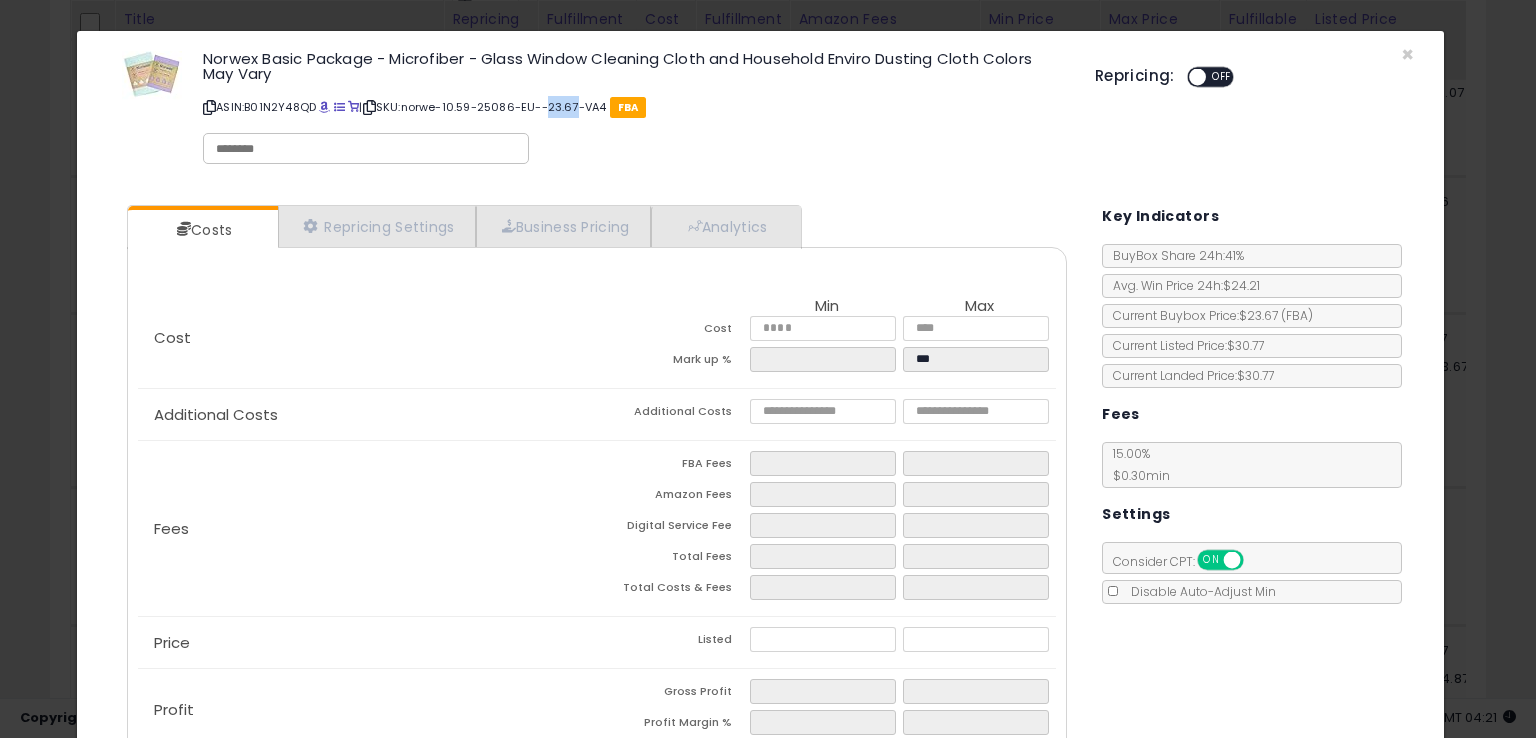 click on "ASIN:  B01N2Y48QD
|
SKU:  norwe-10.59-25086-EU--23.67-VA4
FBA" at bounding box center (634, 107) 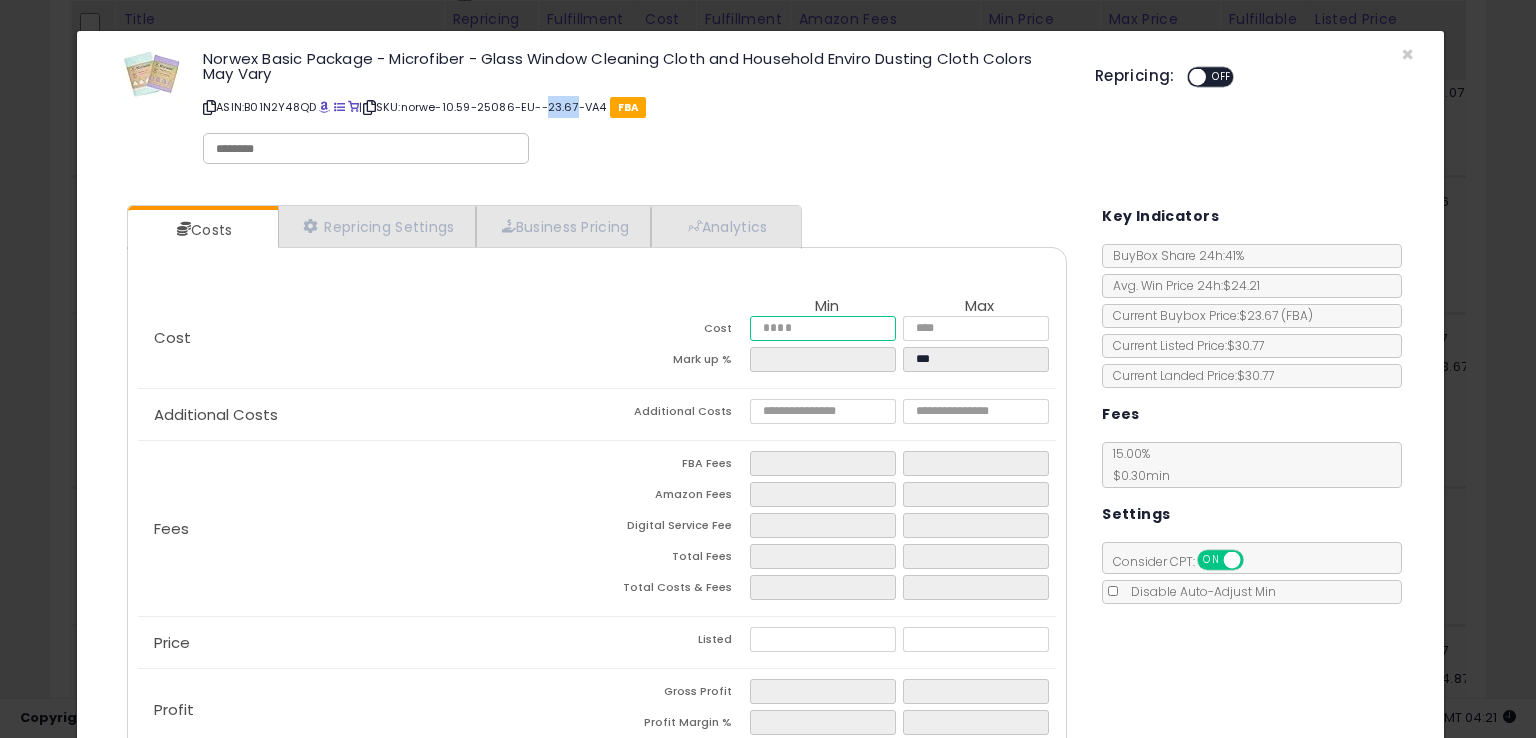 click at bounding box center [822, 328] 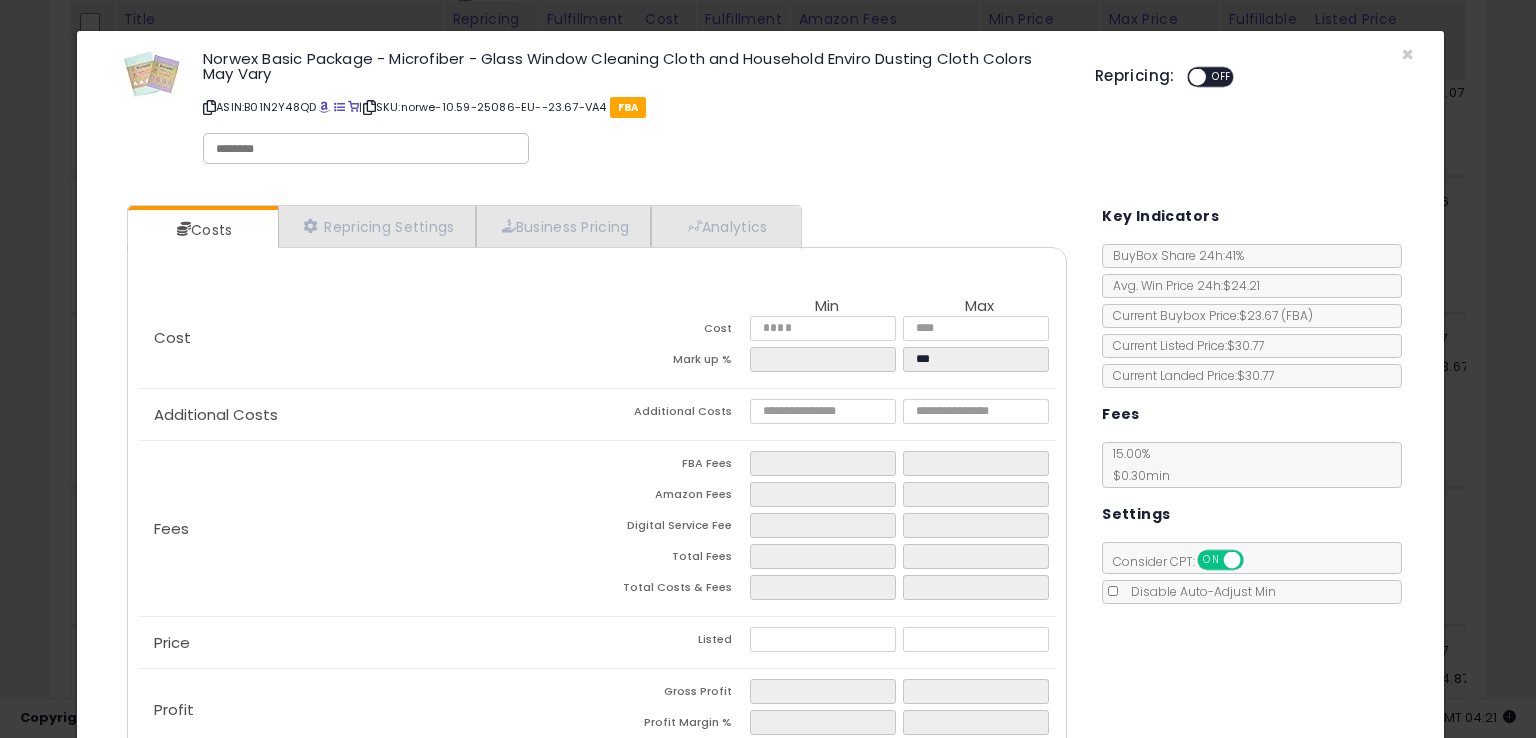 click on "ASIN:  B01N2Y48QD
|
SKU:  norwe-10.59-25086-EU--23.67-VA4
FBA" at bounding box center [634, 107] 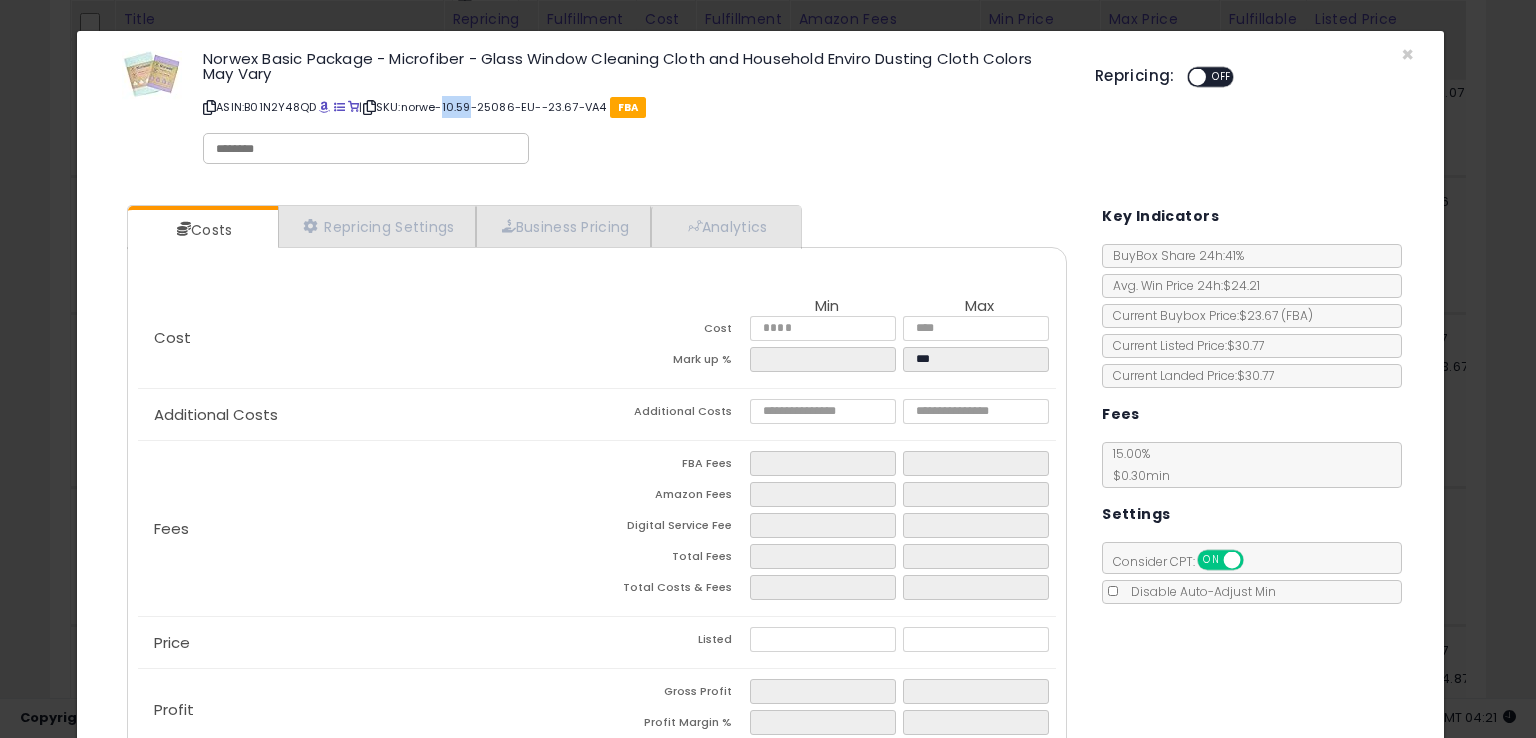 click on "ASIN:  B01N2Y48QD
|
SKU:  norwe-10.59-25086-EU--23.67-VA4
FBA" at bounding box center [634, 107] 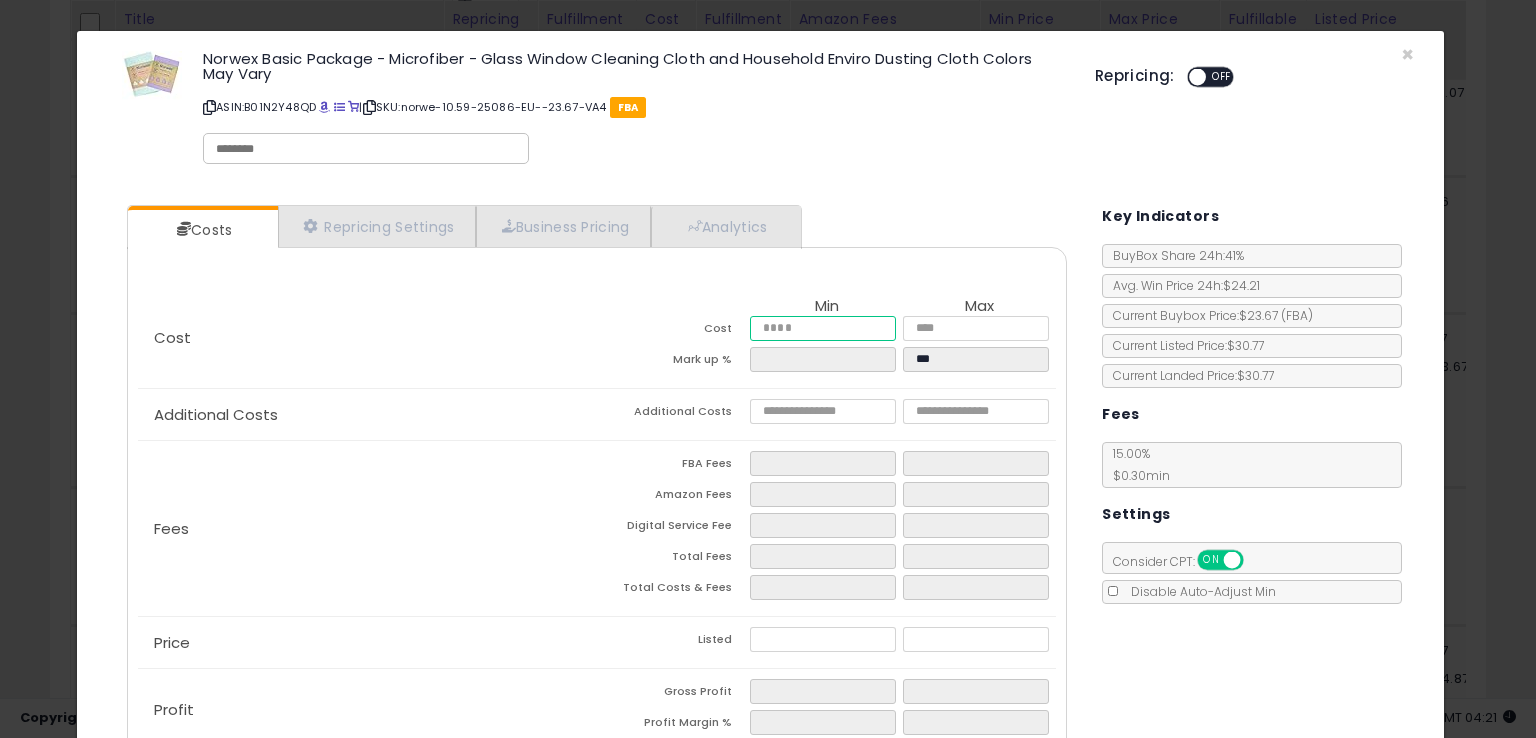 click at bounding box center [822, 328] 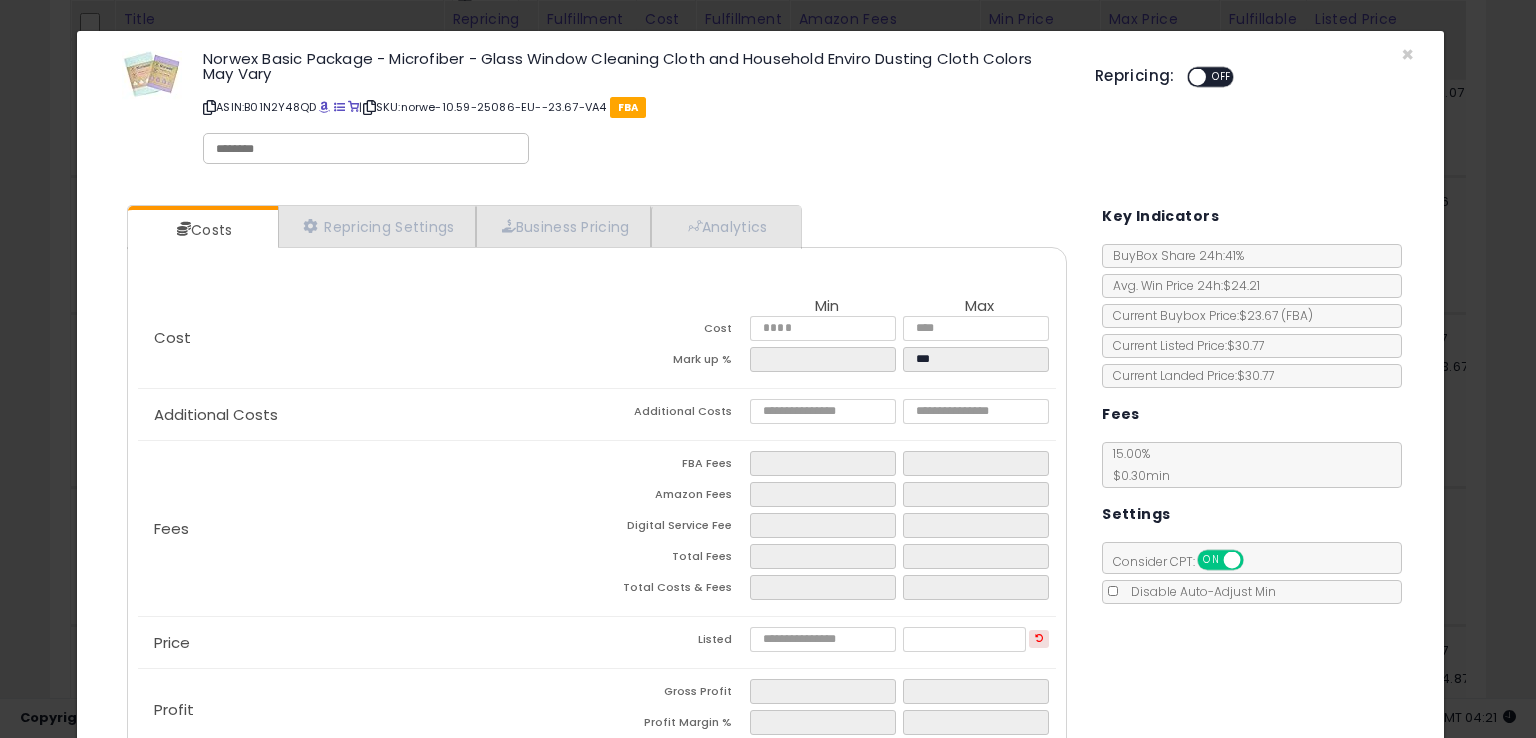type 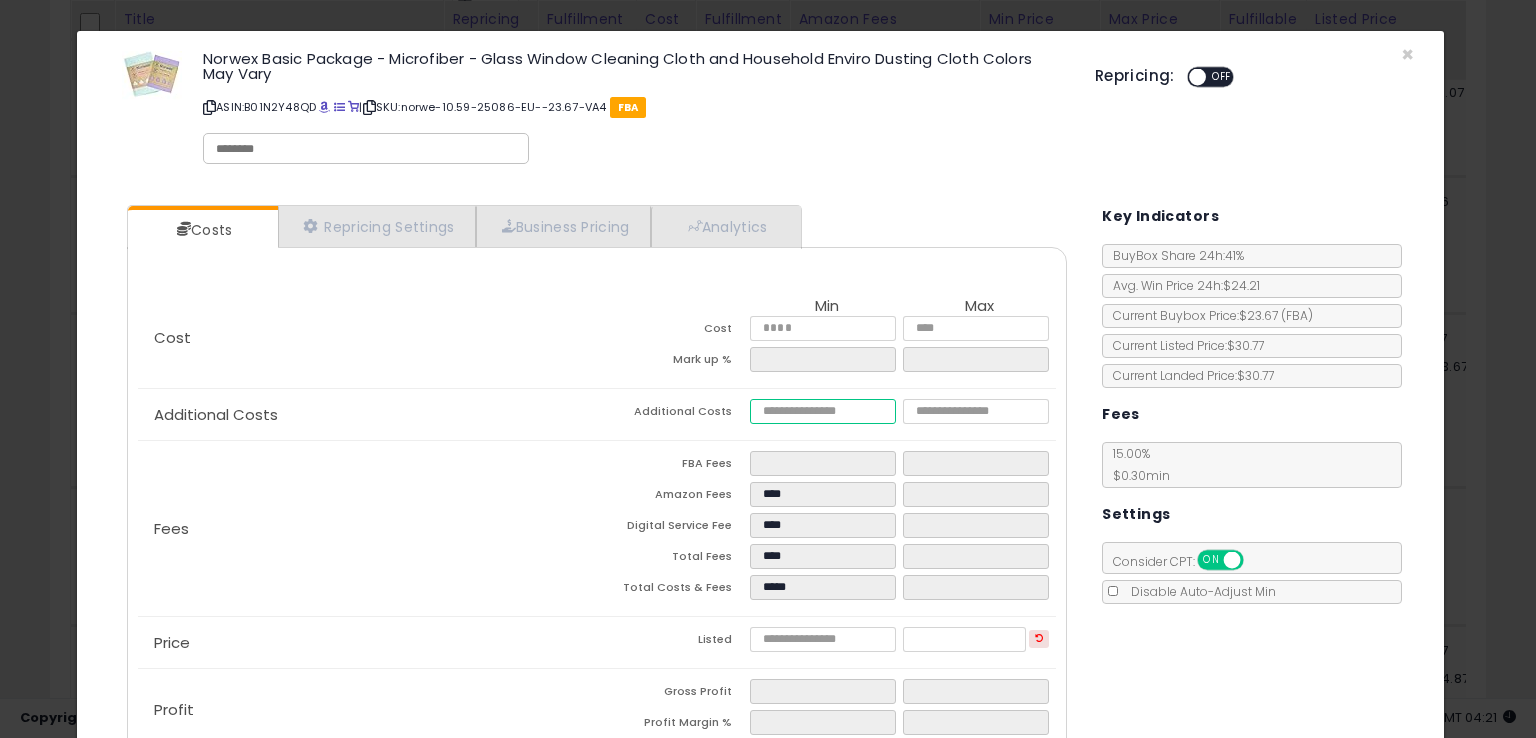 click at bounding box center (822, 411) 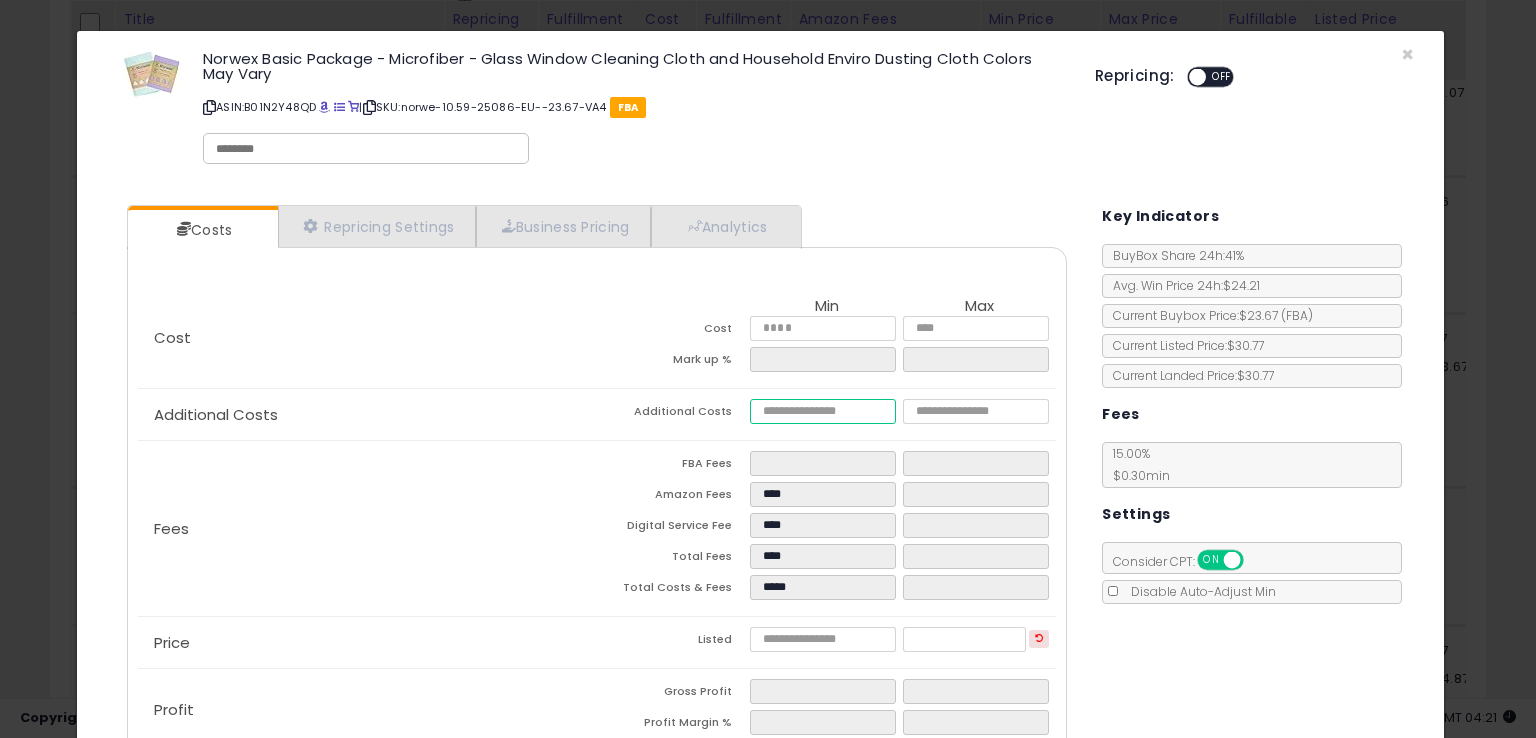type on "****" 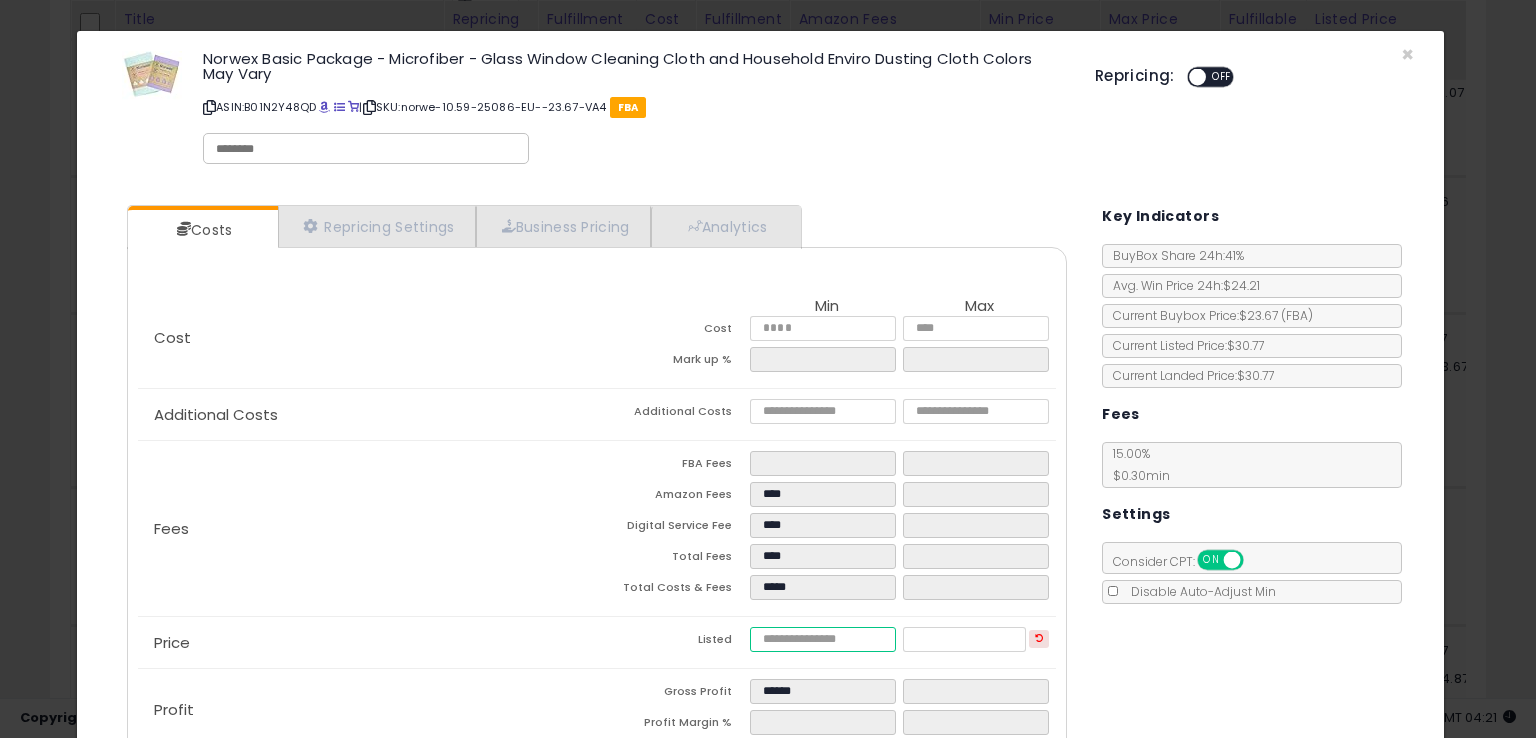 drag, startPoint x: 827, startPoint y: 634, endPoint x: 703, endPoint y: 632, distance: 124.01613 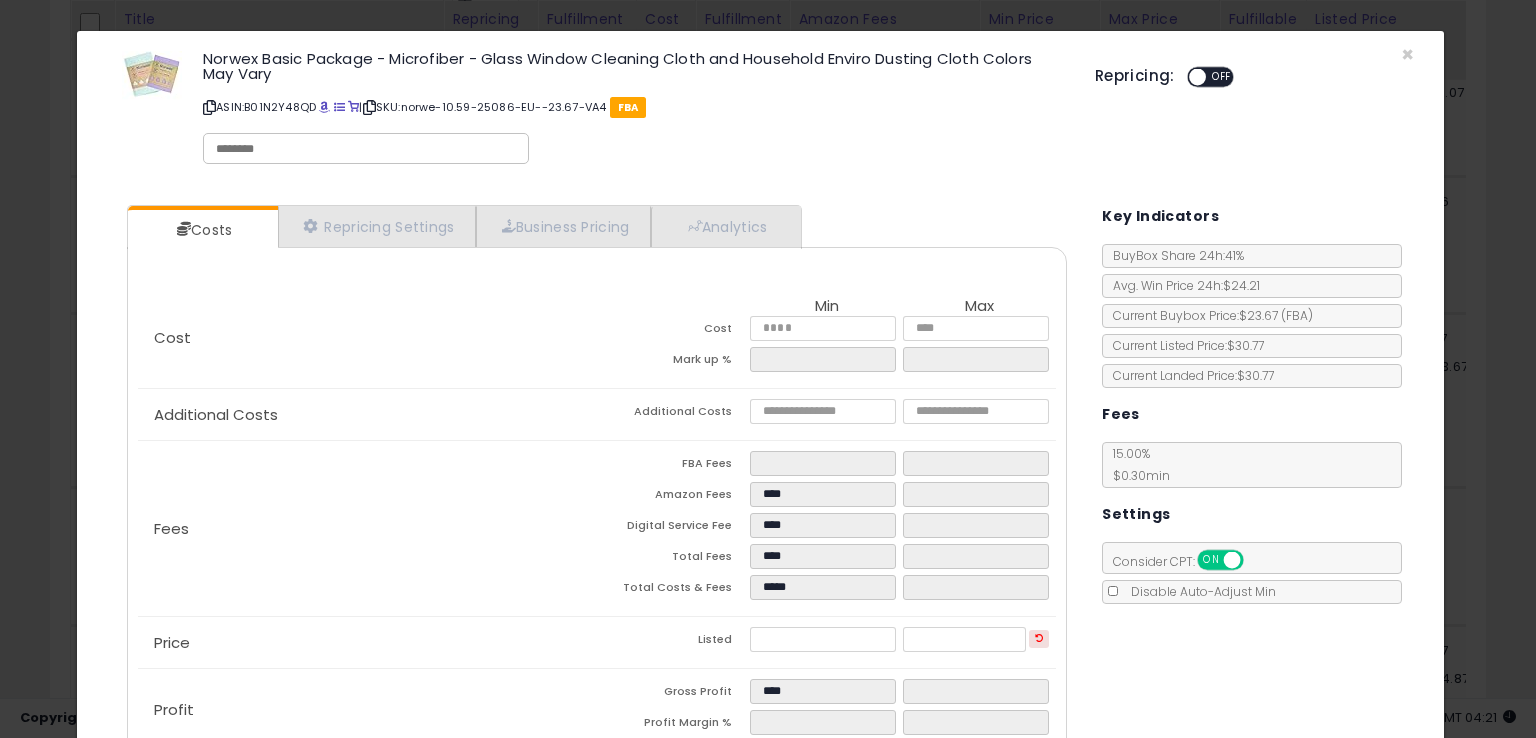 click on "Costs
Repricing Settings
Business Pricing
Analytics
Cost" at bounding box center (760, 491) 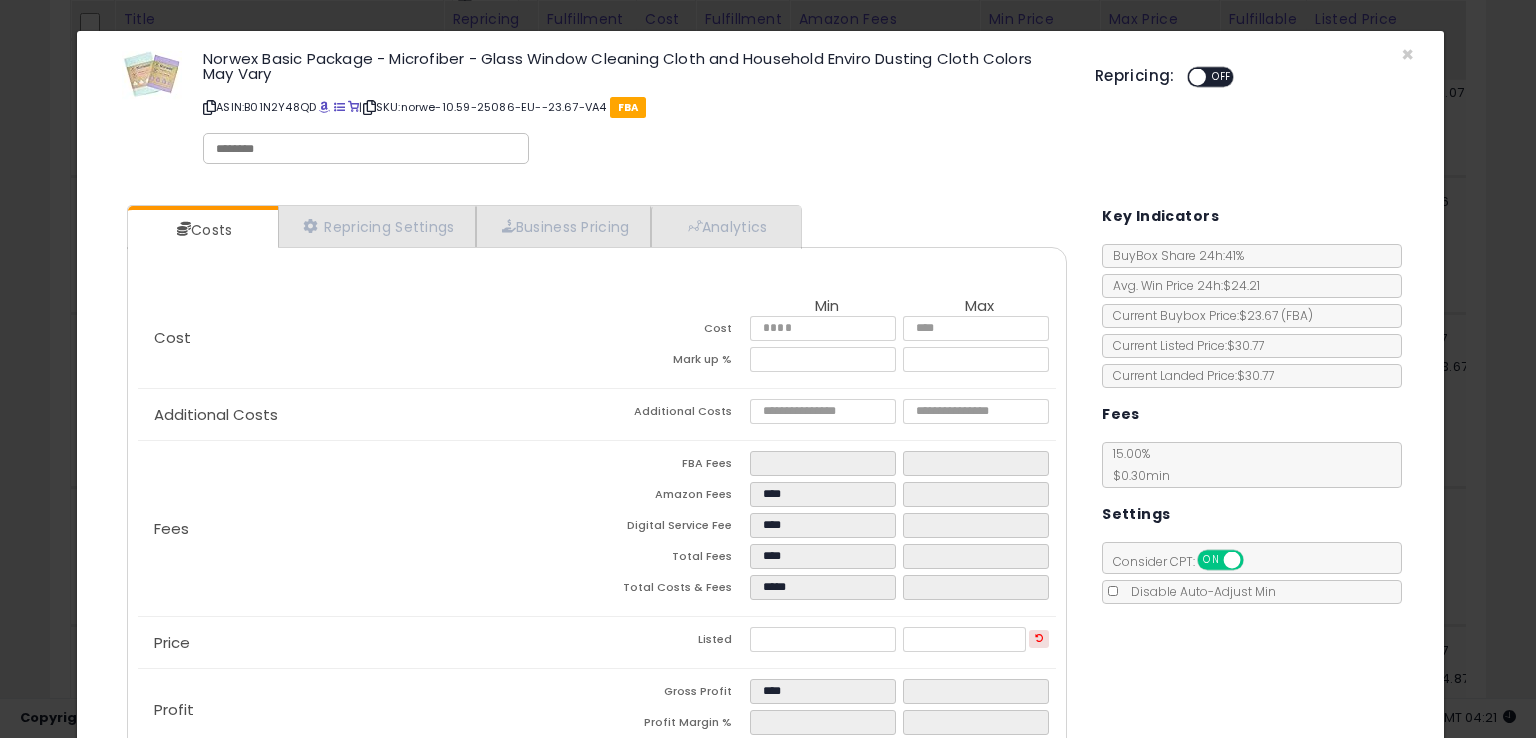 click on "ASIN:  B01N2Y48QD
|
SKU:  norwe-10.59-25086-EU--23.67-VA4
FBA" at bounding box center [634, 107] 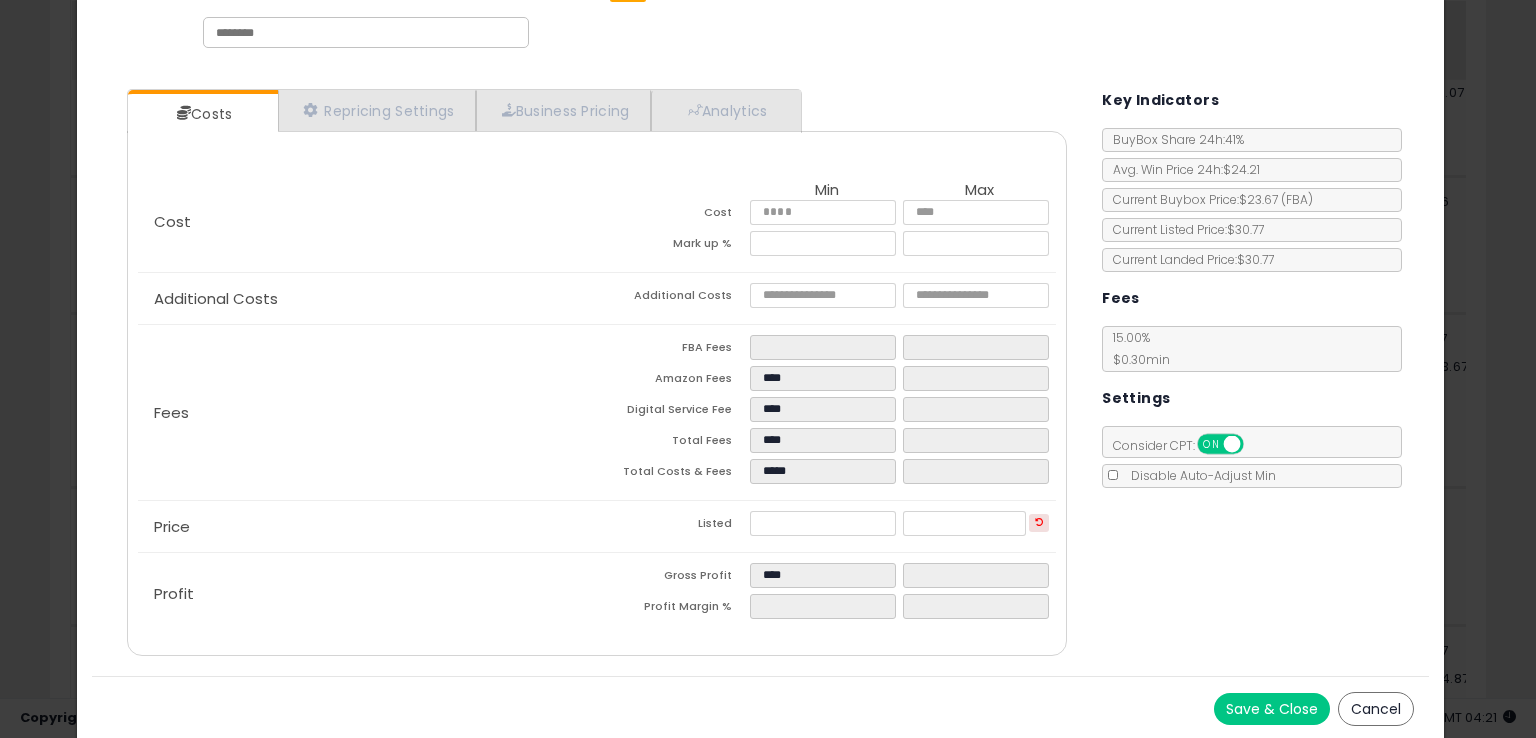 click on "Save & Close" at bounding box center [1272, 709] 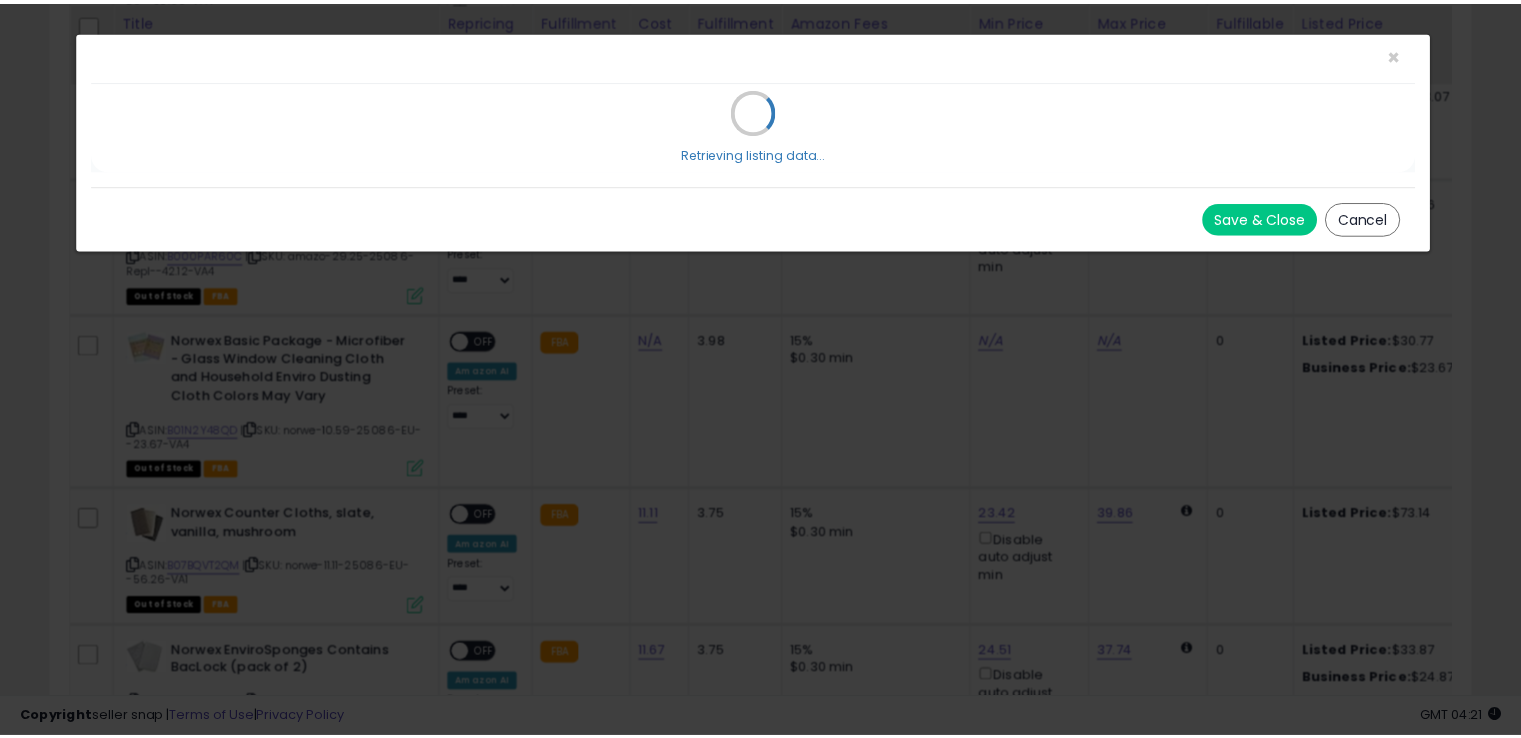 scroll, scrollTop: 0, scrollLeft: 0, axis: both 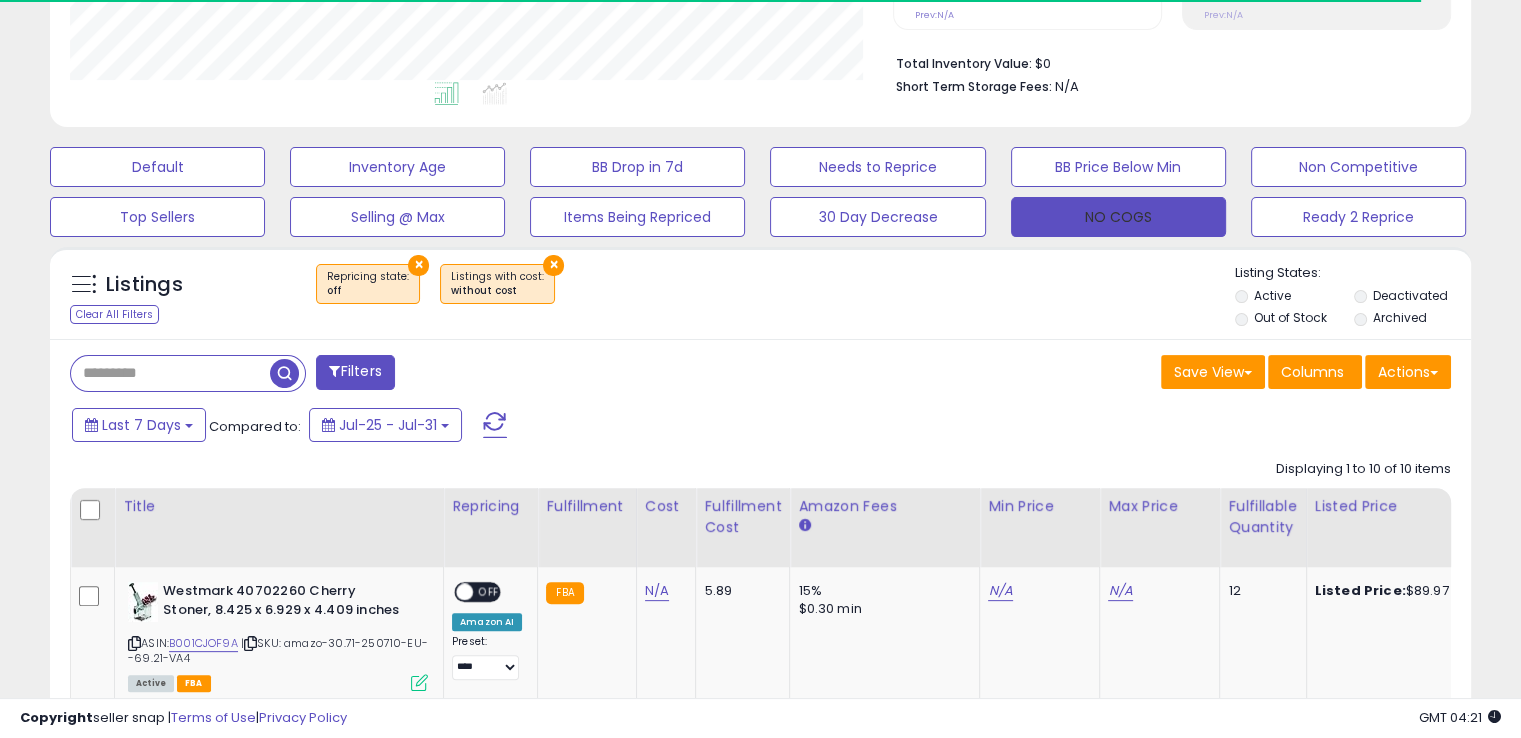 click on "NO COGS" at bounding box center [1118, 217] 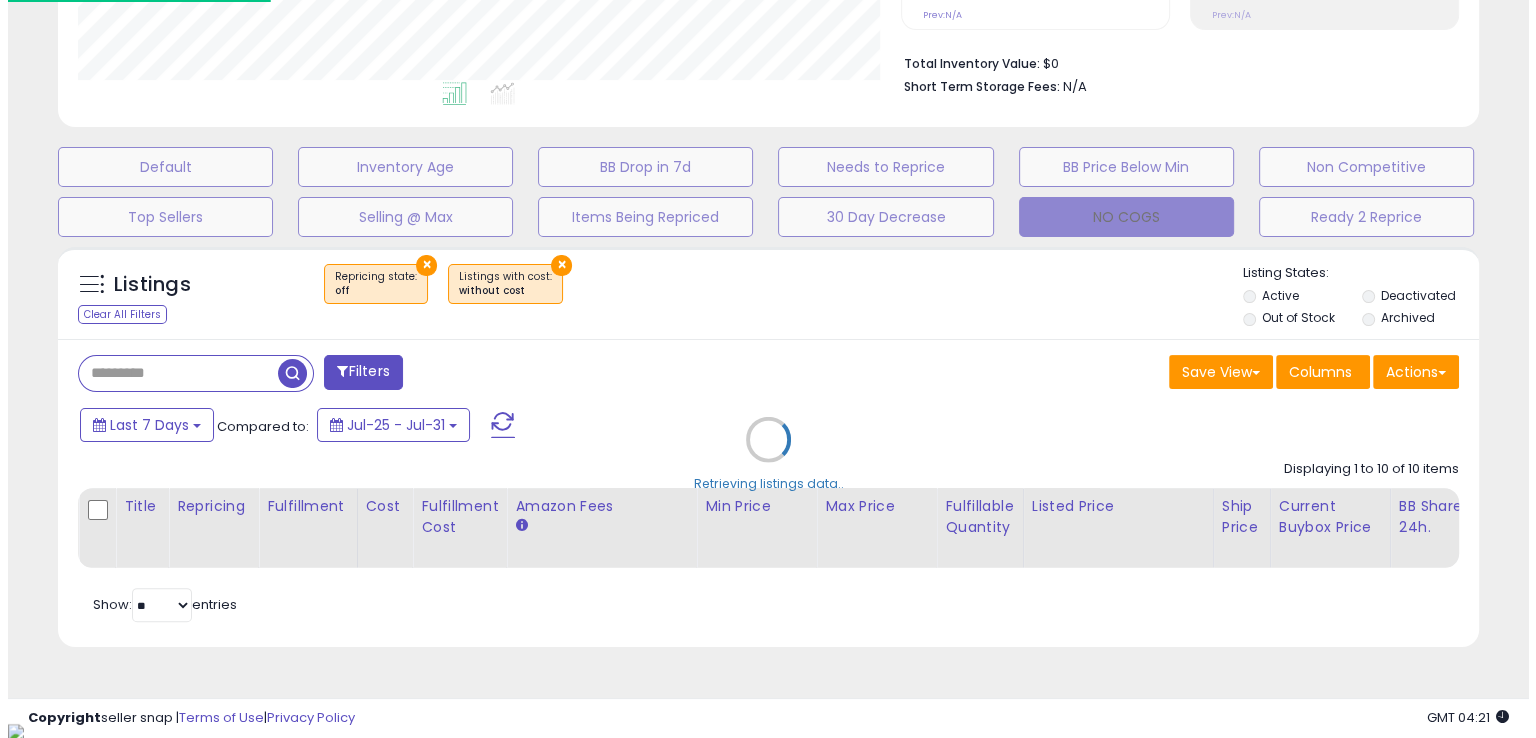 scroll, scrollTop: 481, scrollLeft: 0, axis: vertical 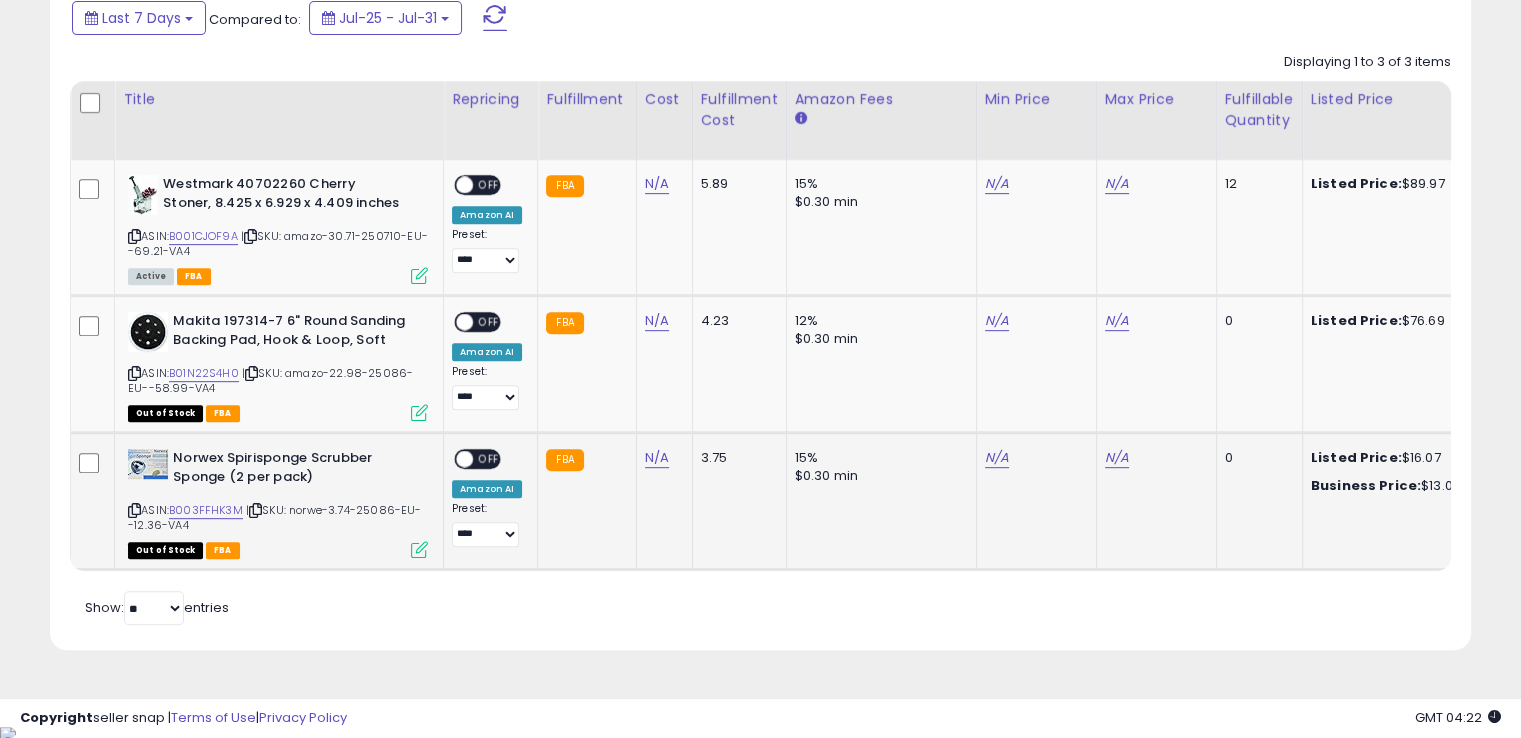 click at bounding box center (419, 549) 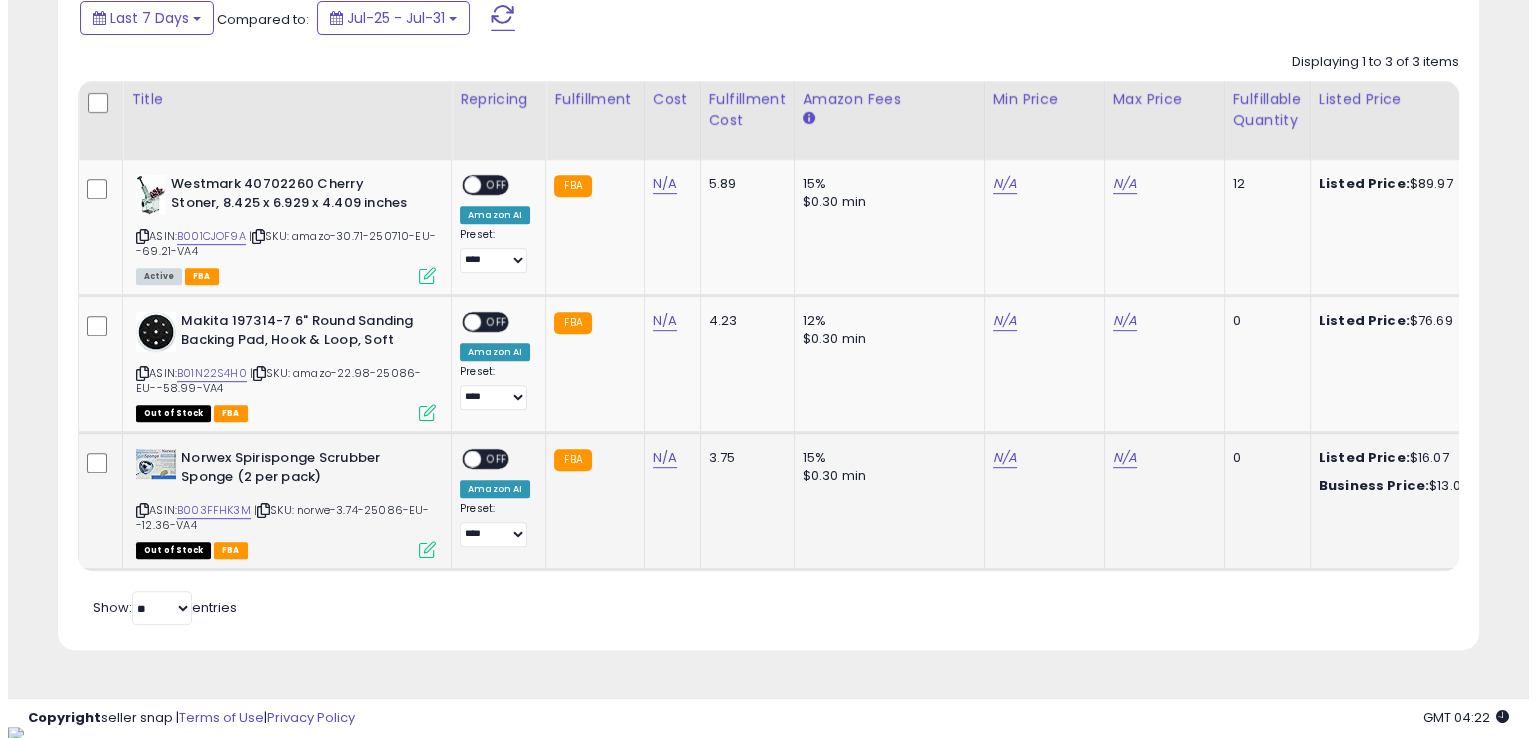 scroll, scrollTop: 999589, scrollLeft: 999168, axis: both 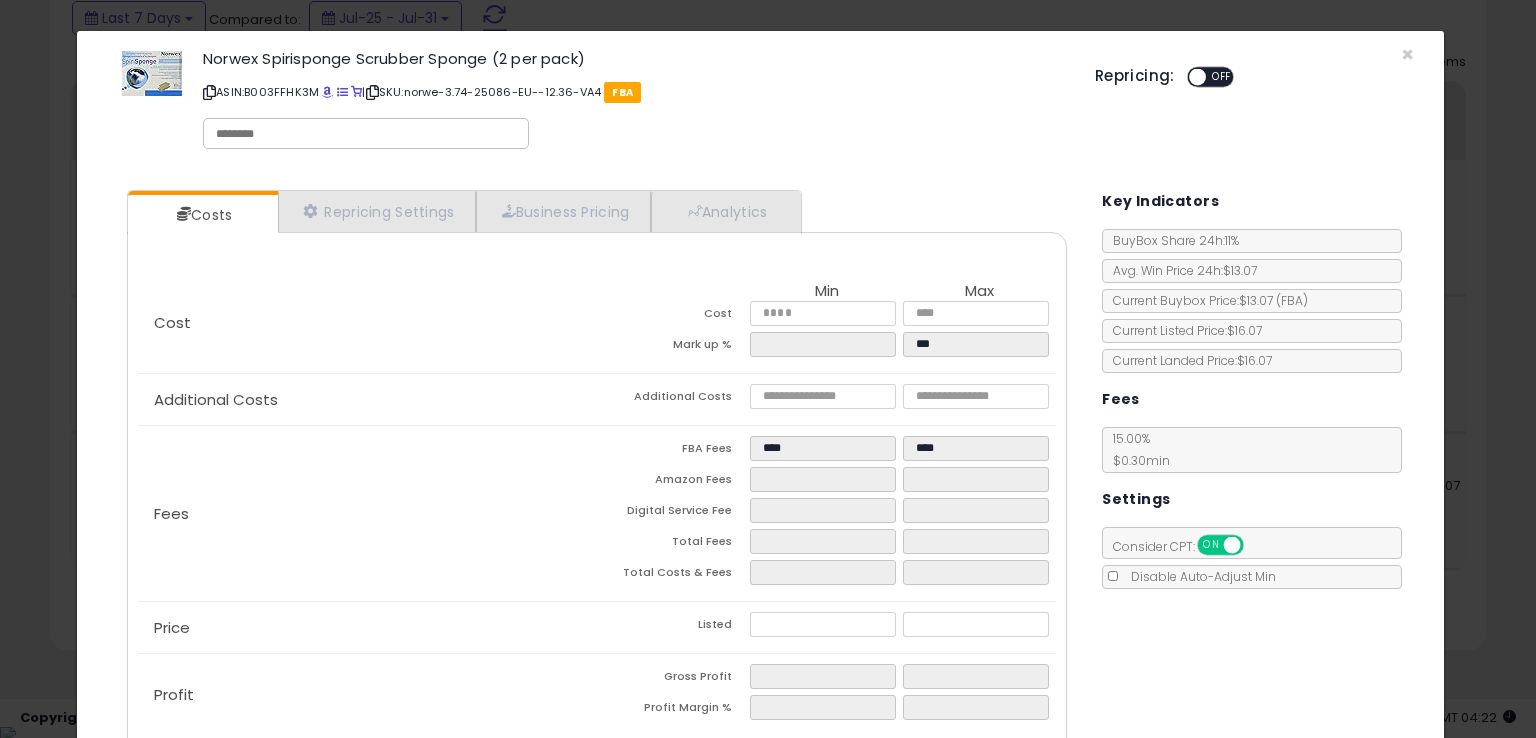 click on "ASIN:  B003FFHK3M
|
SKU:  norwe-3.74-25086-EU--12.36-VA4
FBA" at bounding box center [634, 92] 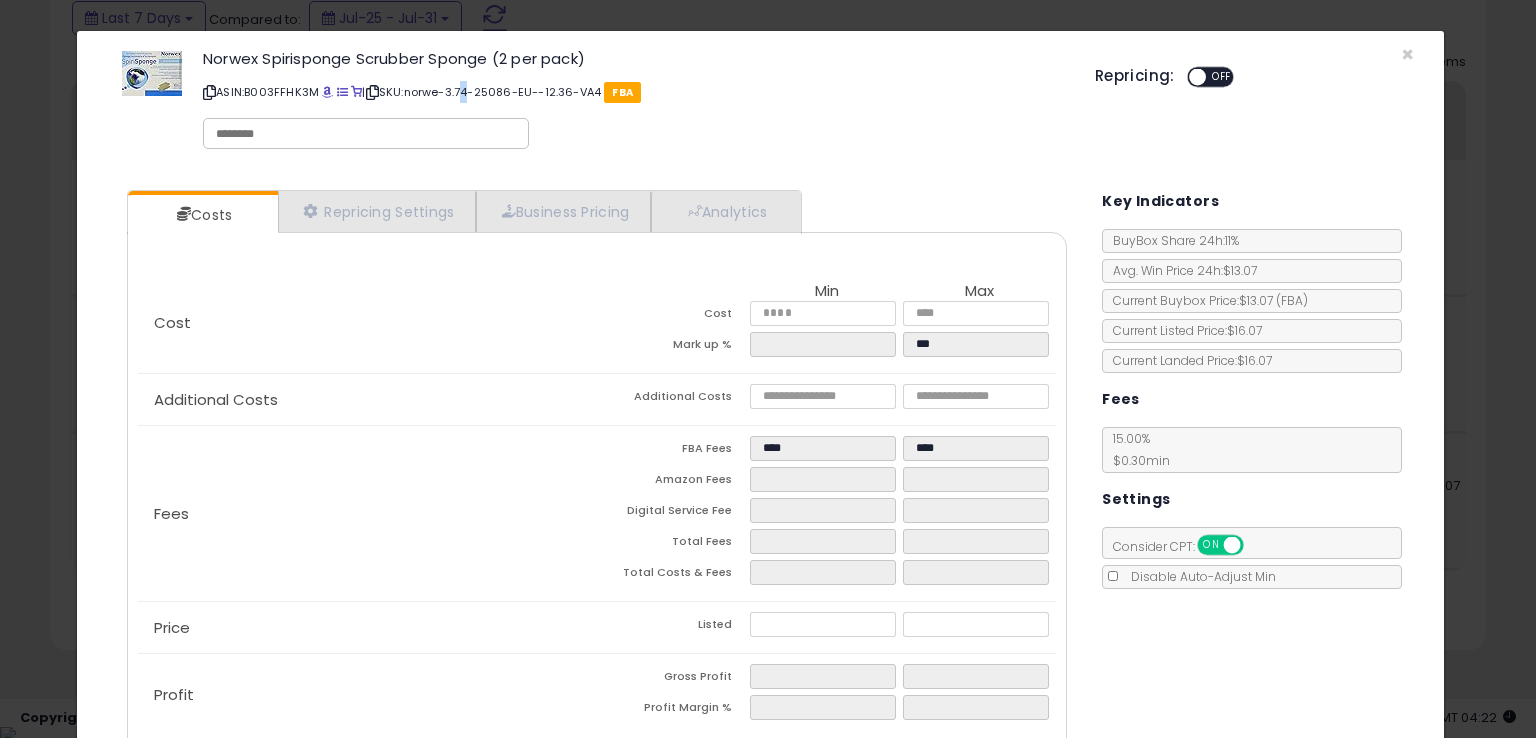 click on "ASIN:  B003FFHK3M
|
SKU:  norwe-3.74-25086-EU--12.36-VA4
FBA" at bounding box center (634, 92) 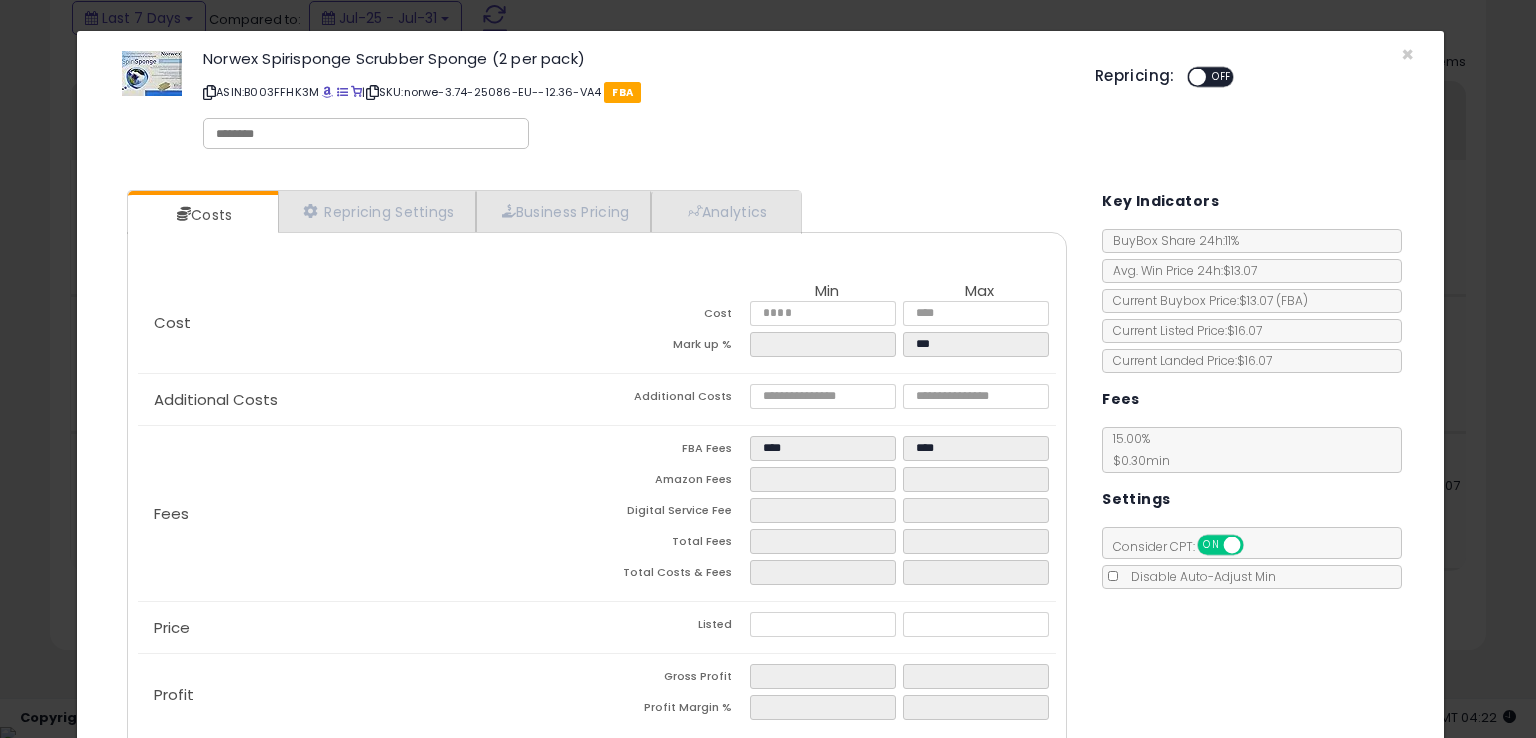click on "ASIN:  B003FFHK3M
|
SKU:  norwe-3.74-25086-EU--12.36-VA4
FBA" at bounding box center [634, 92] 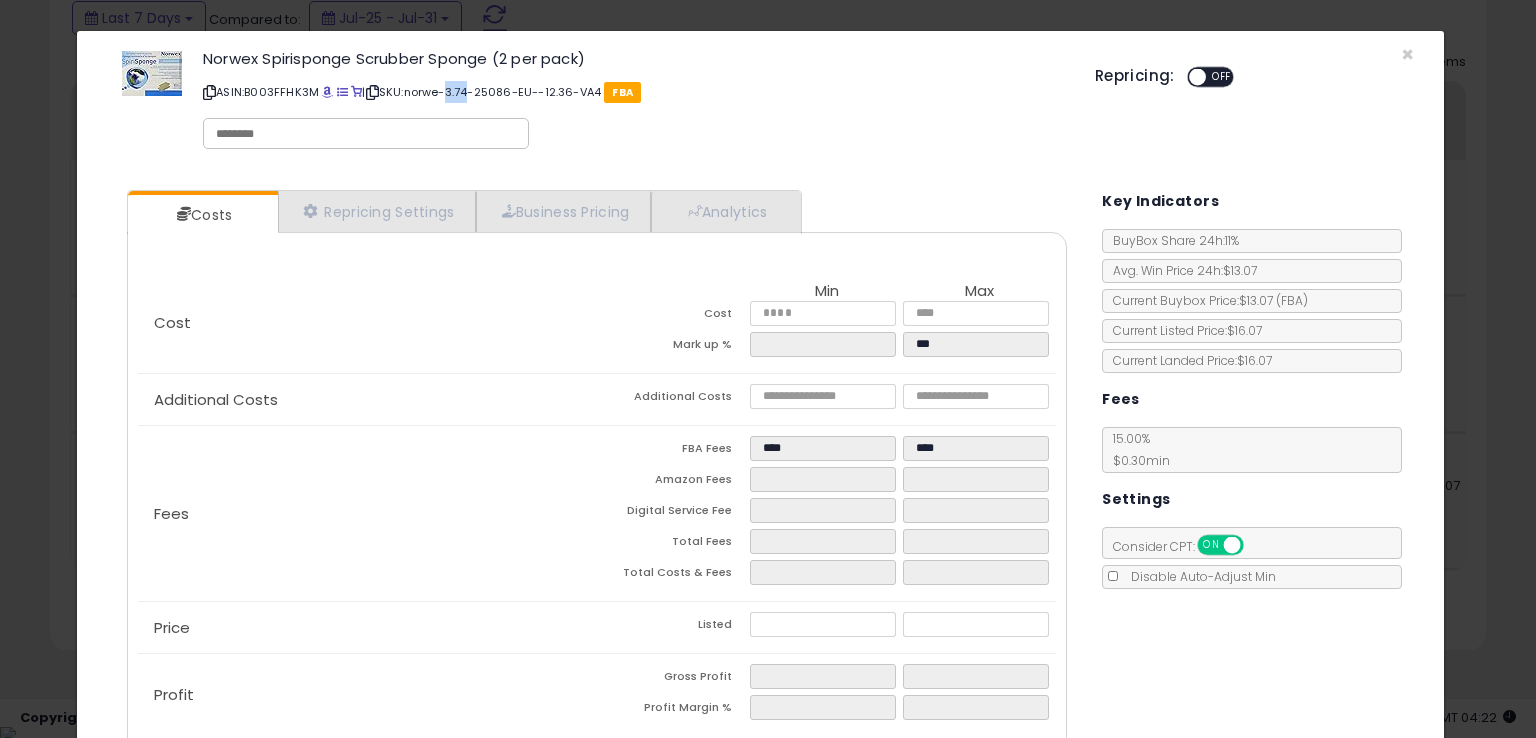 click on "ASIN:  B003FFHK3M
|
SKU:  norwe-3.74-25086-EU--12.36-VA4
FBA" at bounding box center (634, 92) 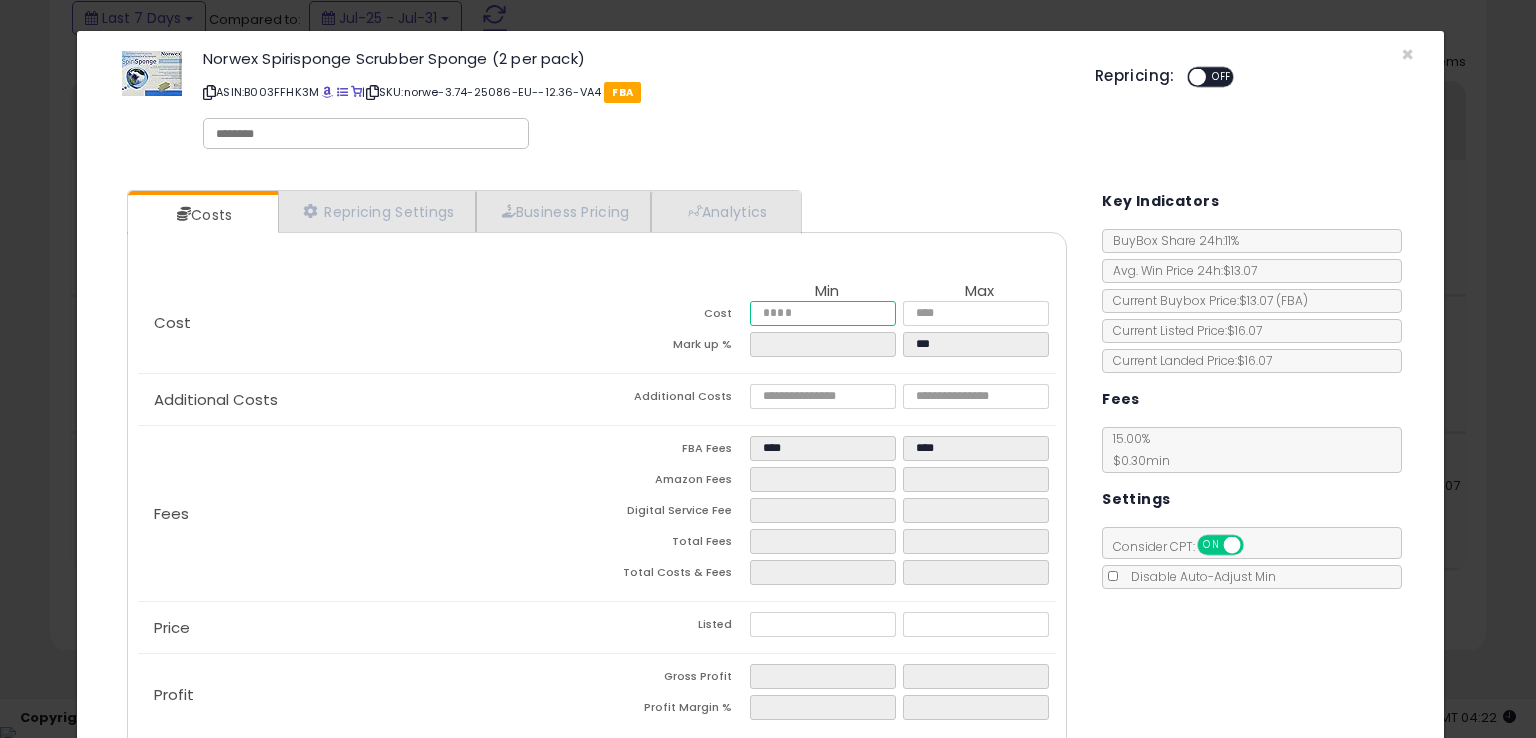 click 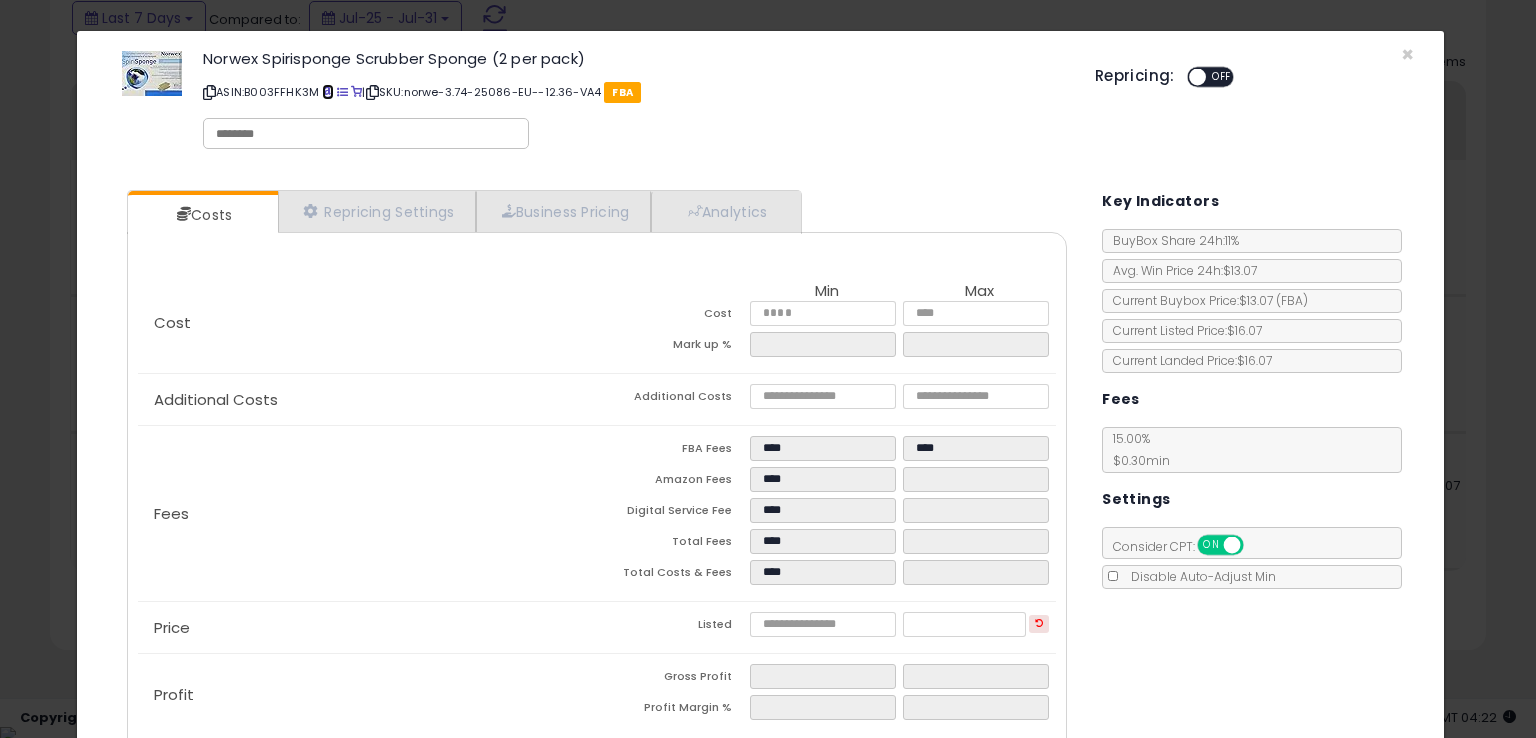 click at bounding box center [327, 92] 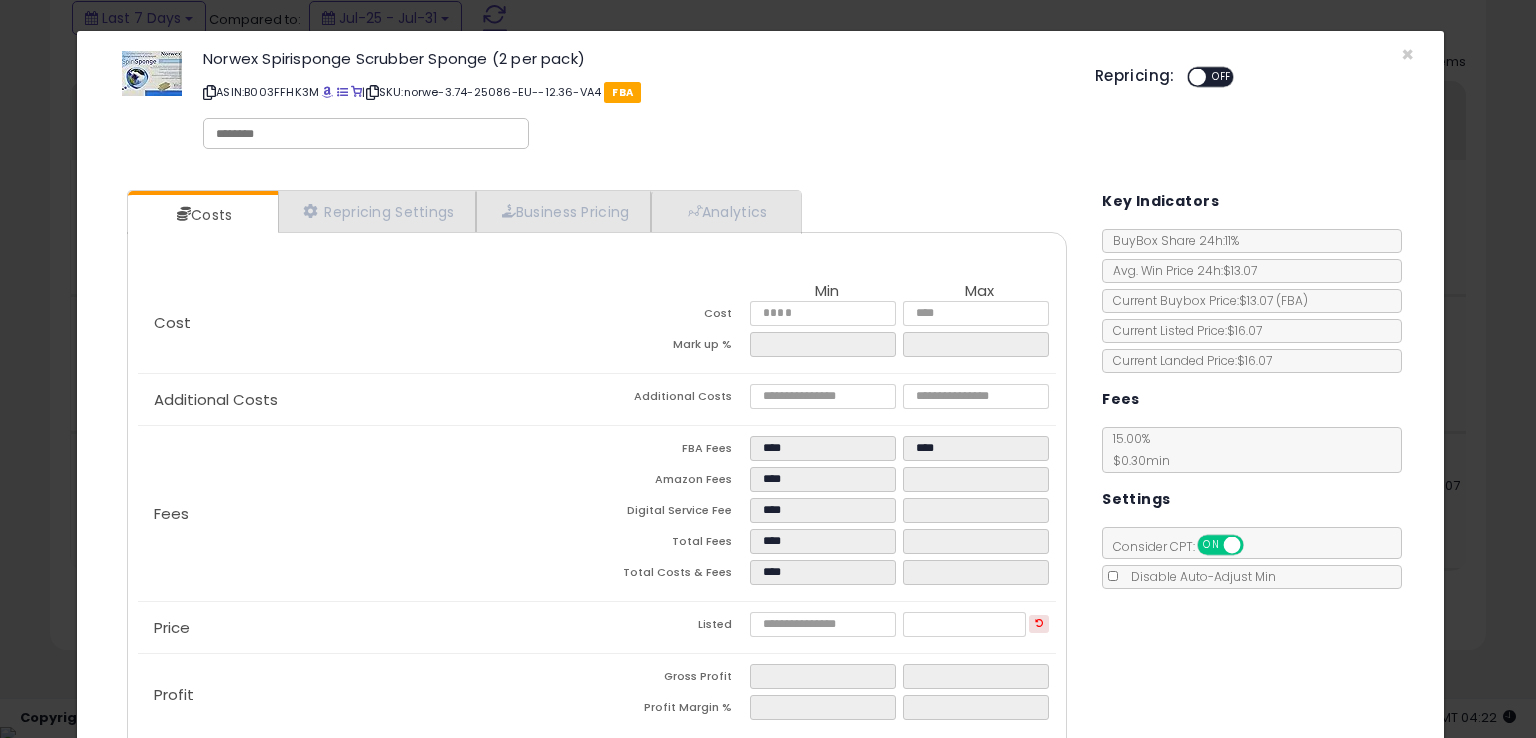 click on "ASIN:  B003FFHK3M
|
SKU:  norwe-3.74-25086-EU--12.36-VA4
FBA" at bounding box center (634, 92) 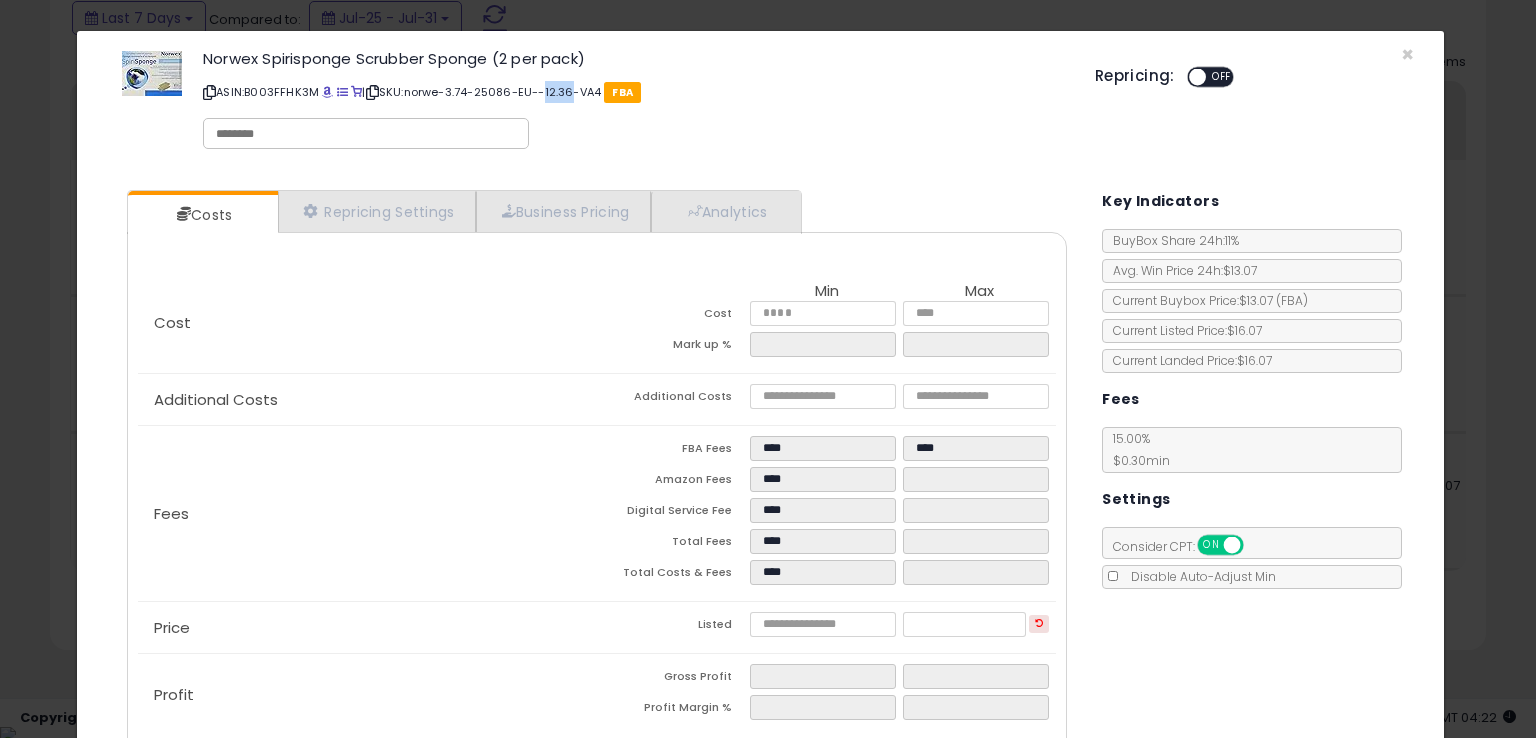 click on "ASIN:  B003FFHK3M
|
SKU:  norwe-3.74-25086-EU--12.36-VA4
FBA" at bounding box center (634, 92) 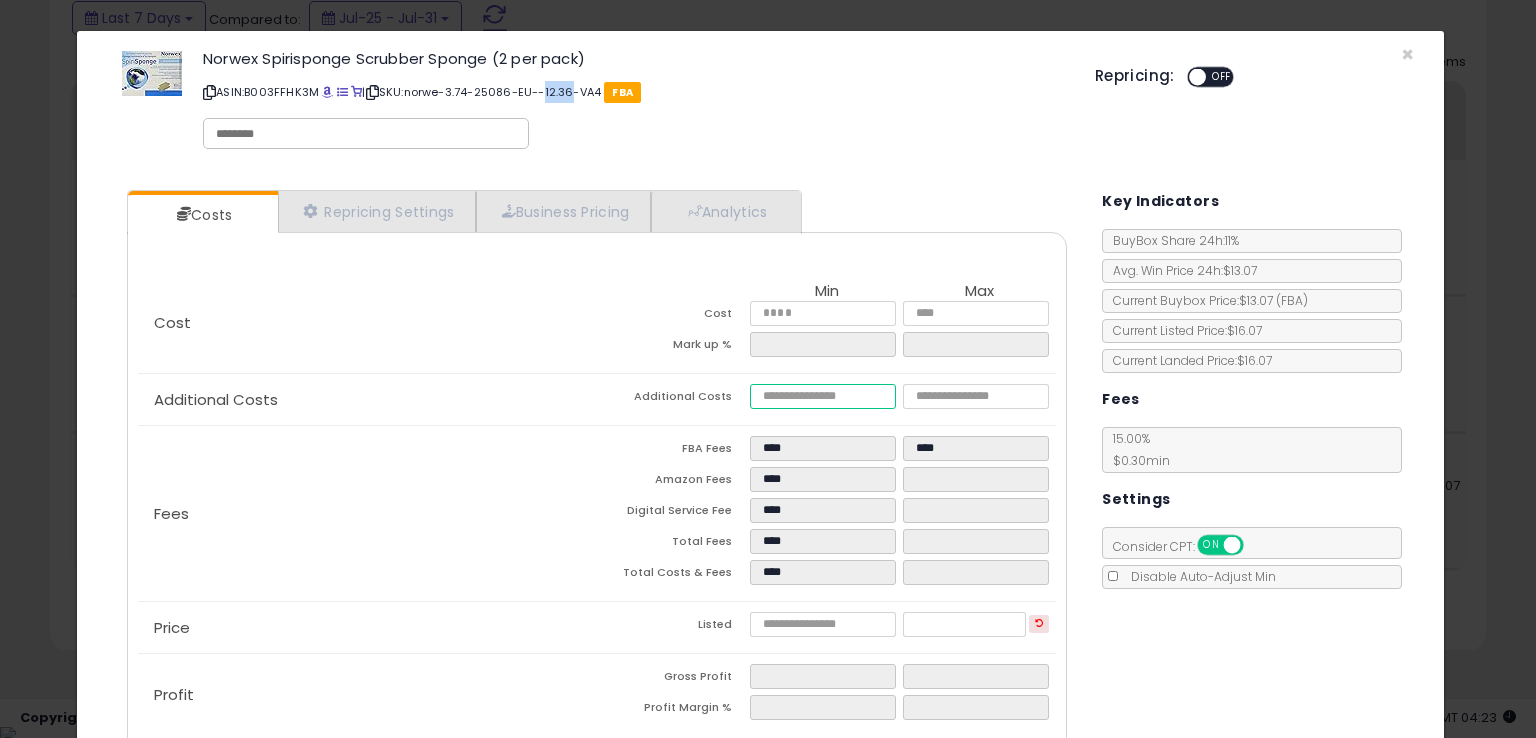 click at bounding box center (822, 396) 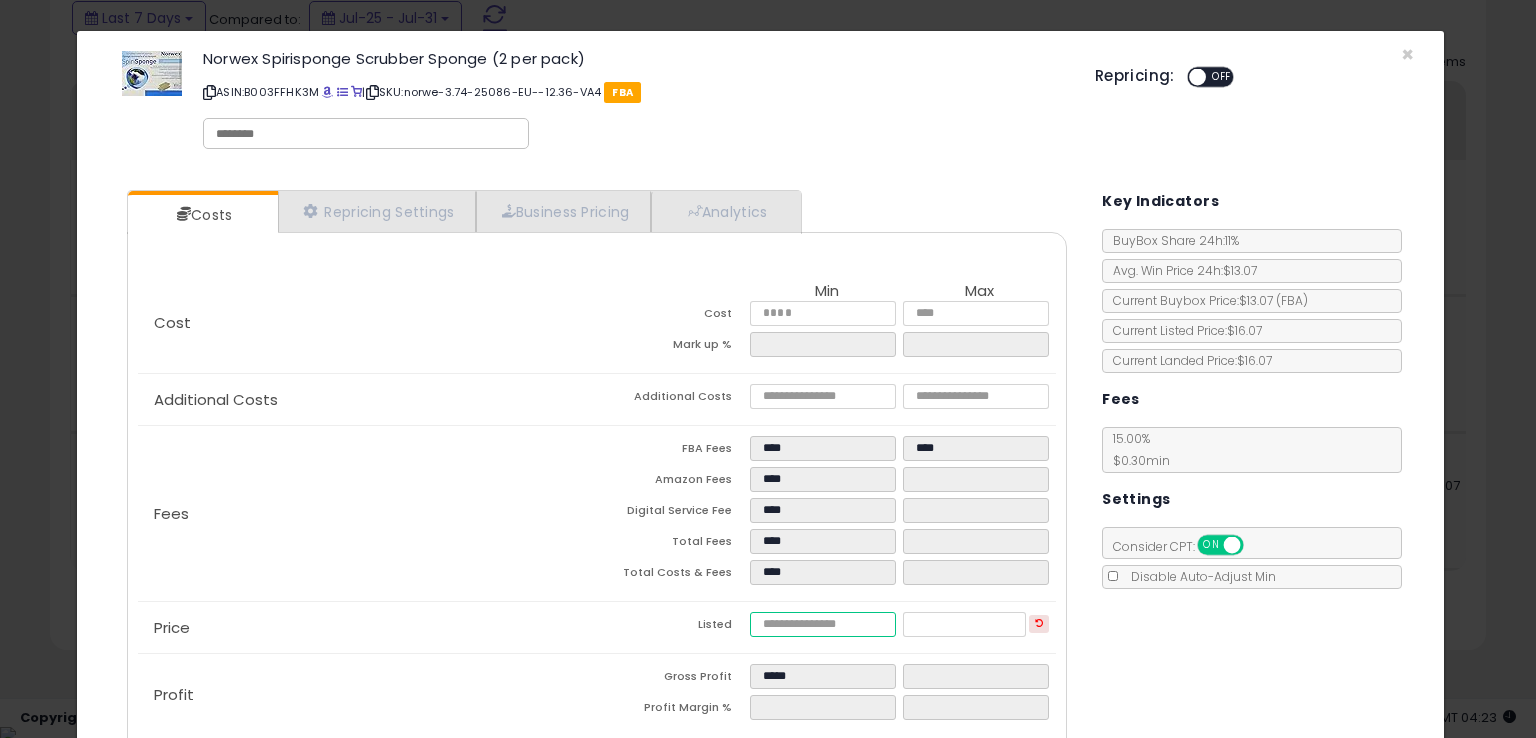 drag, startPoint x: 802, startPoint y: 628, endPoint x: 704, endPoint y: 621, distance: 98.24968 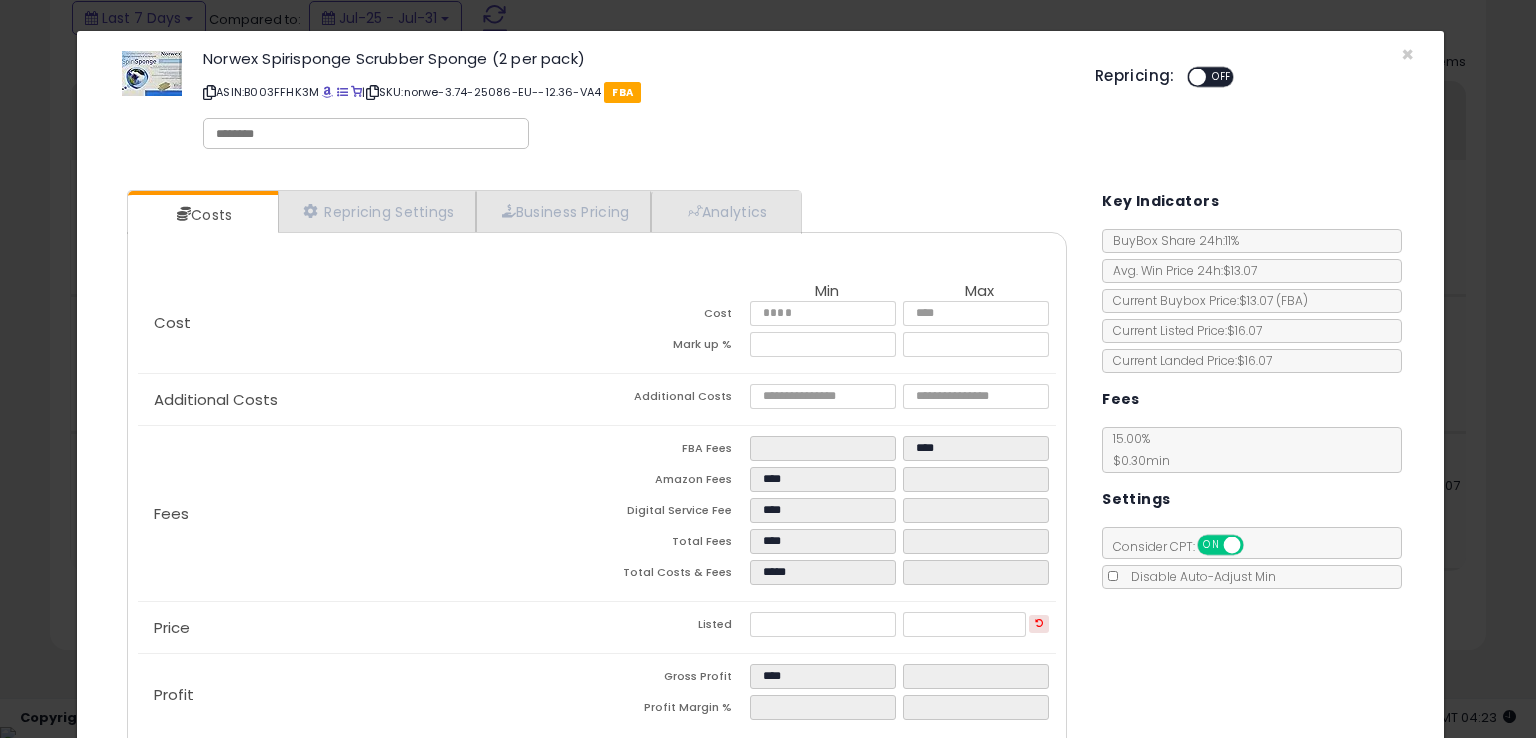 click on "Costs
Repricing Settings
Business Pricing
Analytics
Cost" at bounding box center [760, 476] 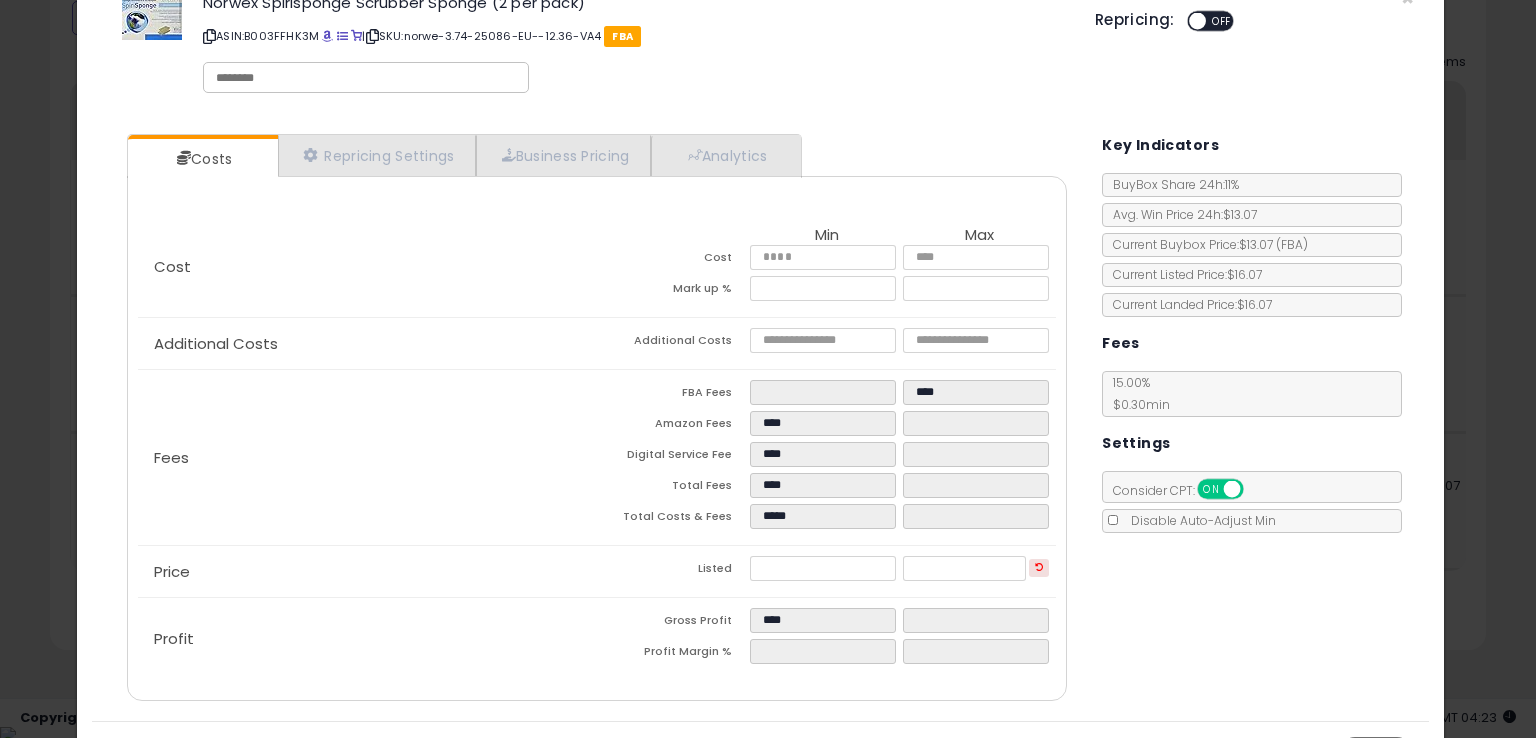 scroll, scrollTop: 102, scrollLeft: 0, axis: vertical 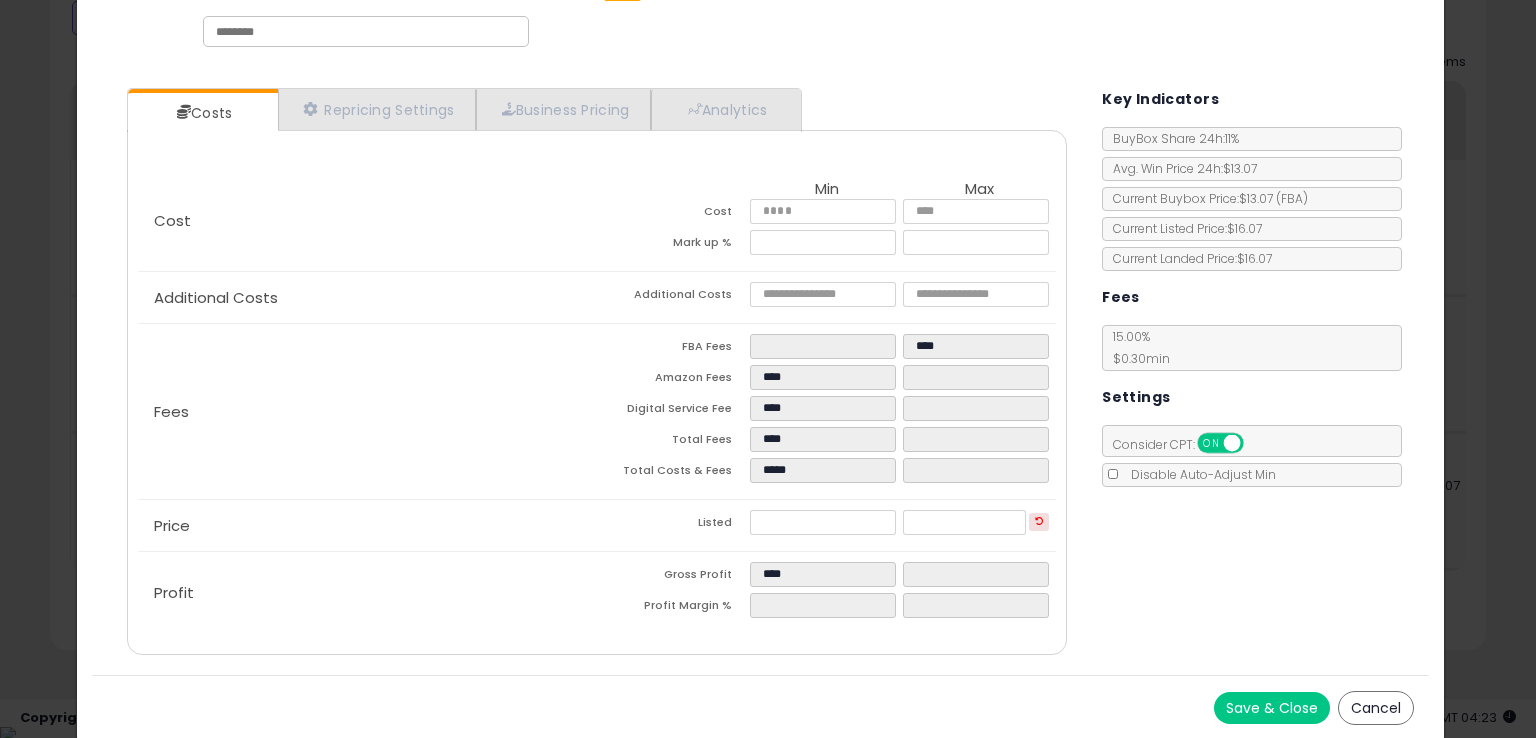 click on "Save & Close" at bounding box center (1272, 708) 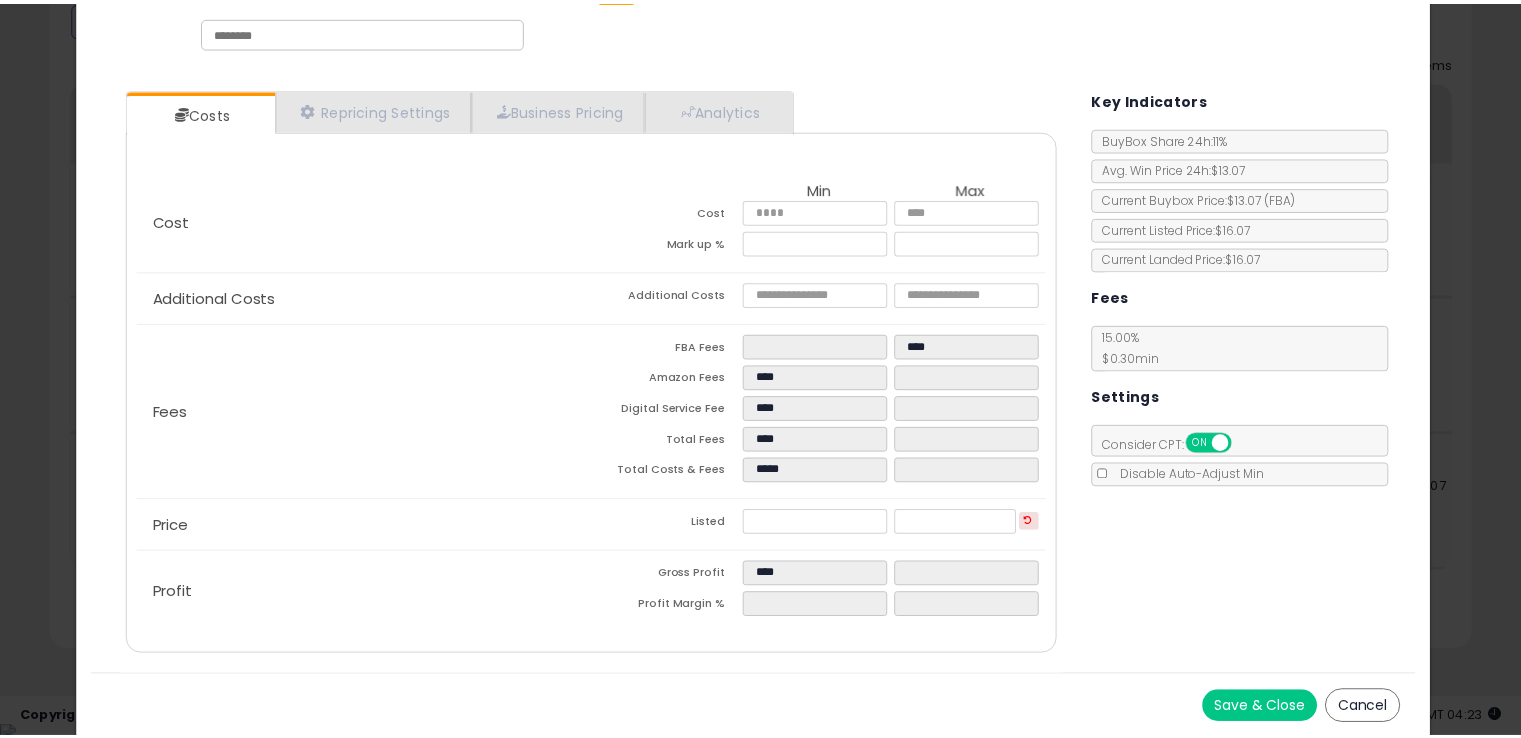 scroll, scrollTop: 0, scrollLeft: 0, axis: both 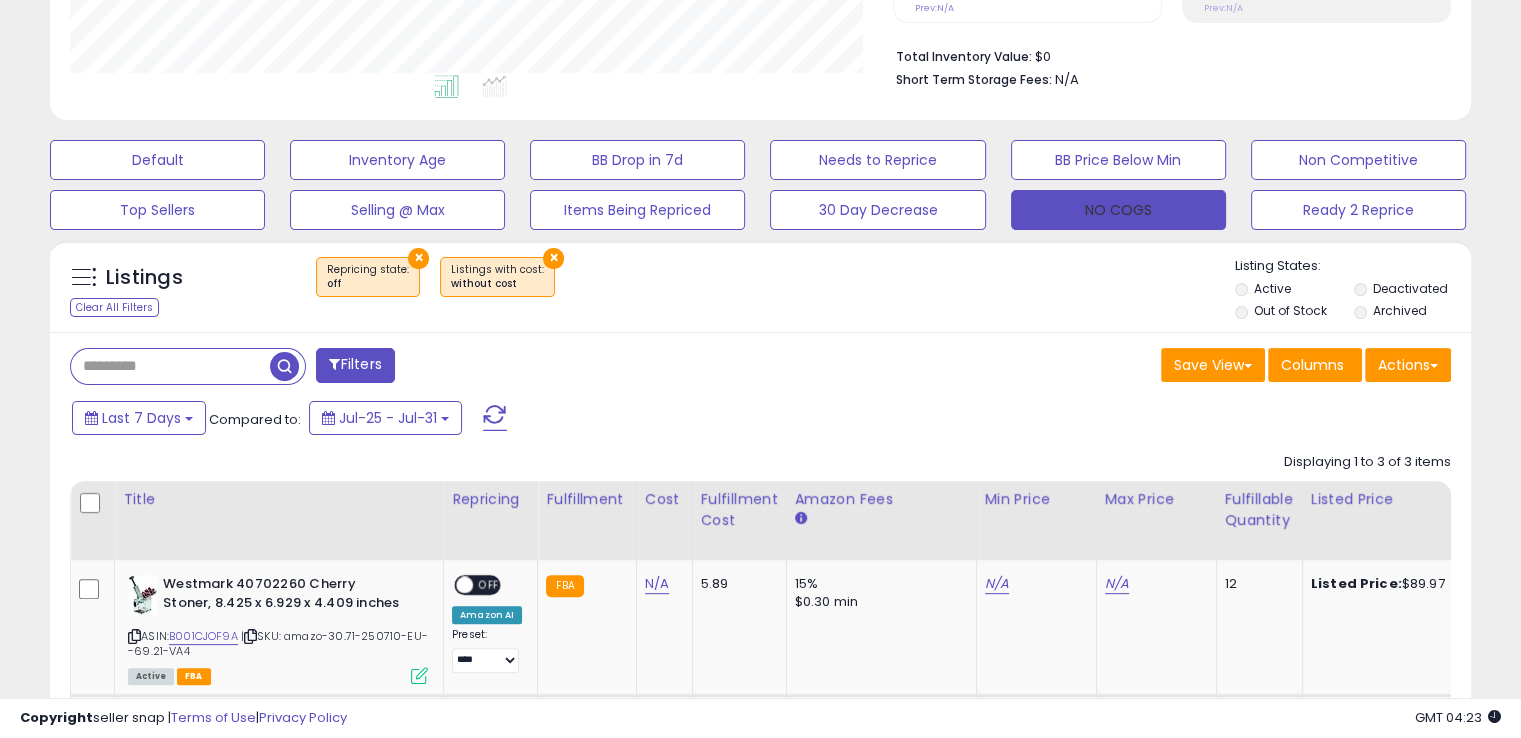 click on "NO COGS" at bounding box center (1118, 210) 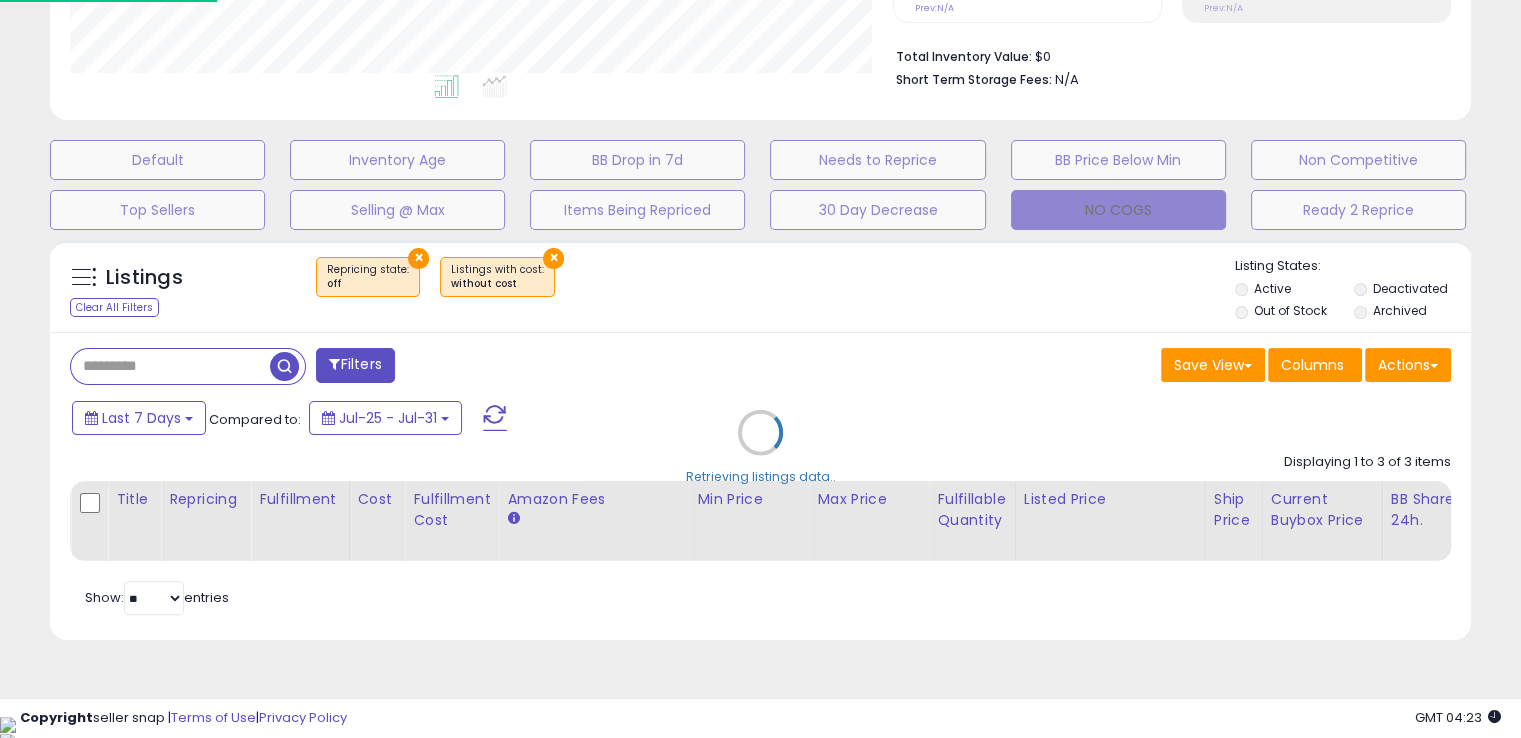 scroll, scrollTop: 999589, scrollLeft: 999168, axis: both 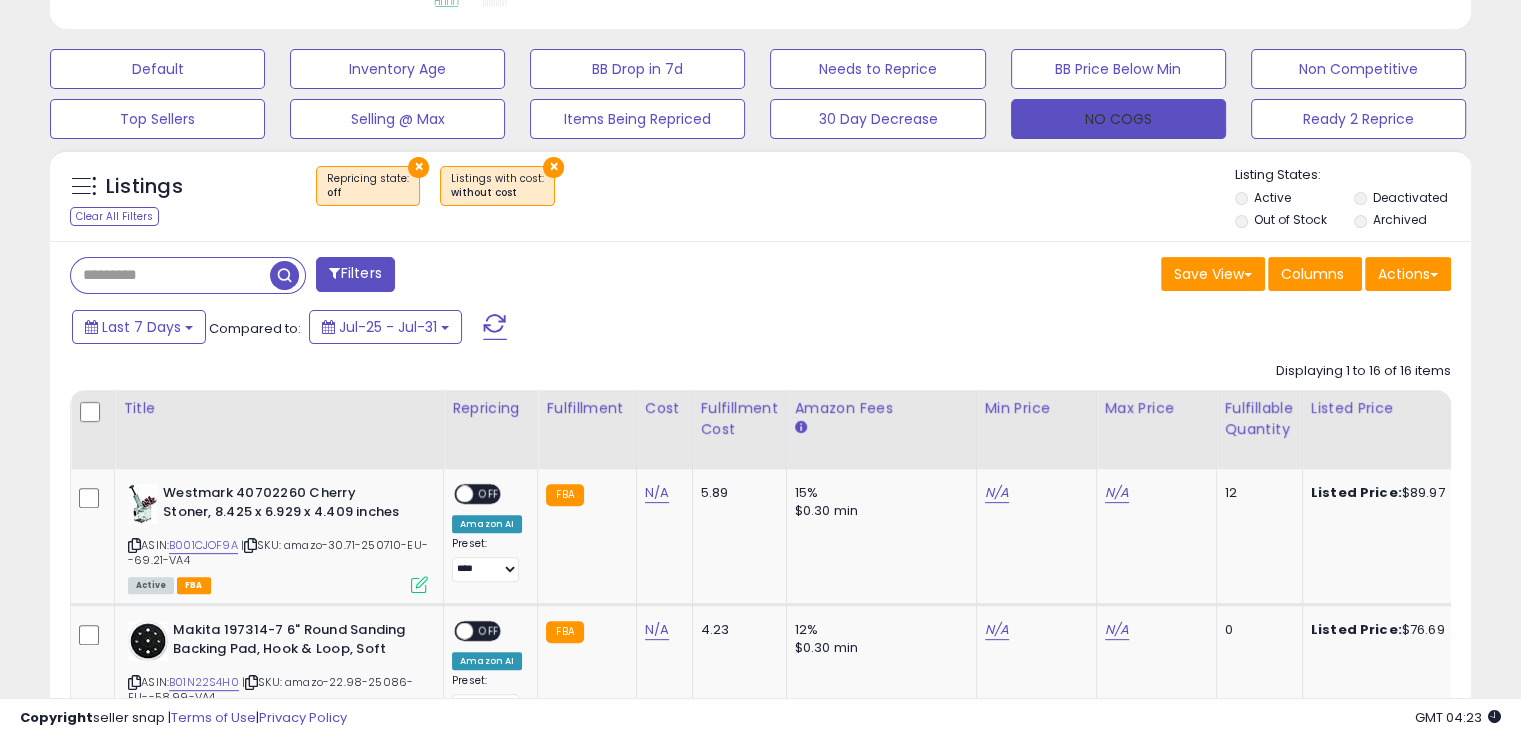click on "NO COGS" at bounding box center [1118, 119] 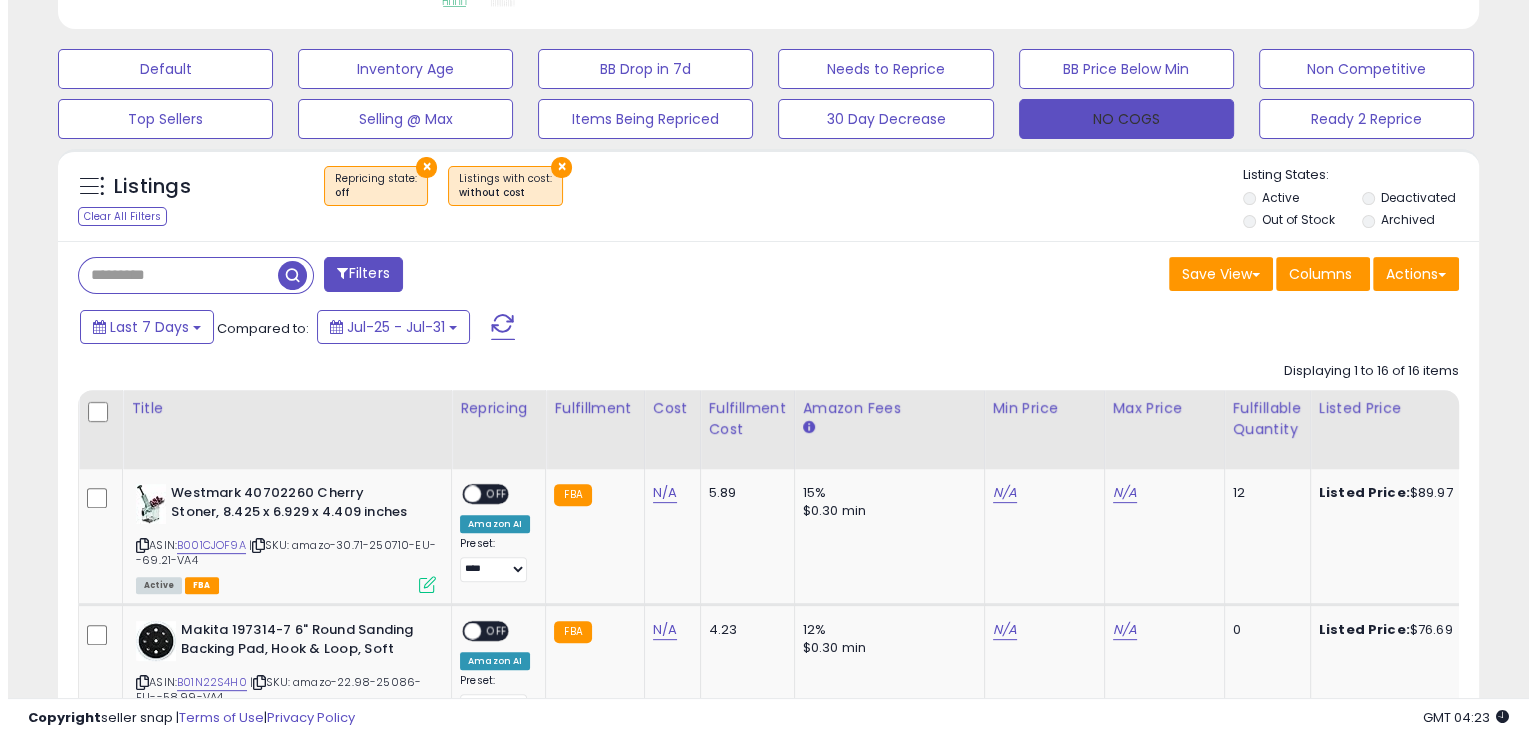scroll, scrollTop: 481, scrollLeft: 0, axis: vertical 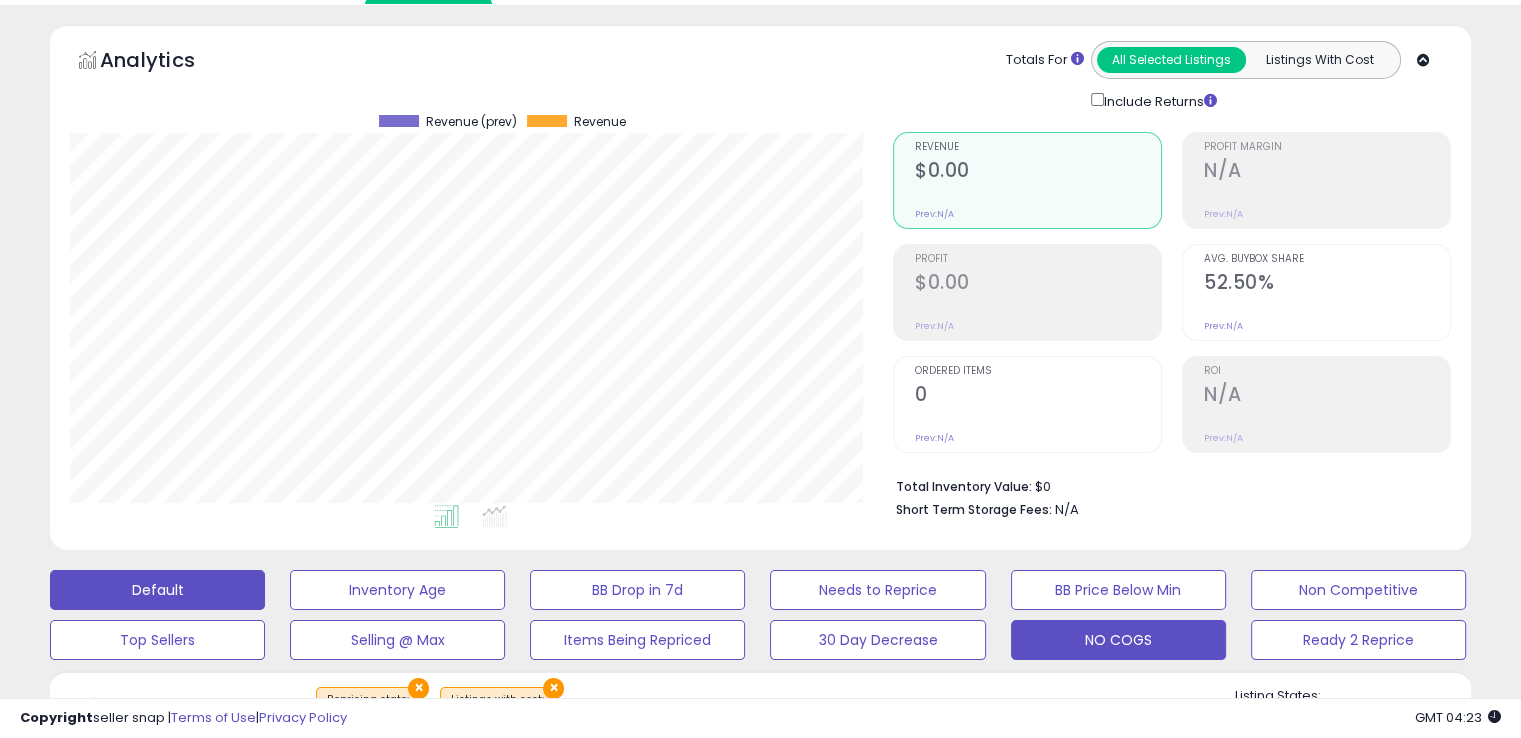 click on "Default" at bounding box center (157, 590) 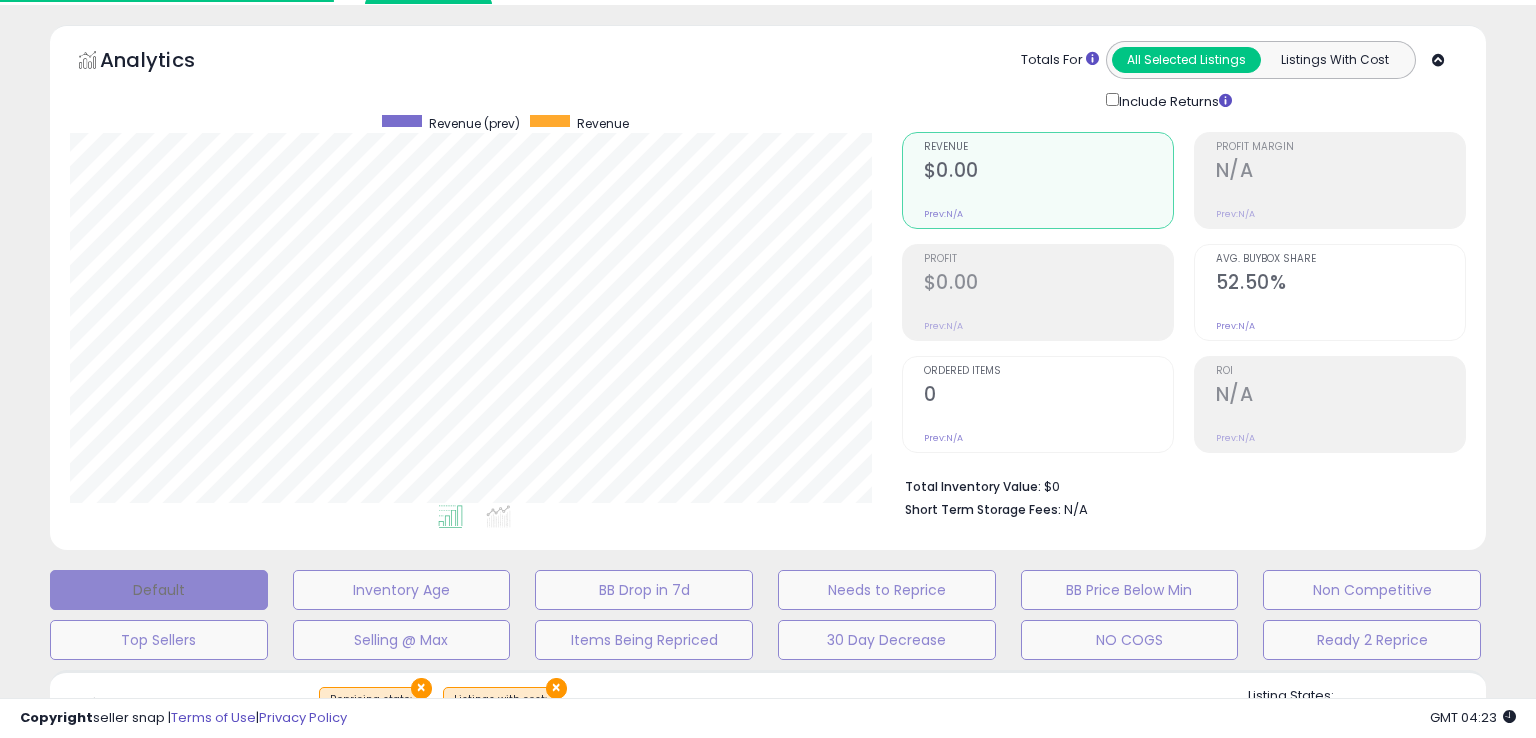 scroll, scrollTop: 999589, scrollLeft: 999168, axis: both 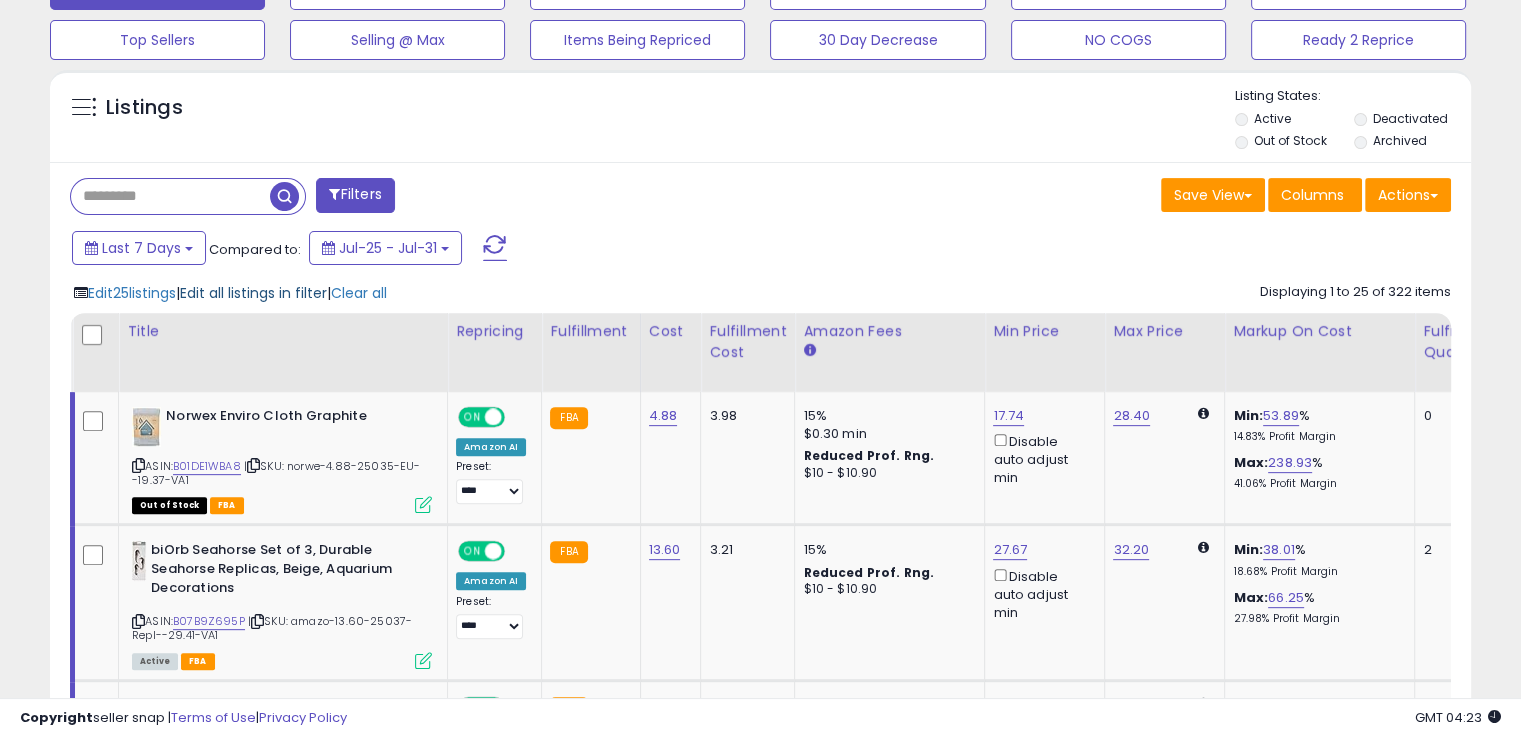 click on "Edit all listings in filter" at bounding box center (253, 293) 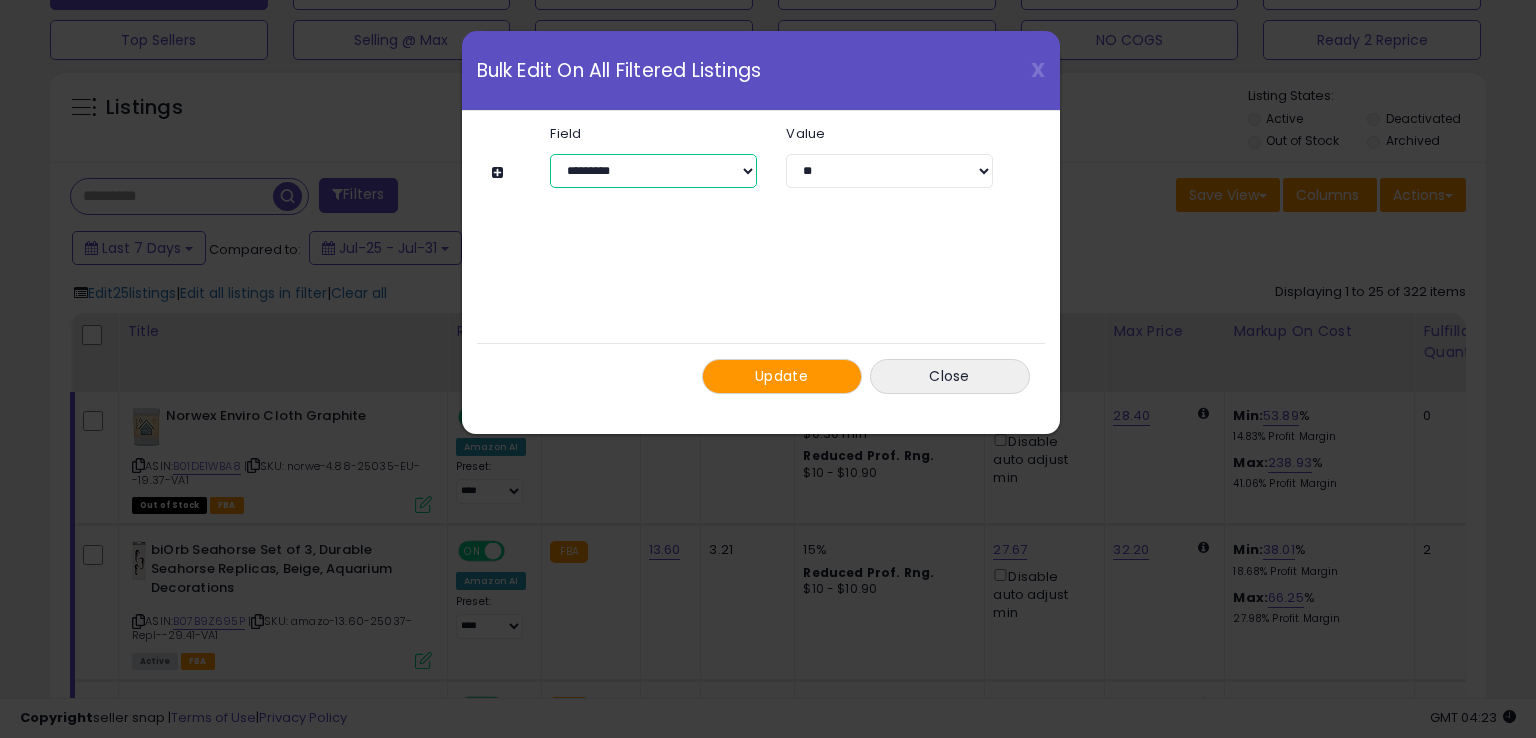 click on "**********" at bounding box center (653, 171) 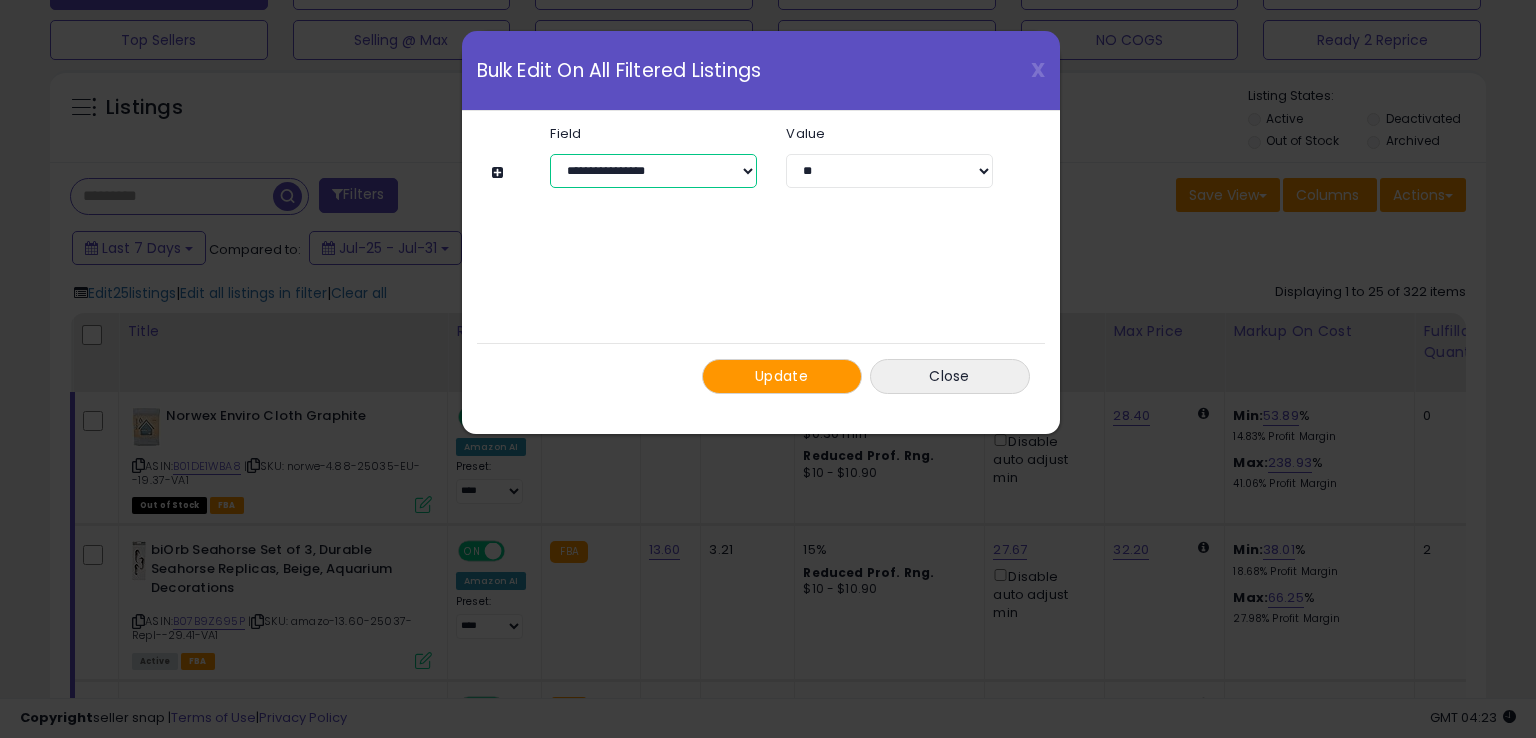 click on "**********" at bounding box center (653, 171) 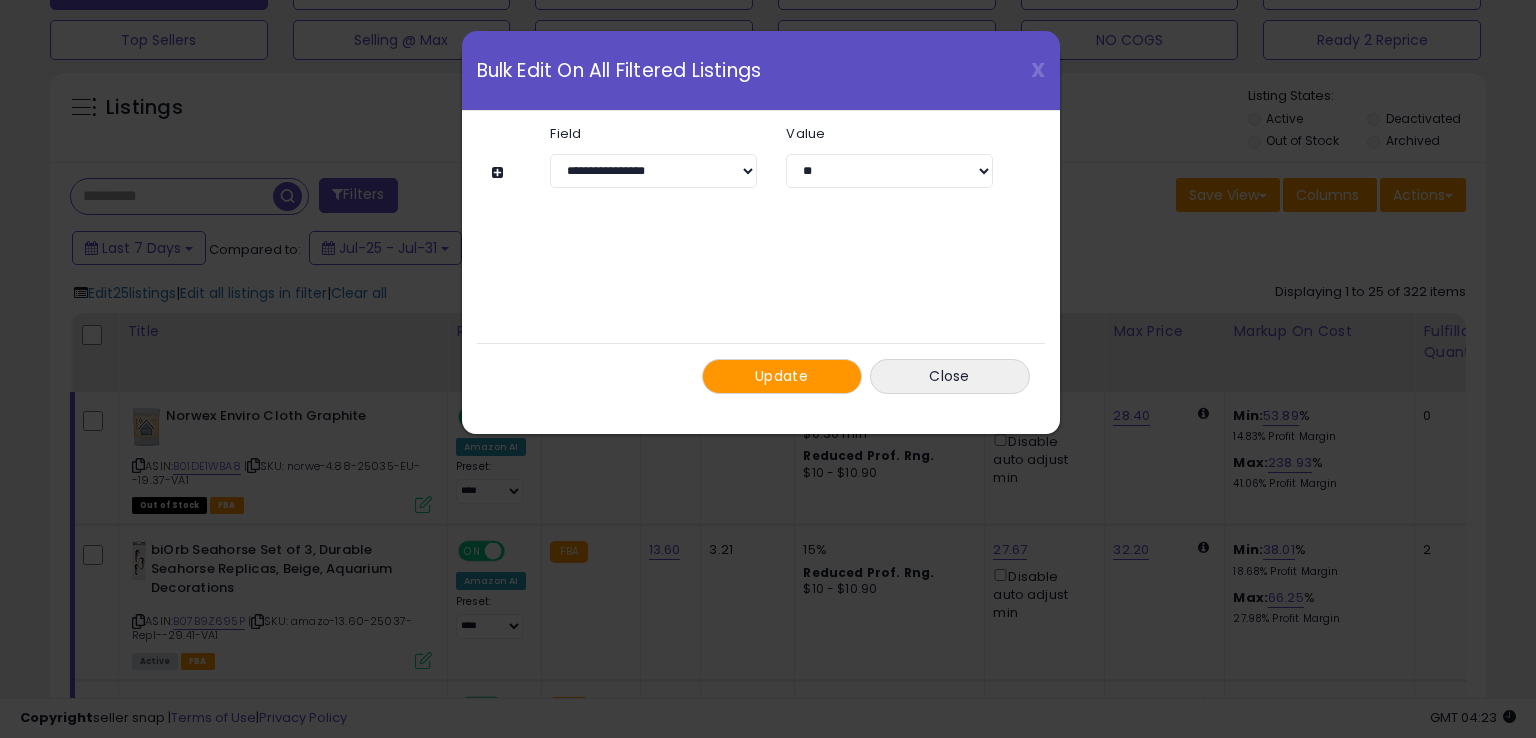 click on "Update" at bounding box center (782, 376) 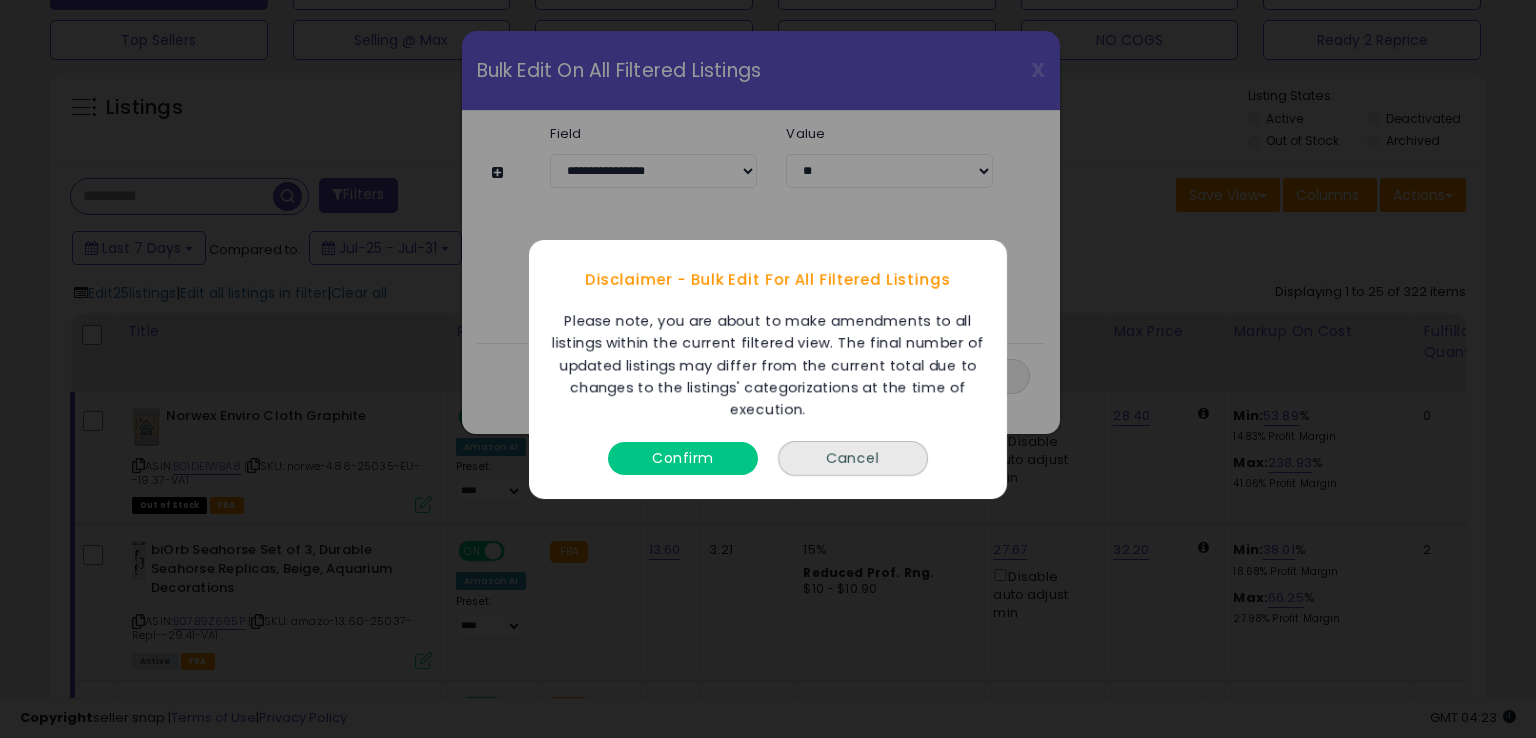 click on "Confirm" at bounding box center (683, 457) 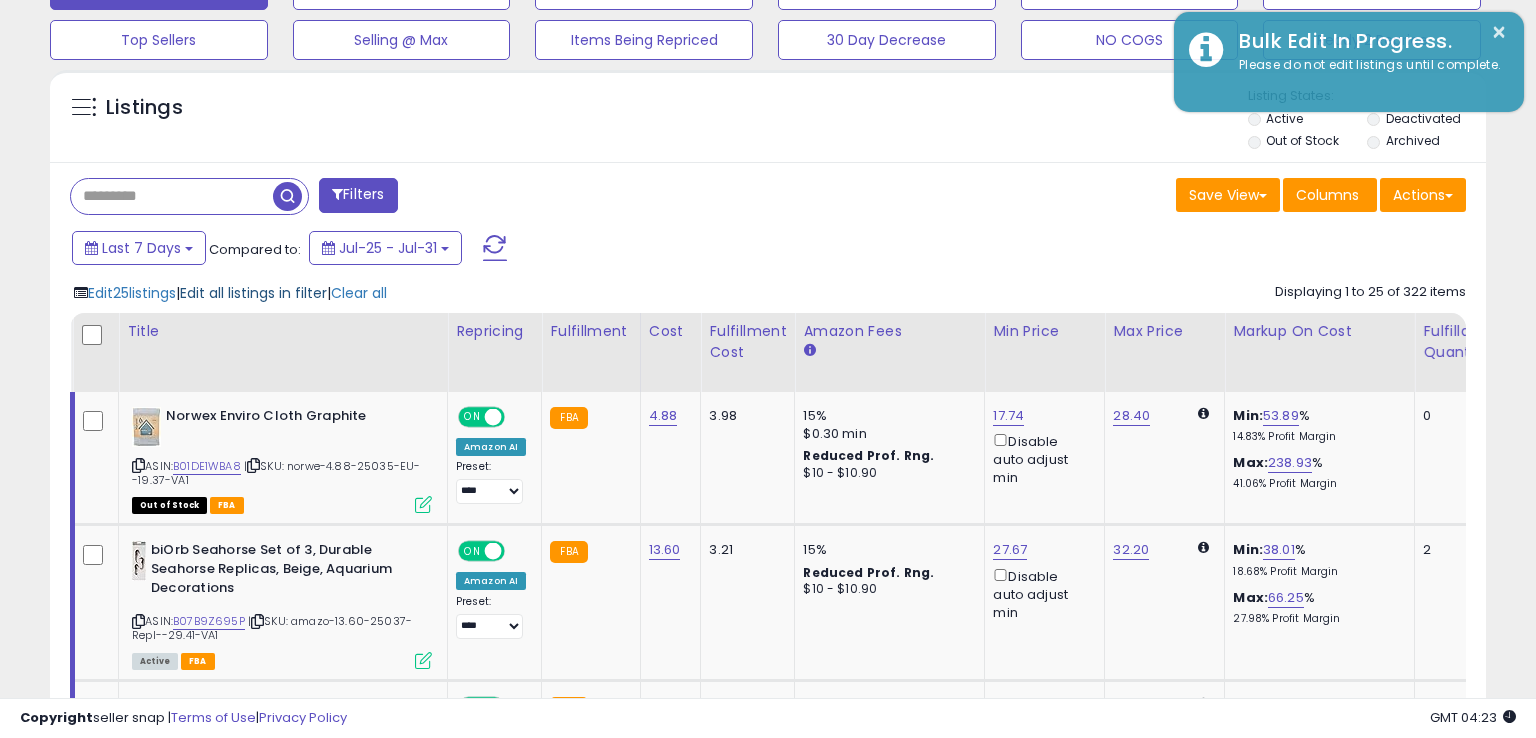 click on "Edit all listings in filter" at bounding box center [253, 293] 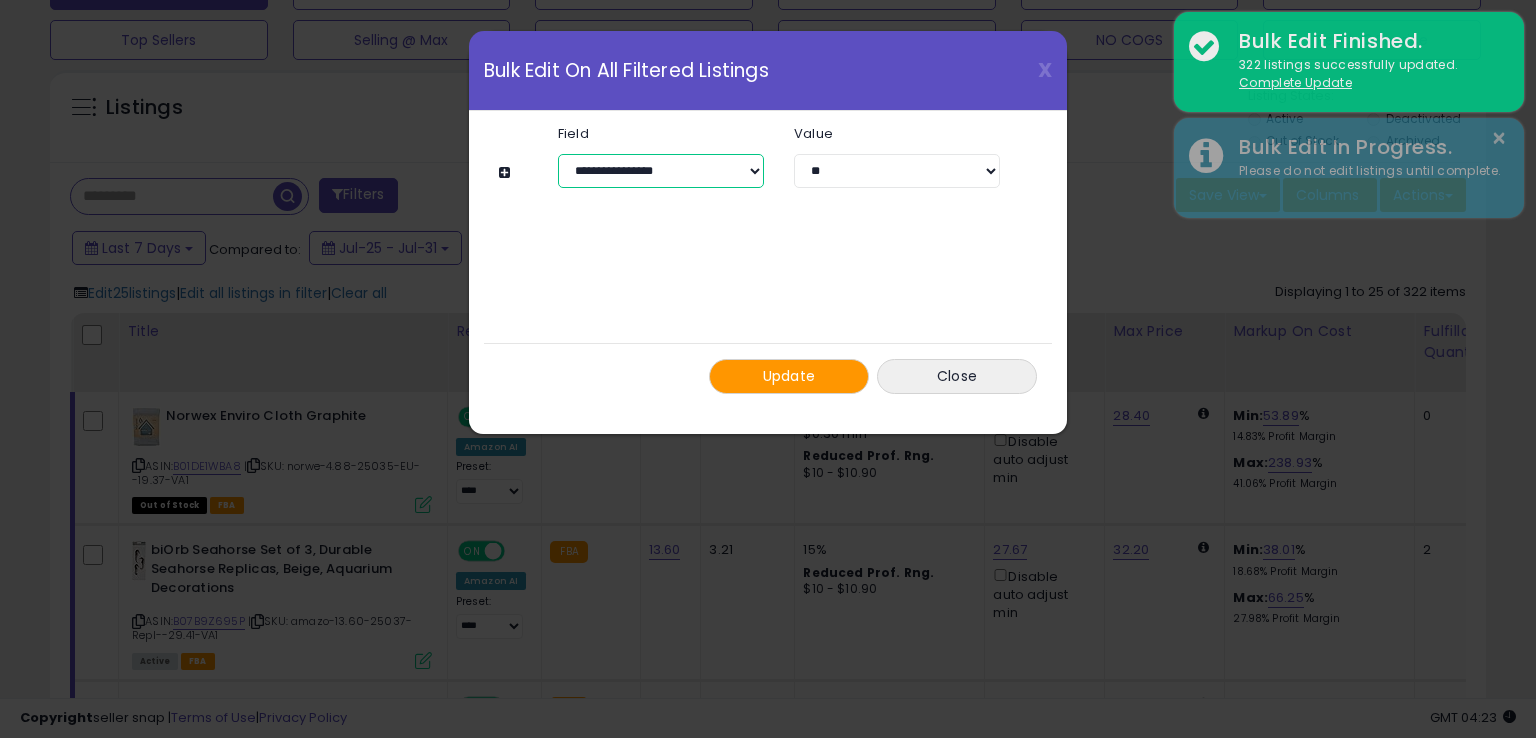click on "**********" at bounding box center [661, 171] 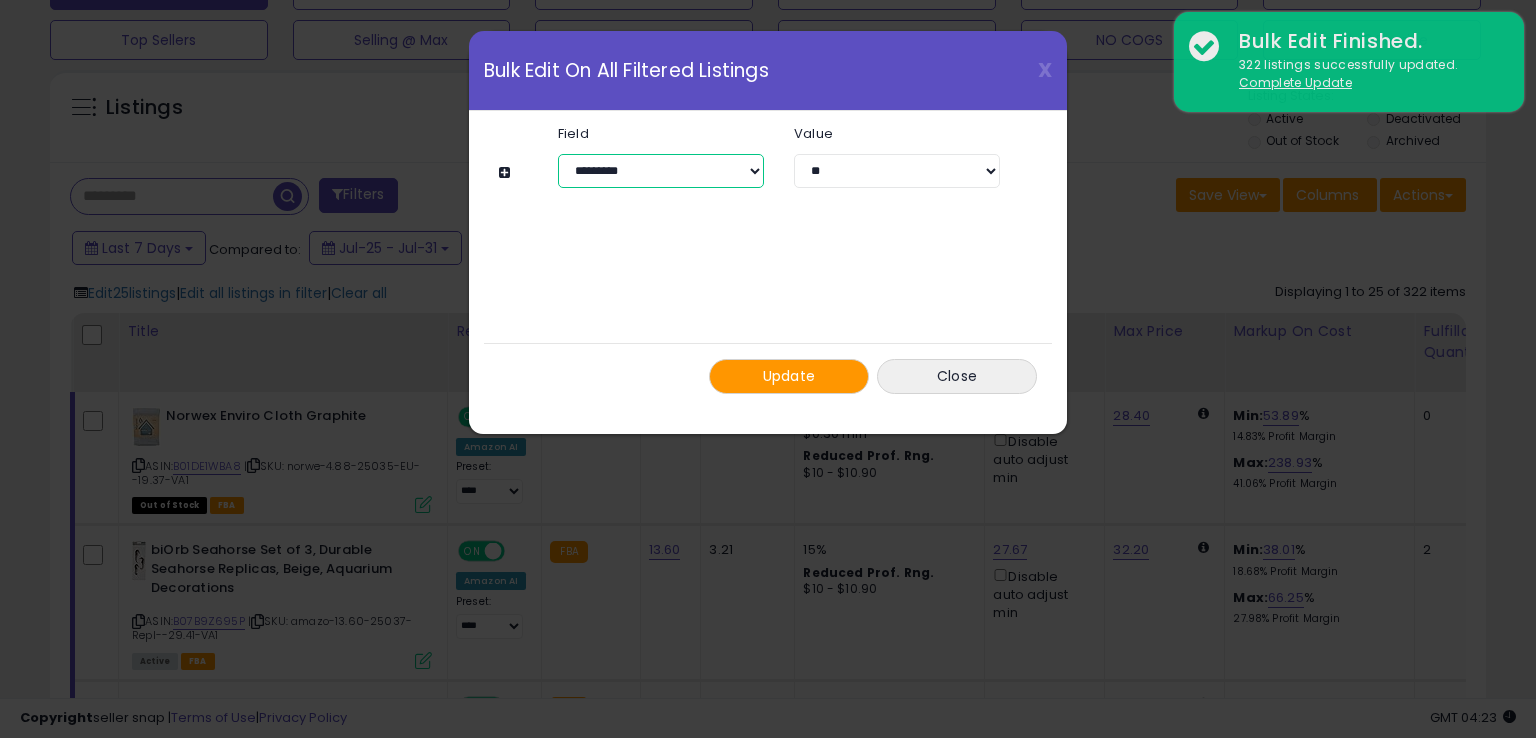 click on "**********" at bounding box center (661, 171) 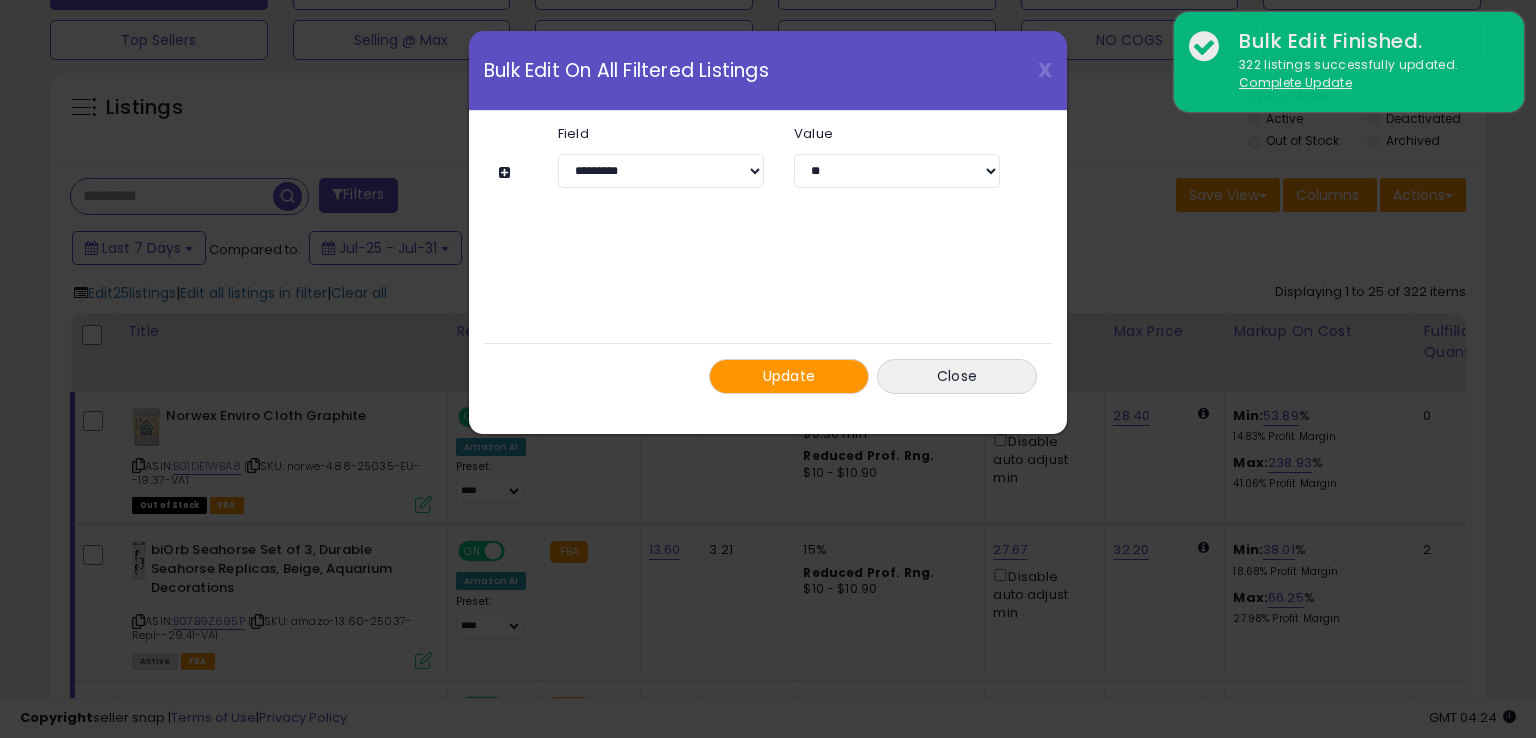 click on "Update" at bounding box center [789, 376] 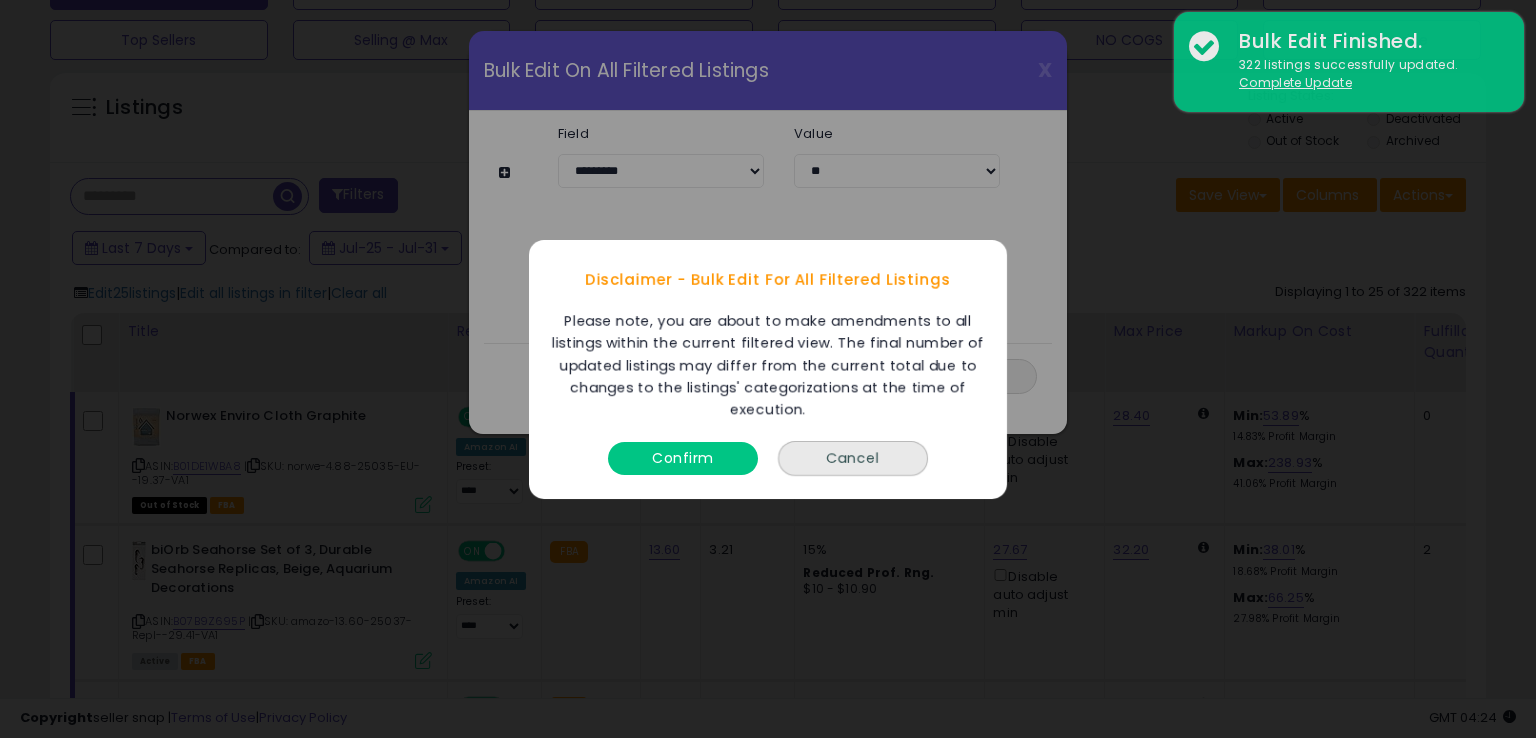 click on "Confirm" at bounding box center [683, 457] 